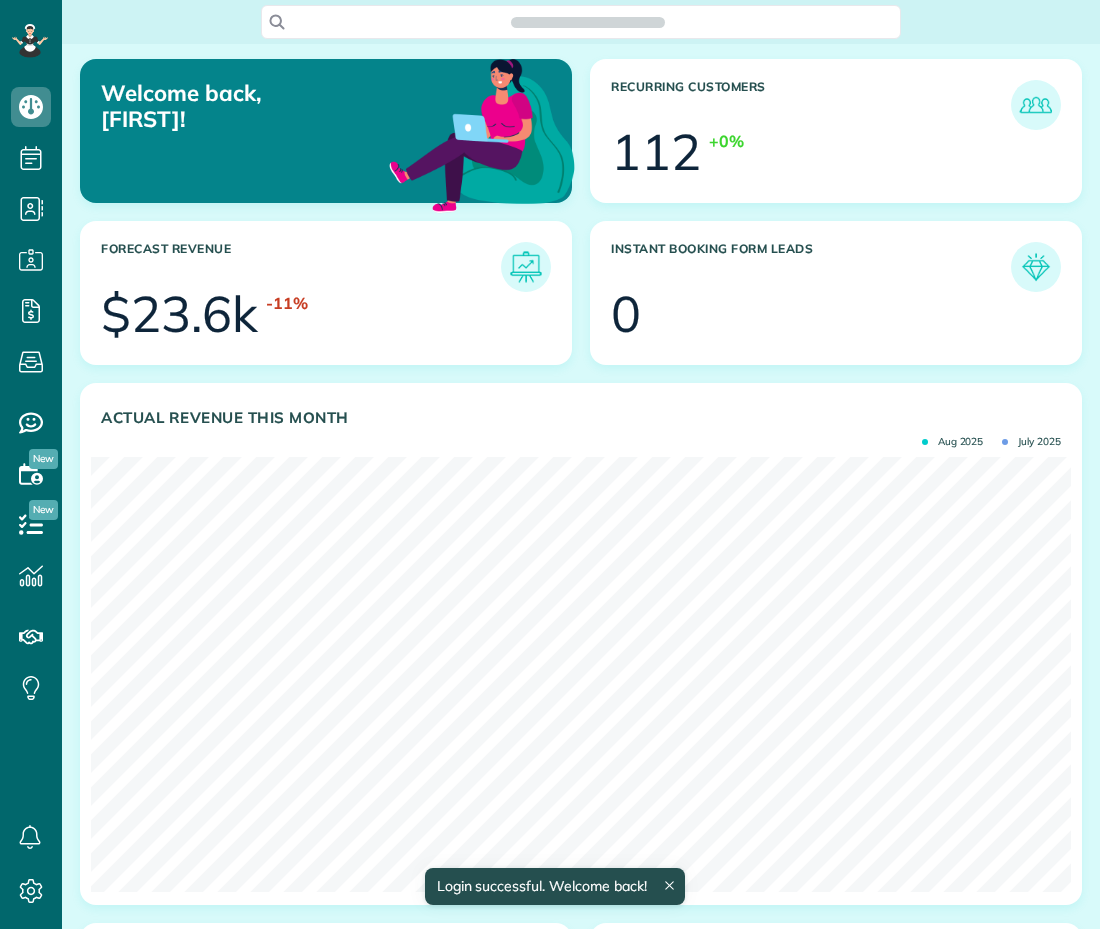 scroll, scrollTop: 0, scrollLeft: 0, axis: both 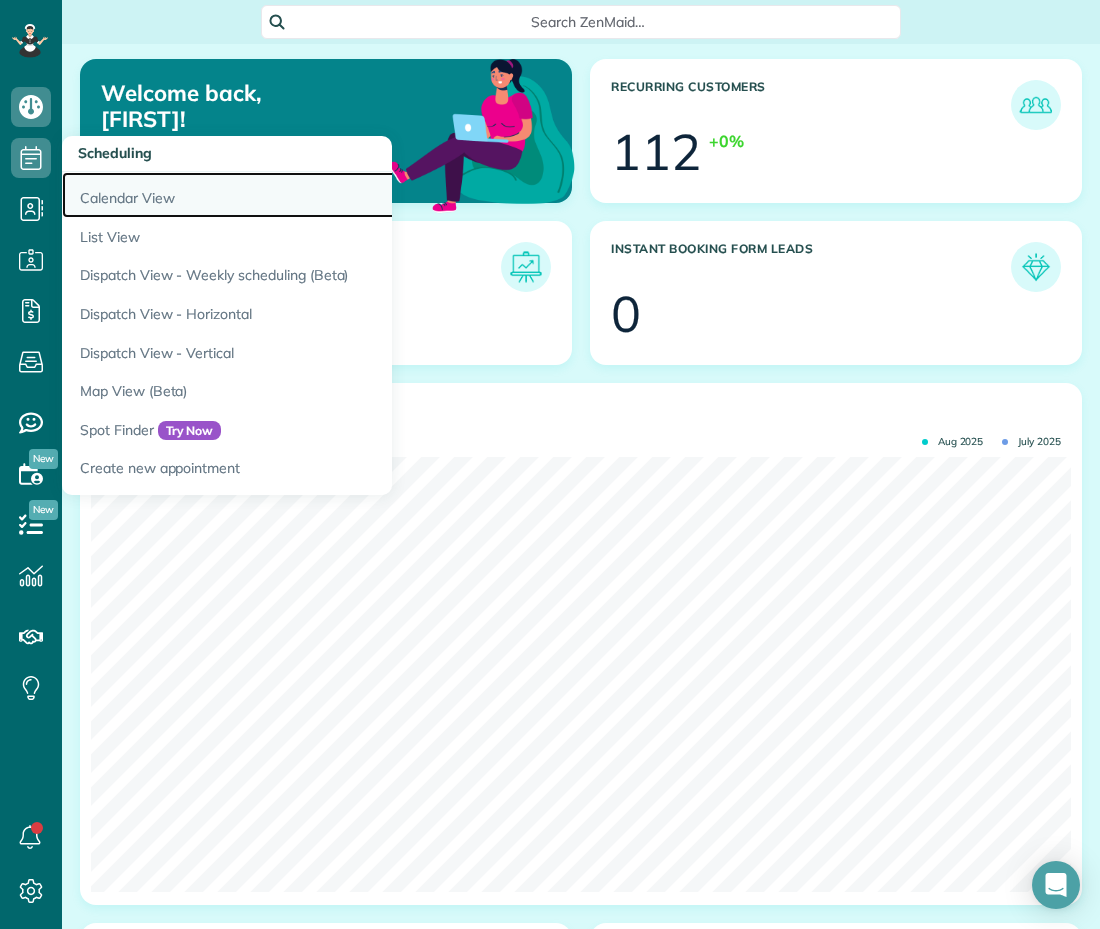 click on "Calendar View" at bounding box center [312, 195] 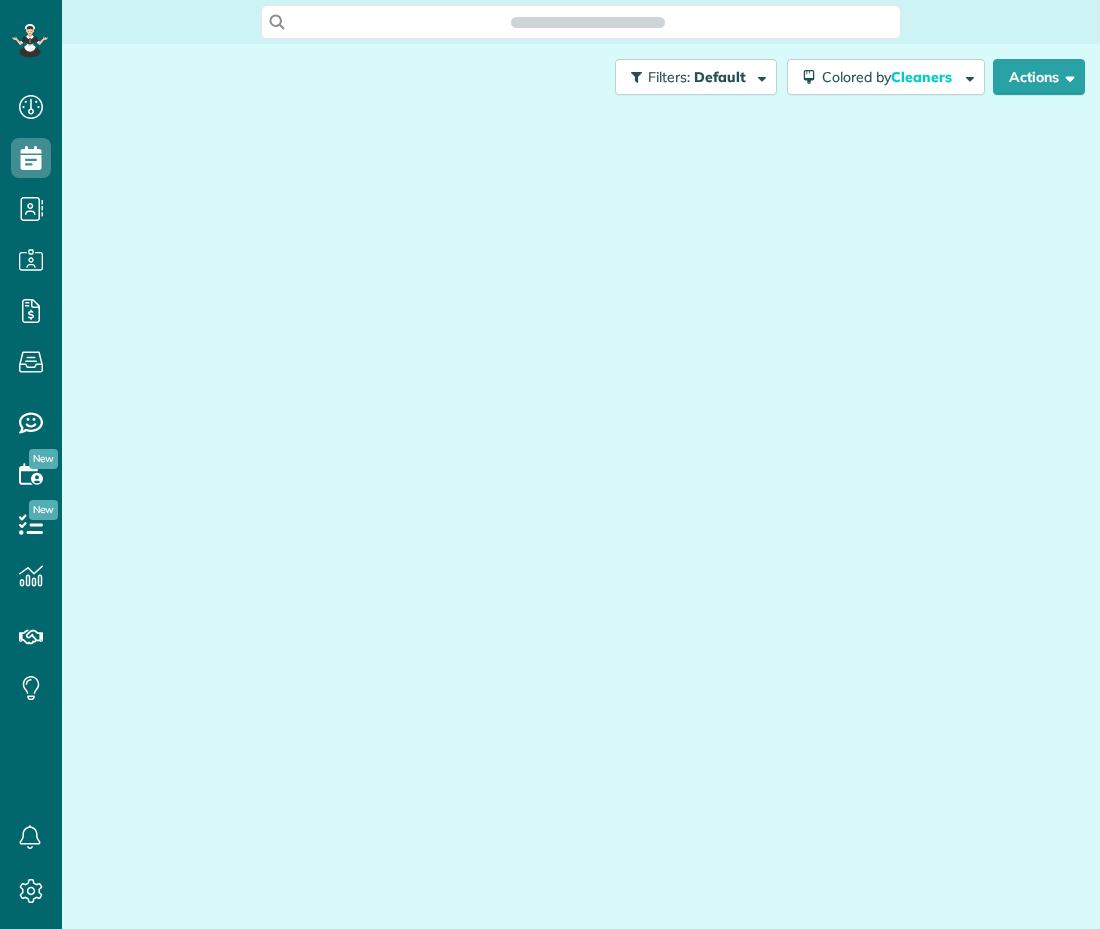 scroll, scrollTop: 0, scrollLeft: 0, axis: both 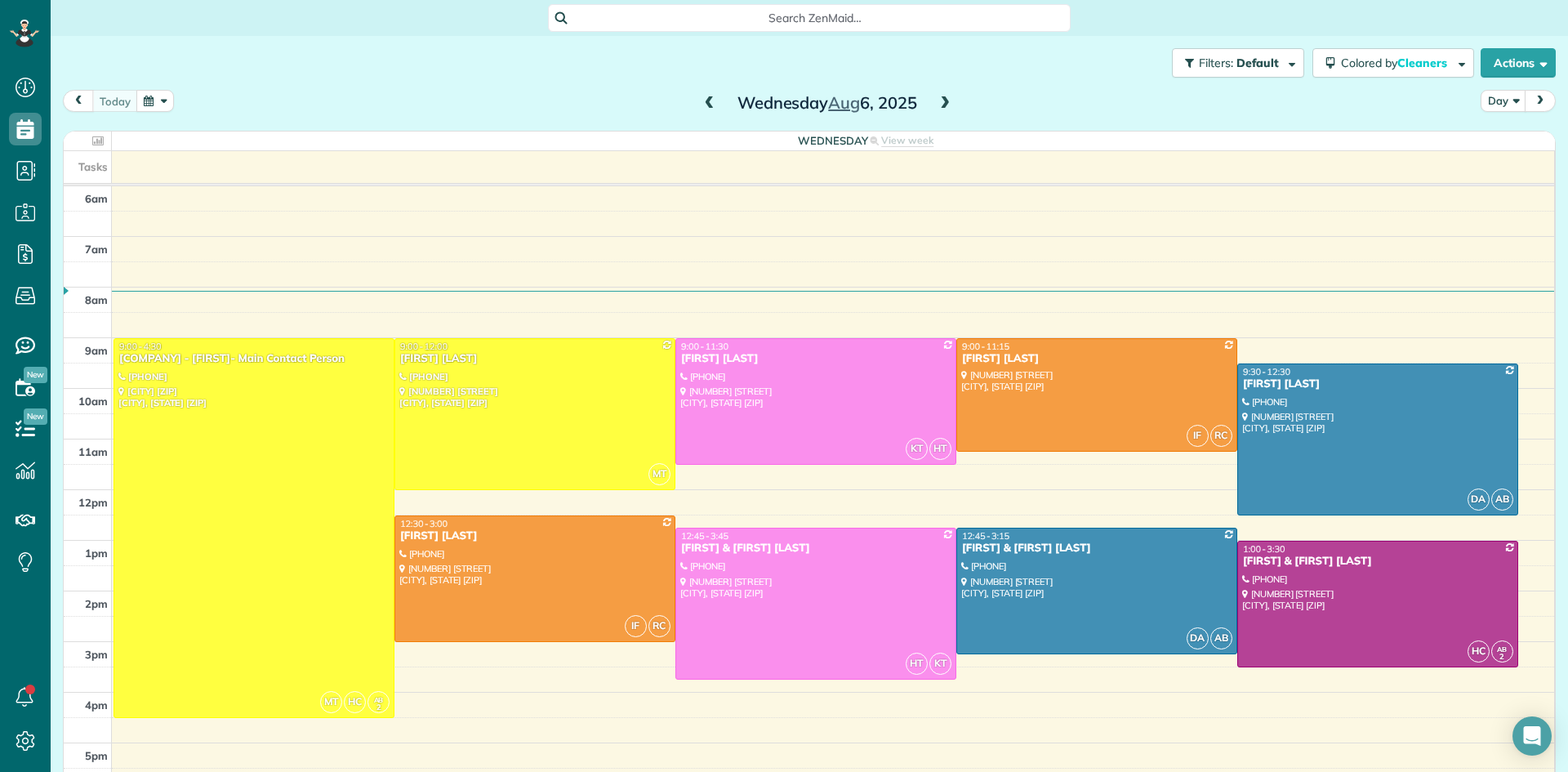click at bounding box center (710, 104) 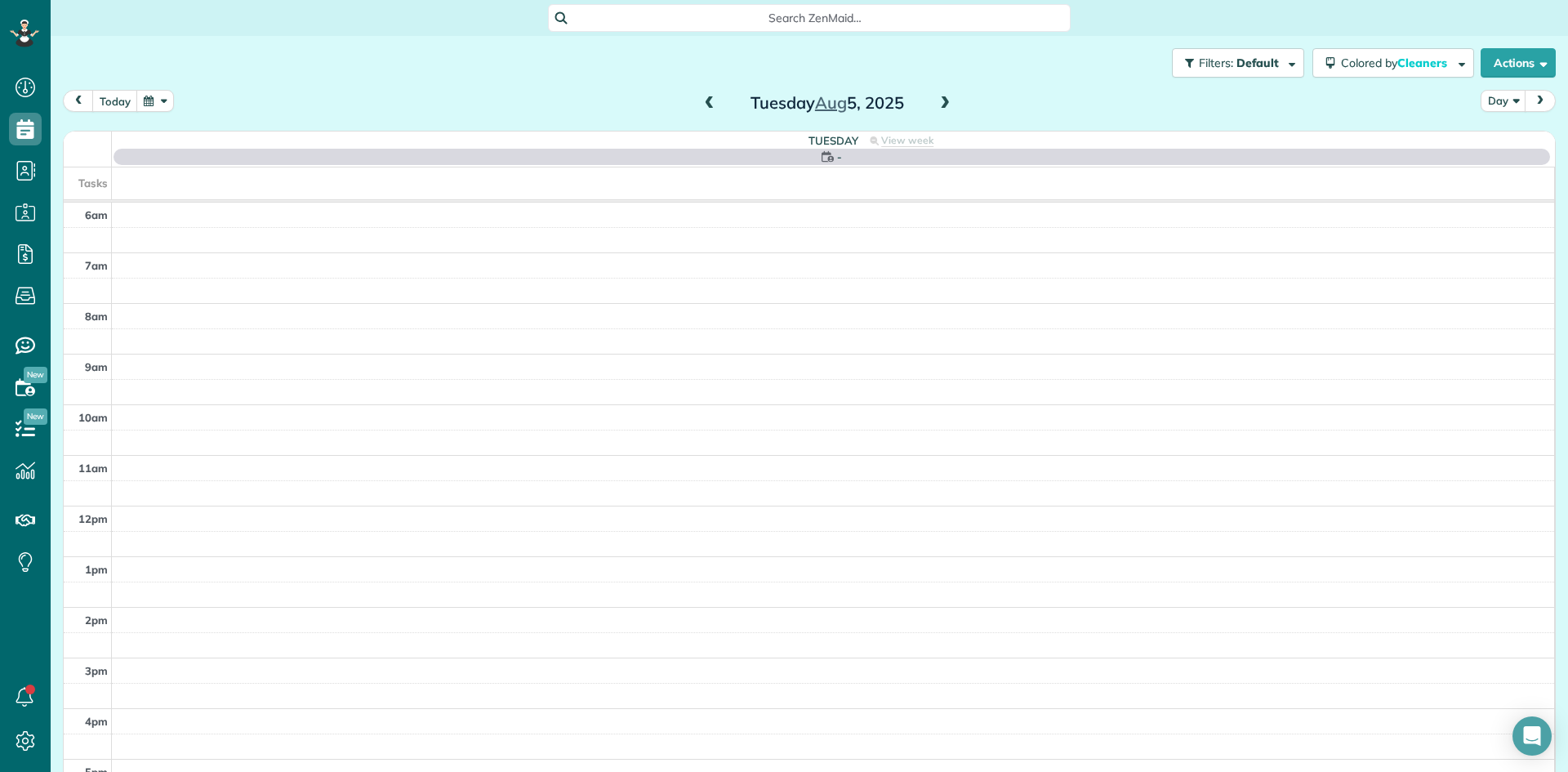 scroll, scrollTop: 168, scrollLeft: 0, axis: vertical 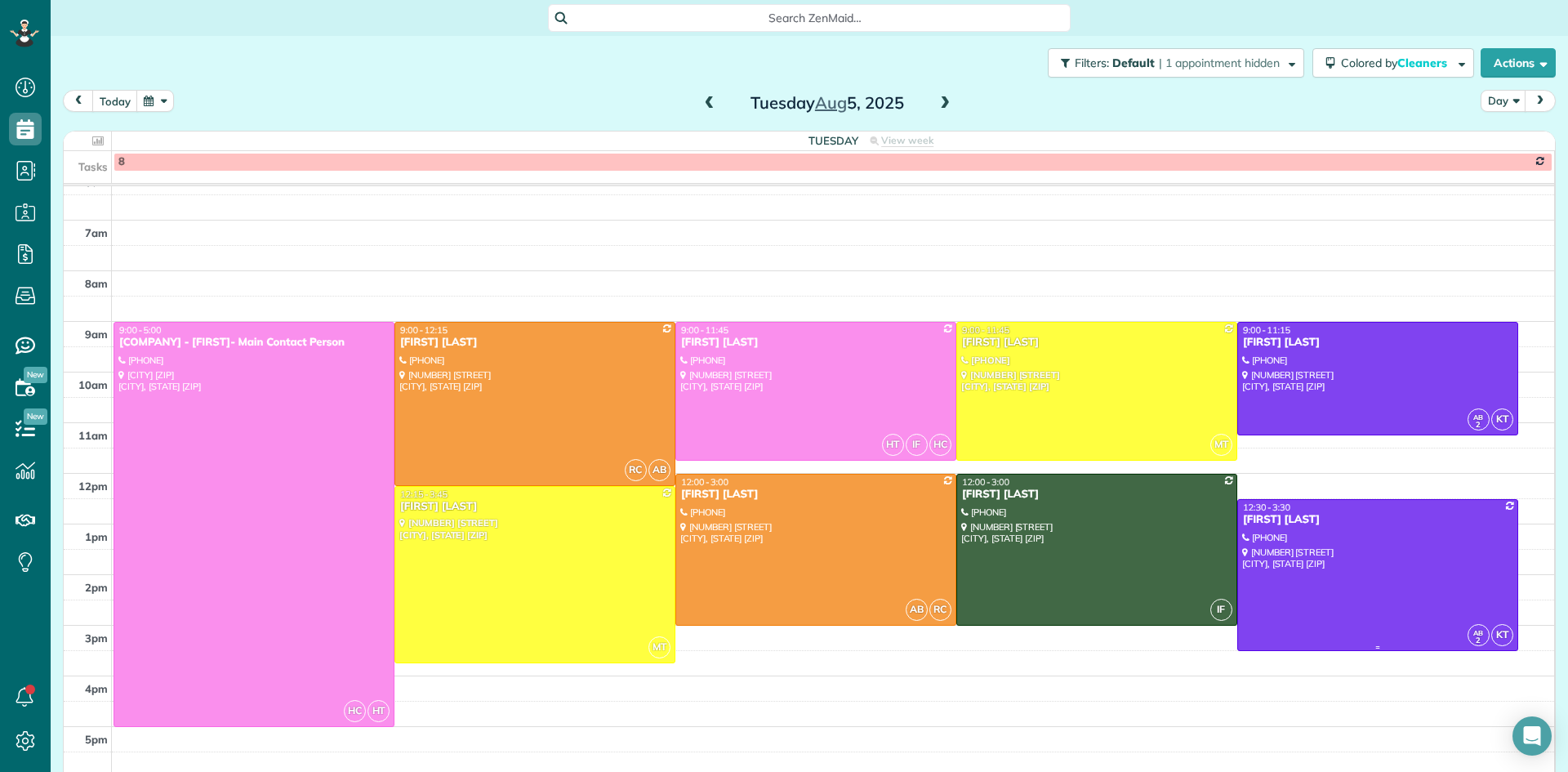 click at bounding box center [1378, 575] 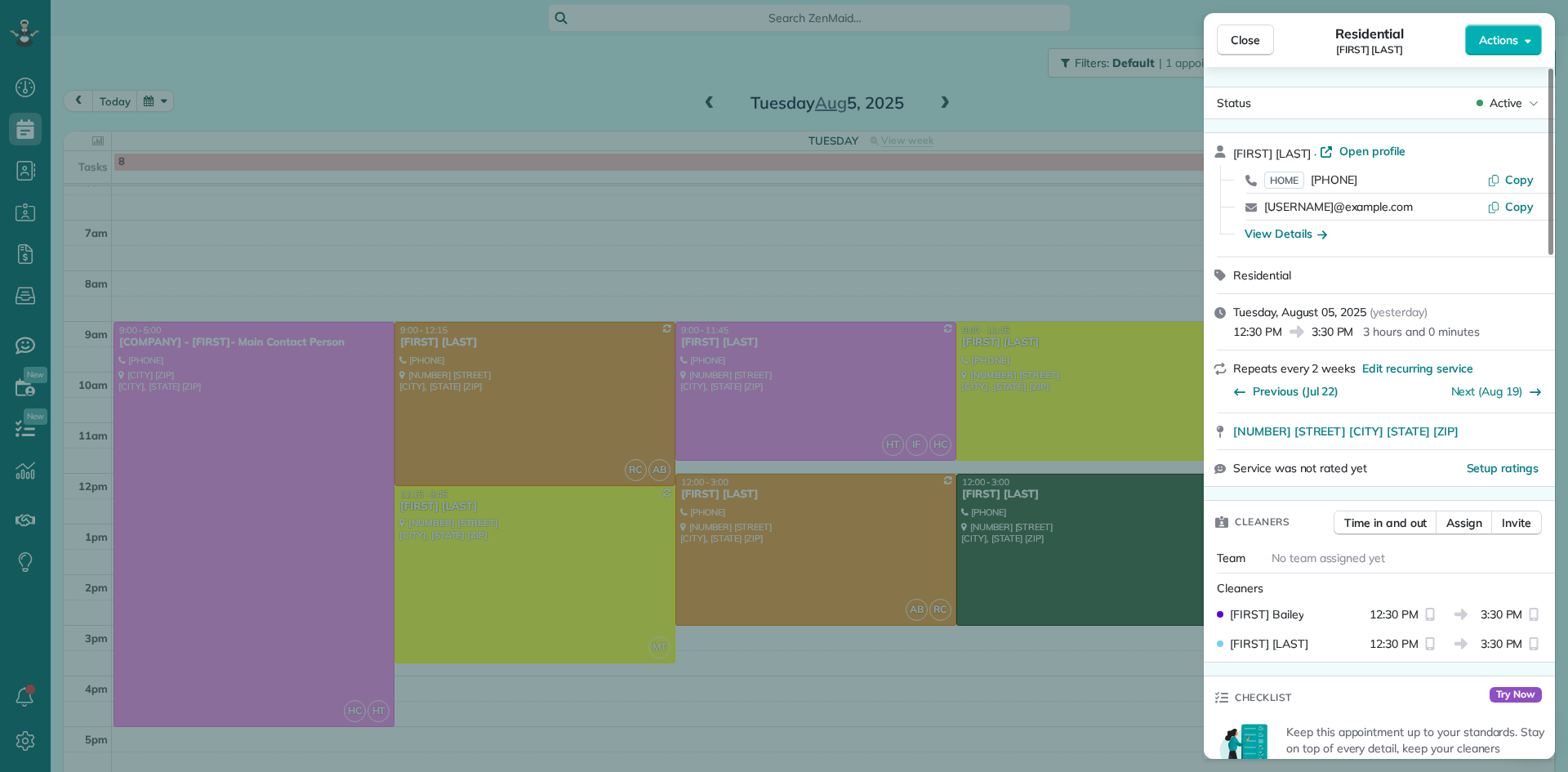 click on "Open profile" at bounding box center (1372, 151) 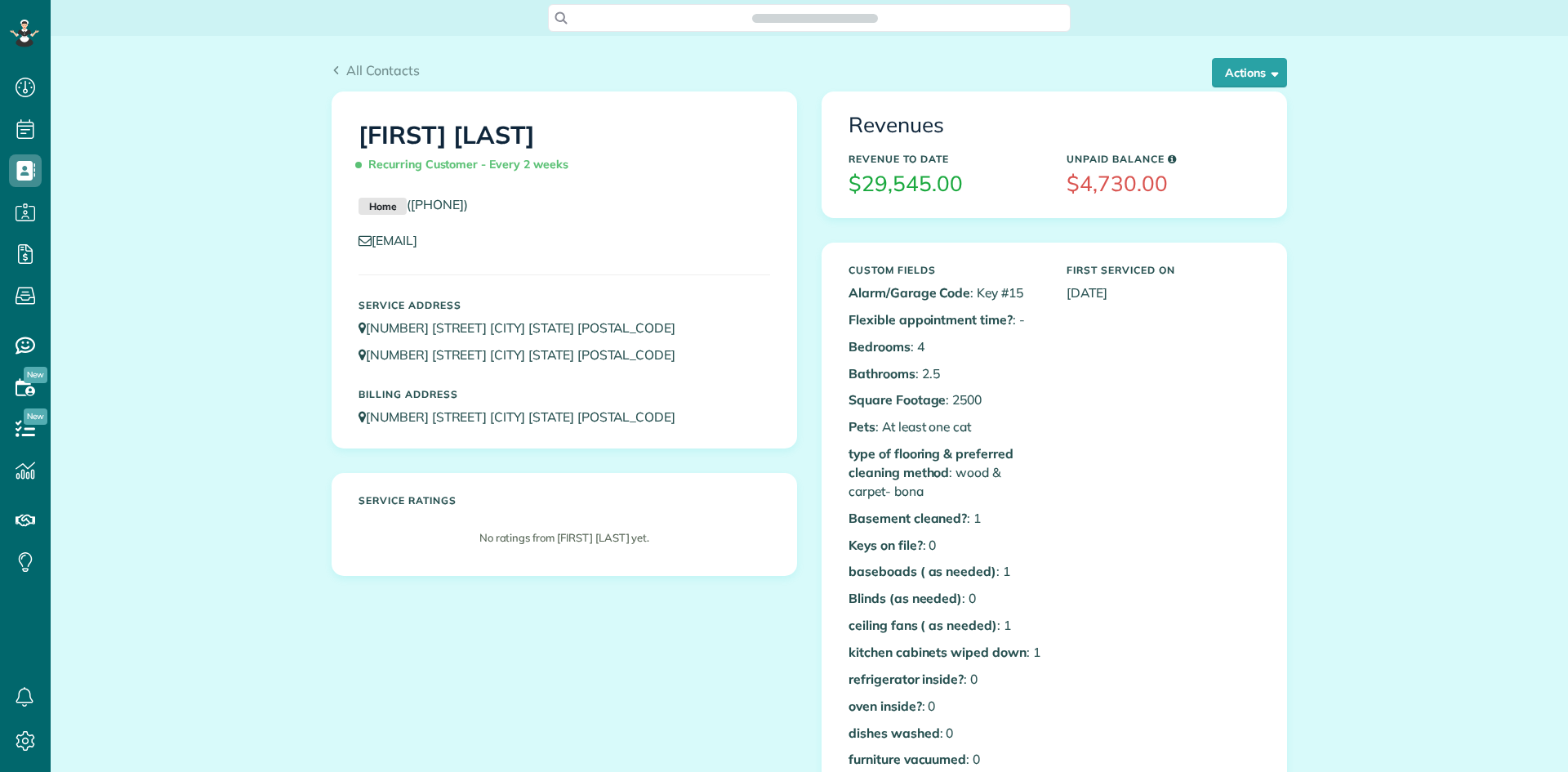 scroll, scrollTop: 0, scrollLeft: 0, axis: both 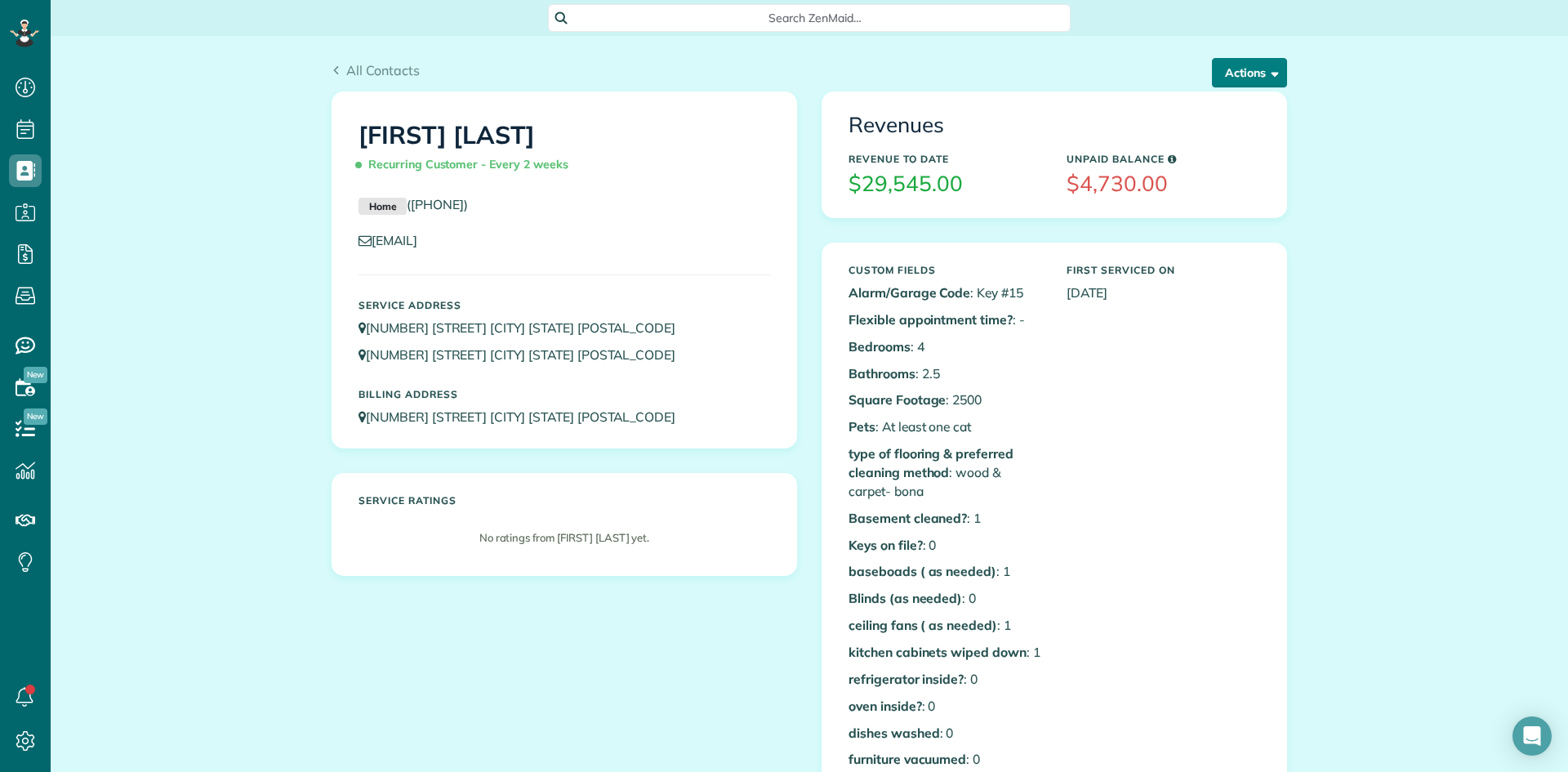 click on "Actions" at bounding box center [1250, 73] 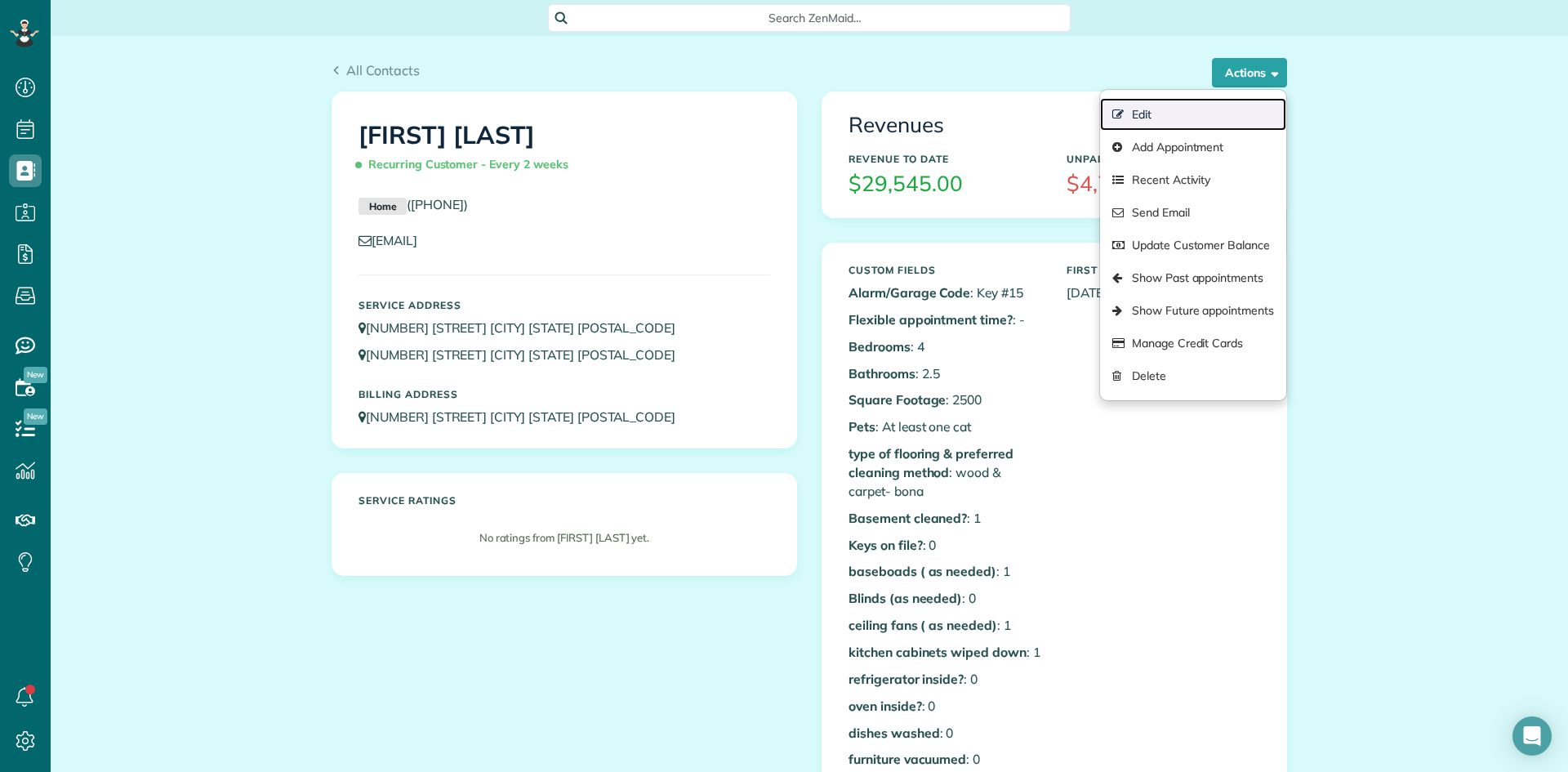 click on "Edit" at bounding box center (1193, 114) 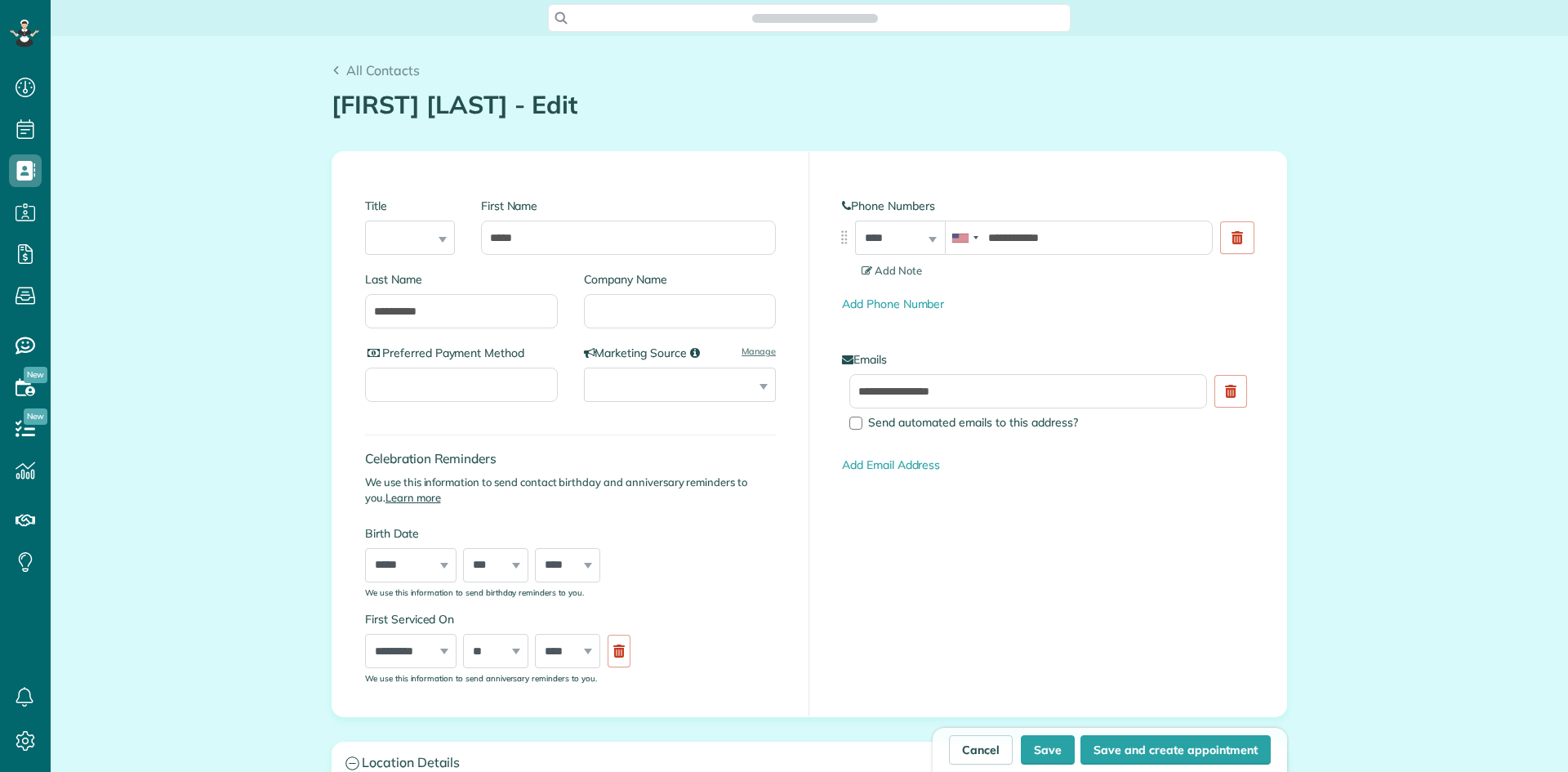 scroll, scrollTop: 0, scrollLeft: 0, axis: both 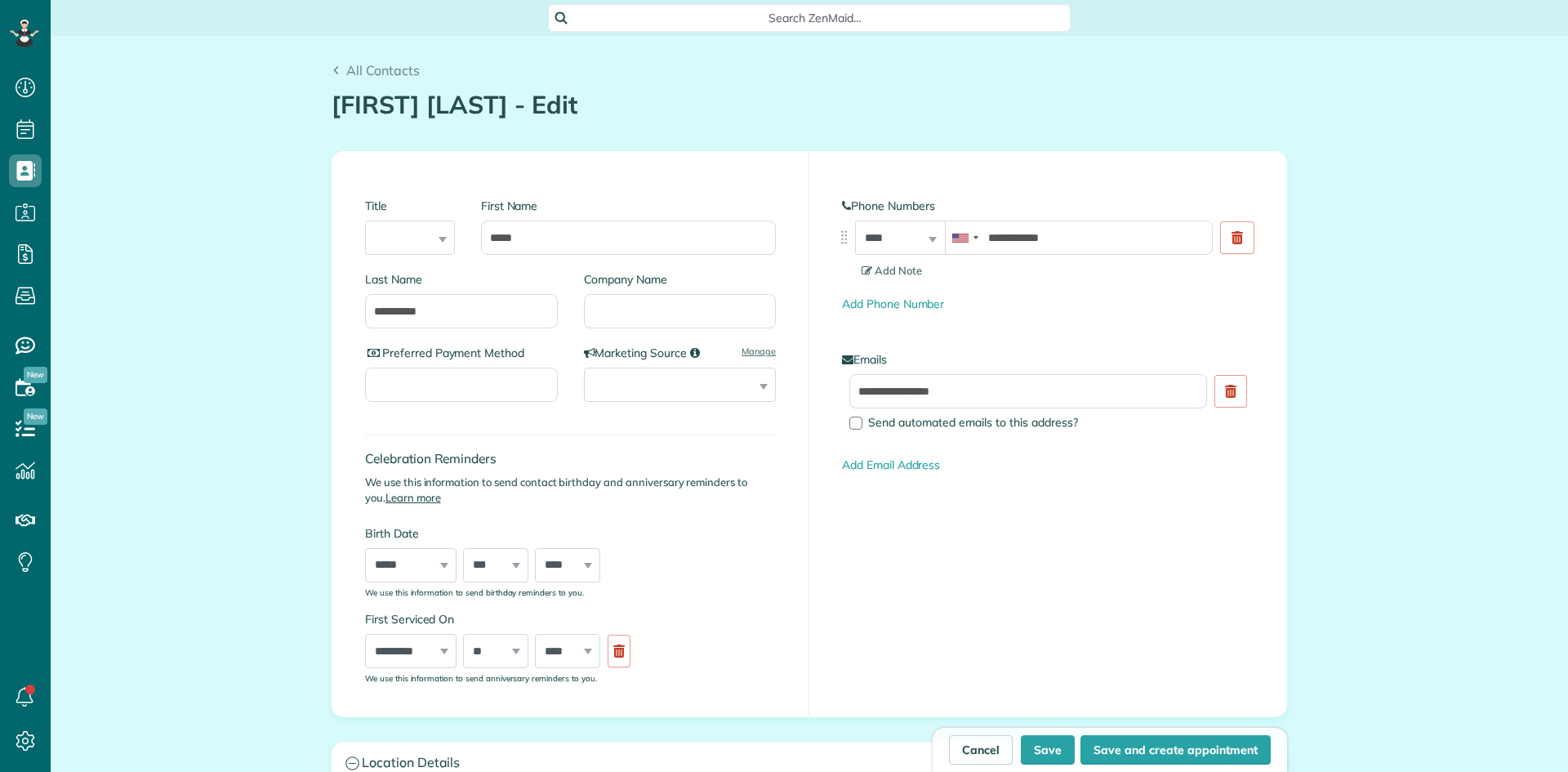 type on "**********" 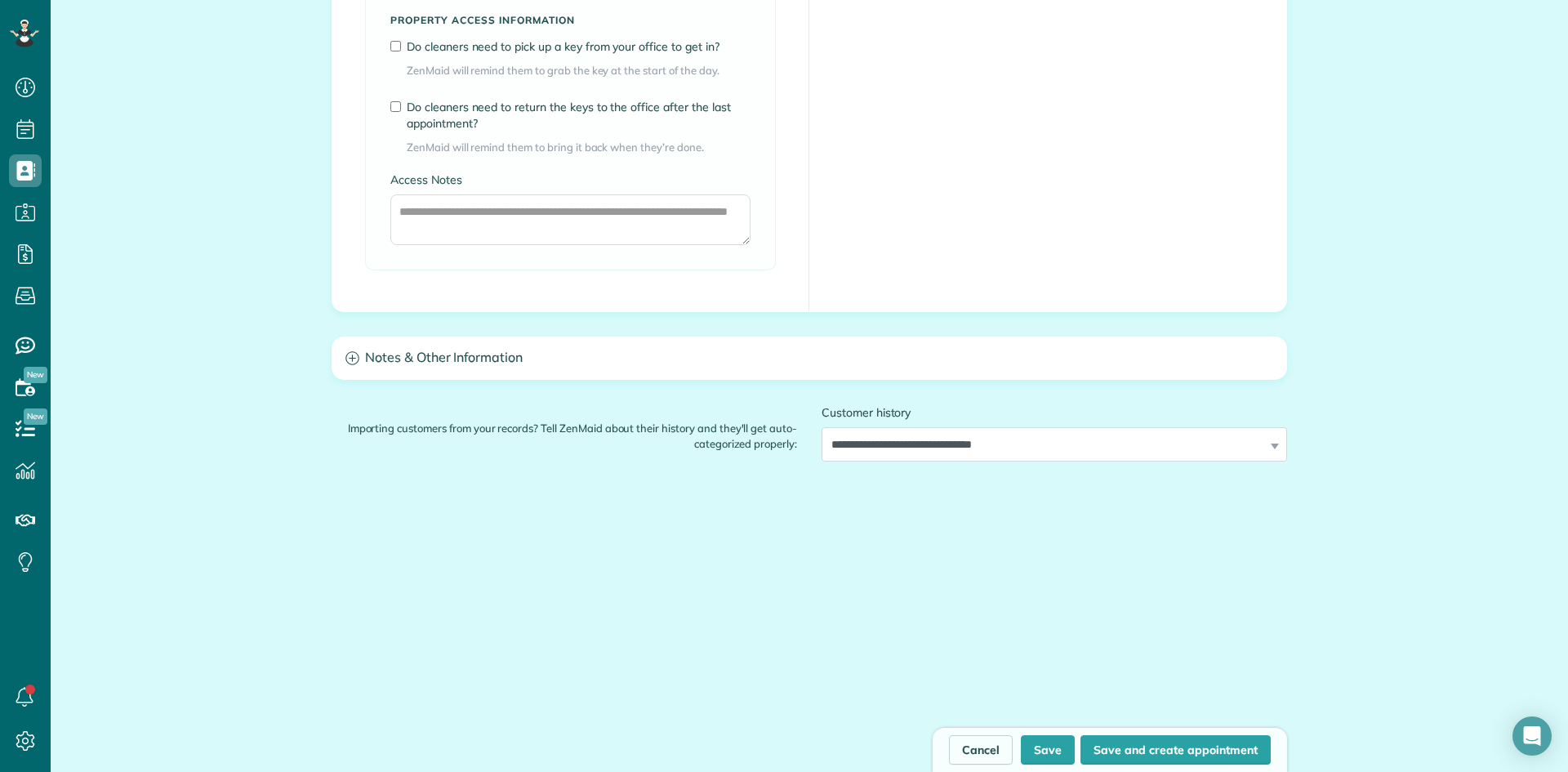 scroll, scrollTop: 1919, scrollLeft: 0, axis: vertical 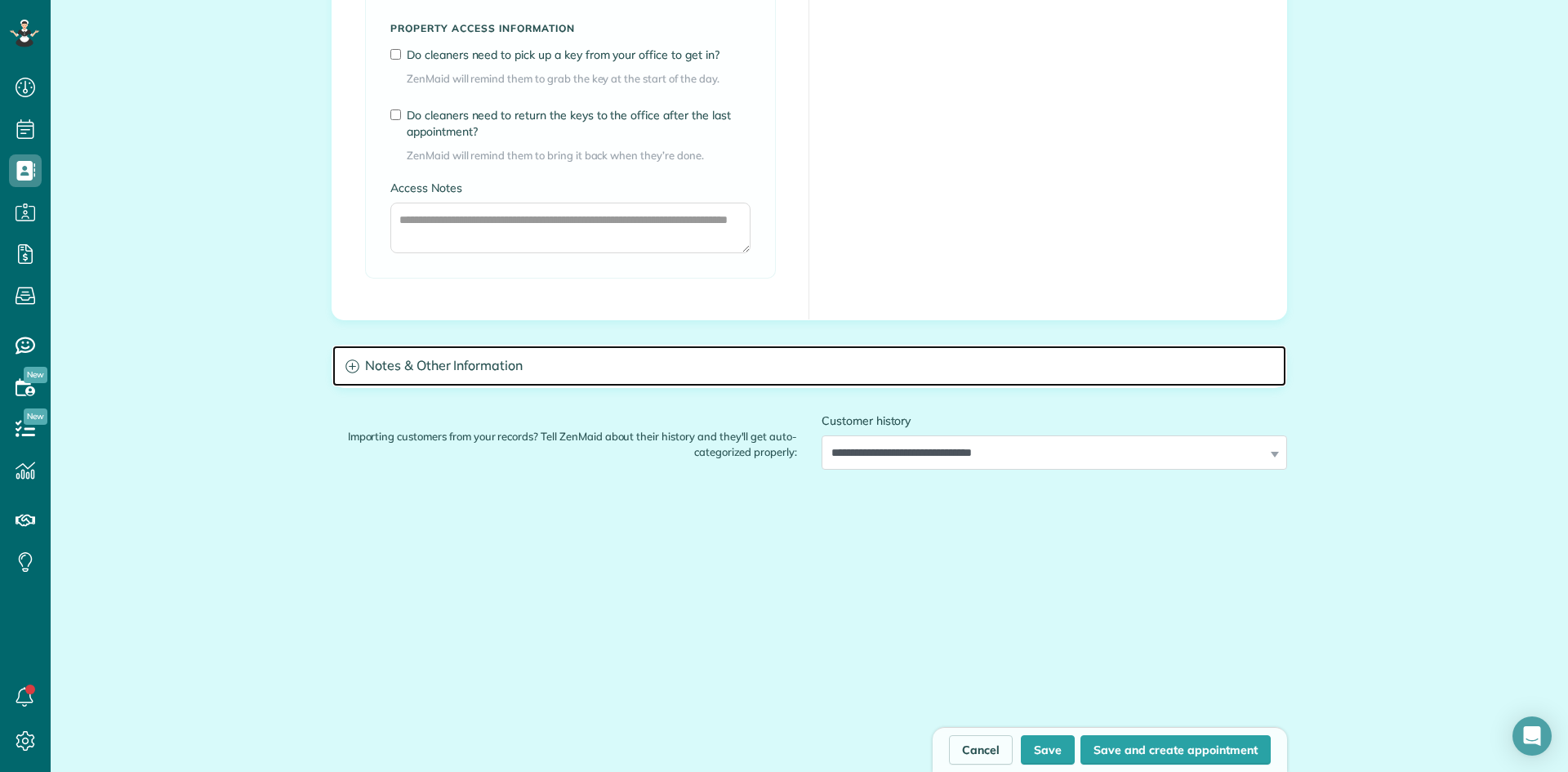 click on "Notes & Other Information" at bounding box center (809, 366) 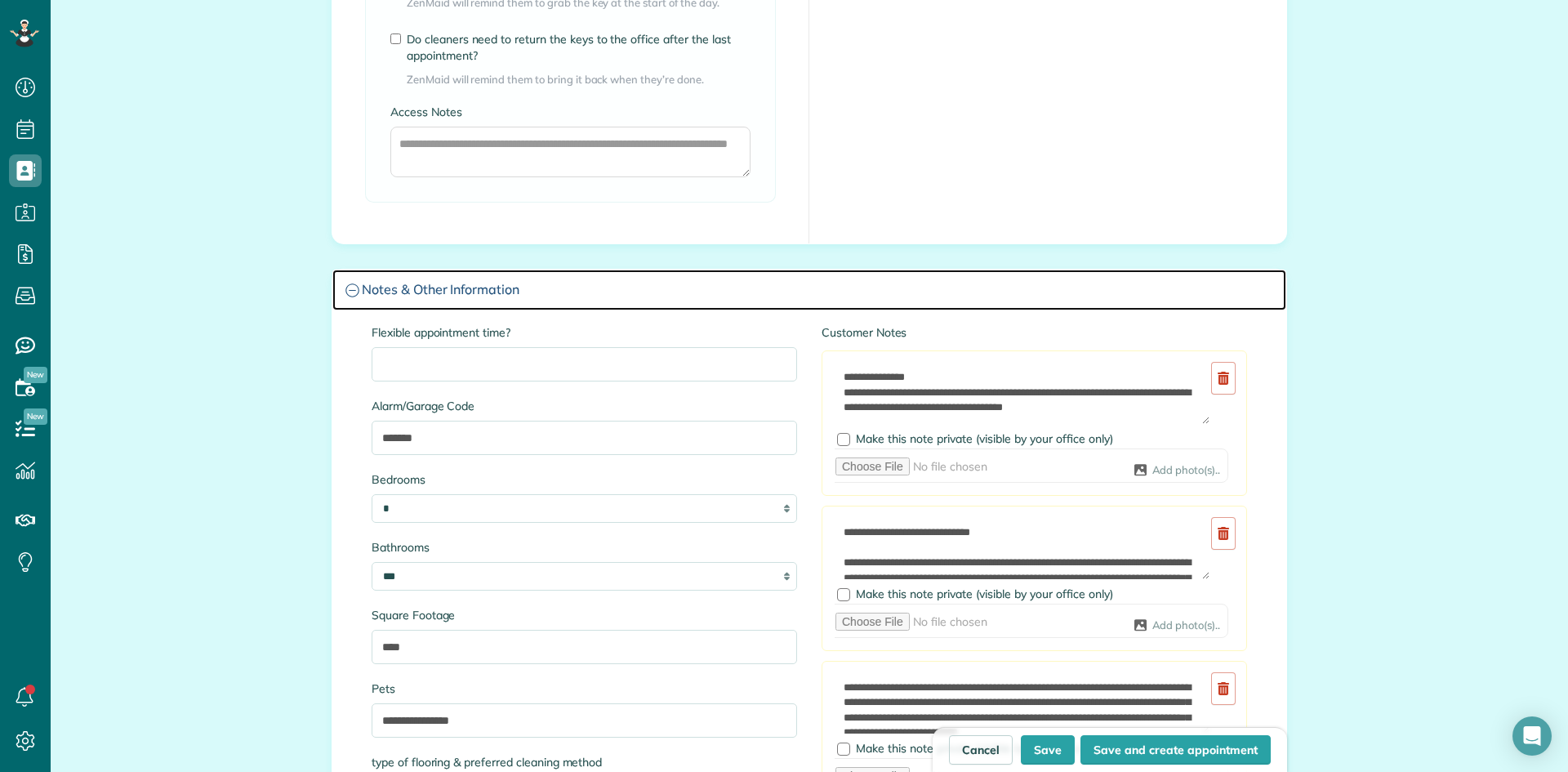 scroll, scrollTop: 2239, scrollLeft: 0, axis: vertical 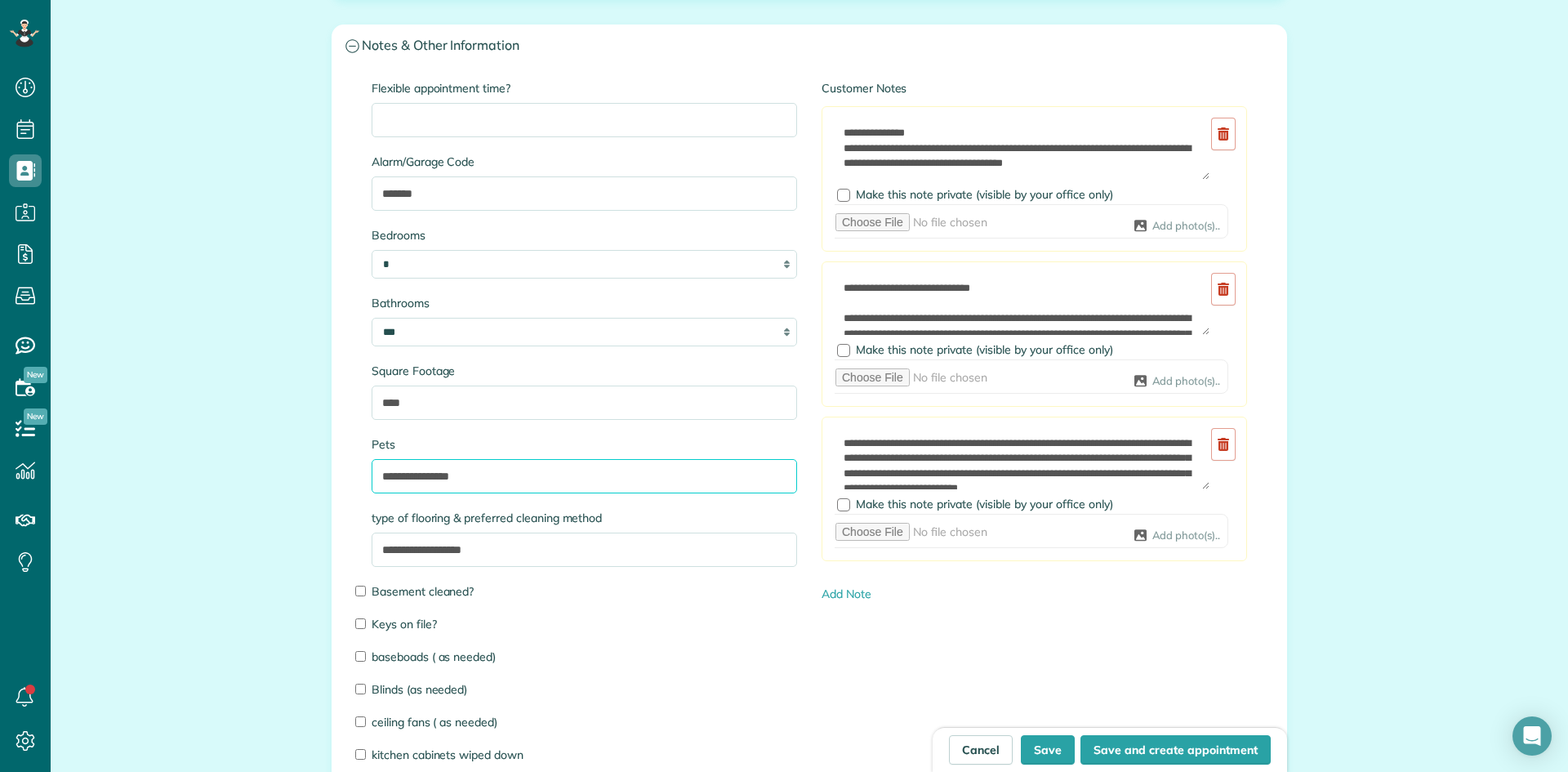 click on "**********" at bounding box center [584, 476] 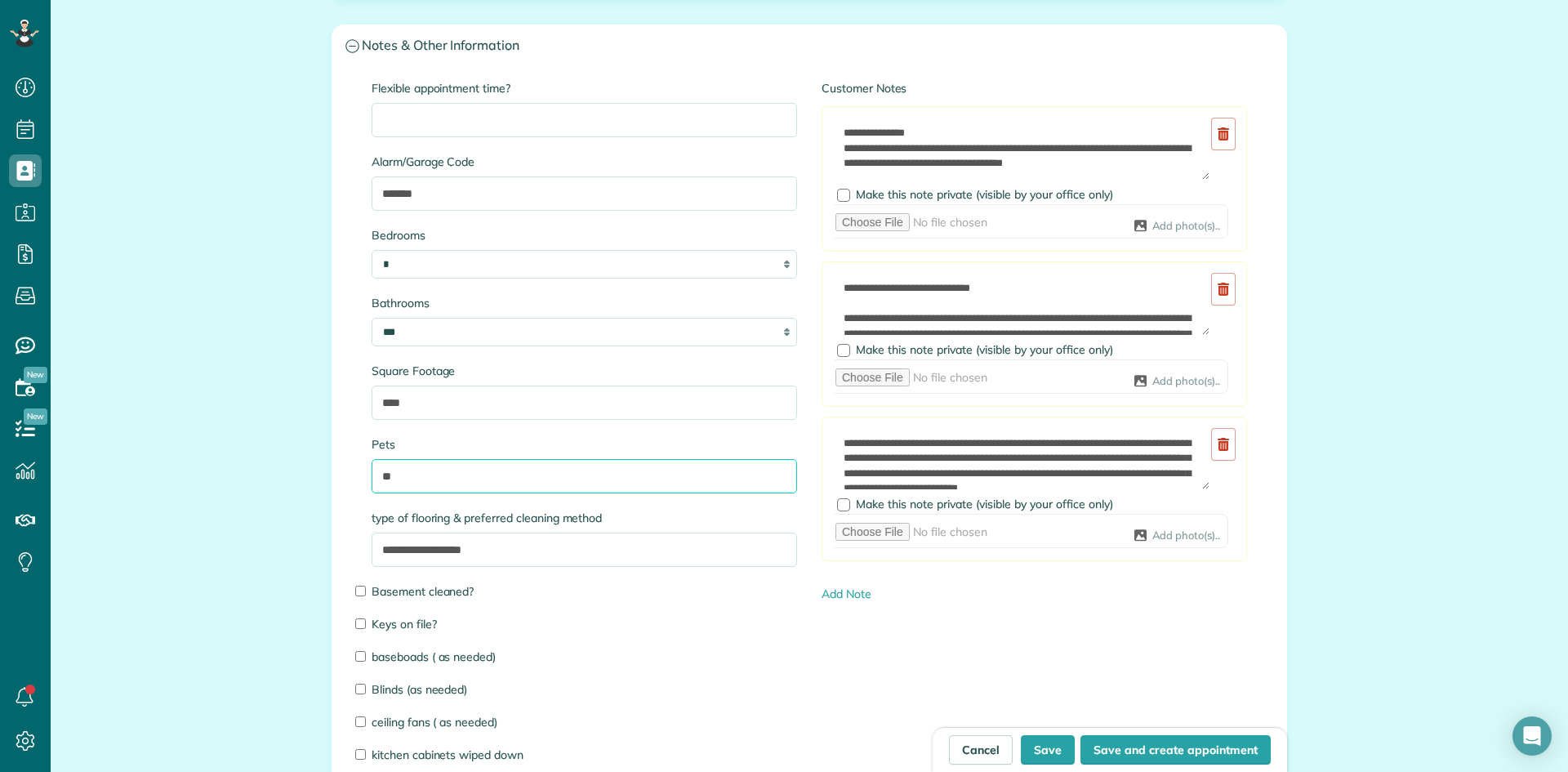type on "*" 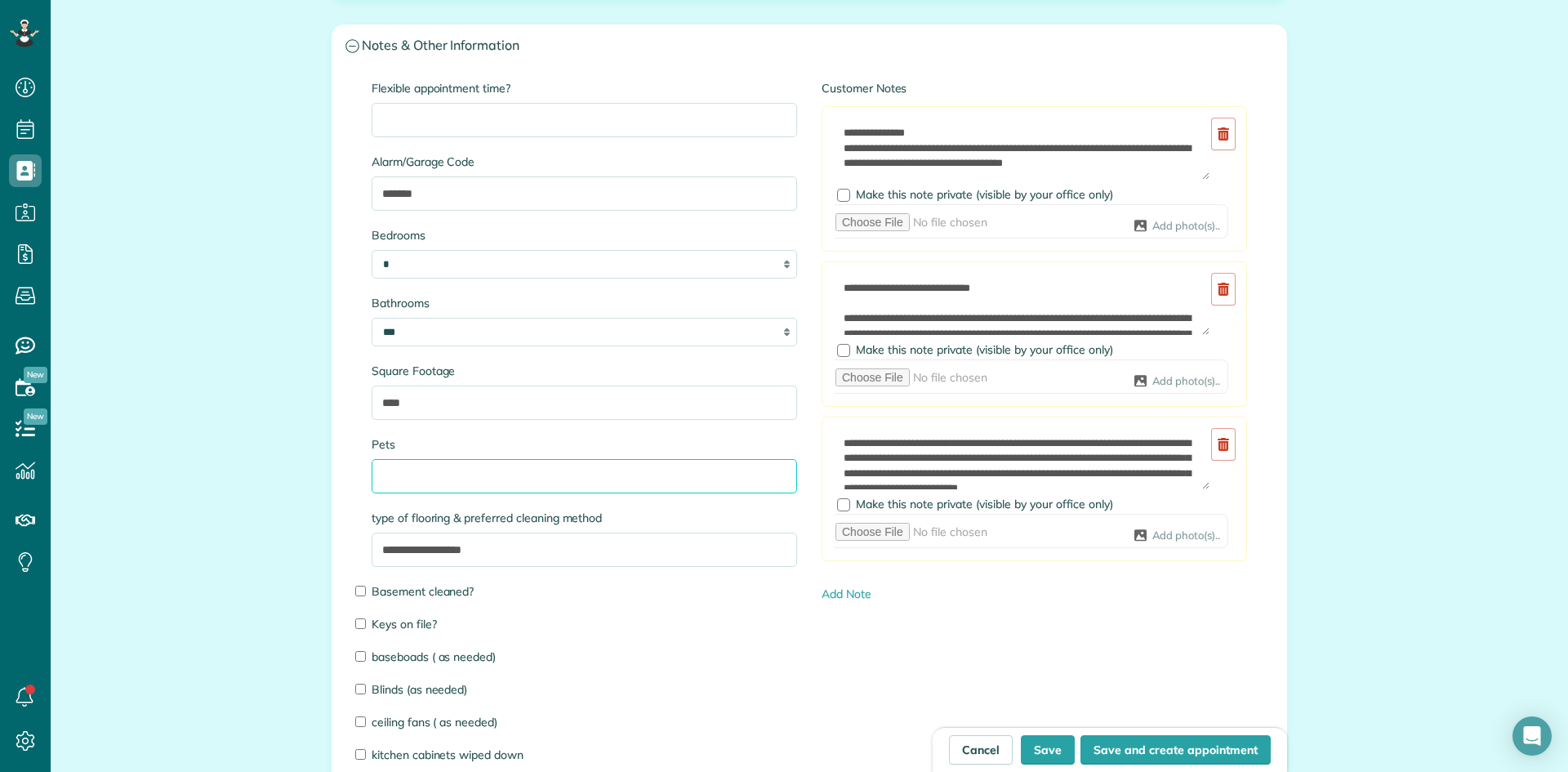type on "*" 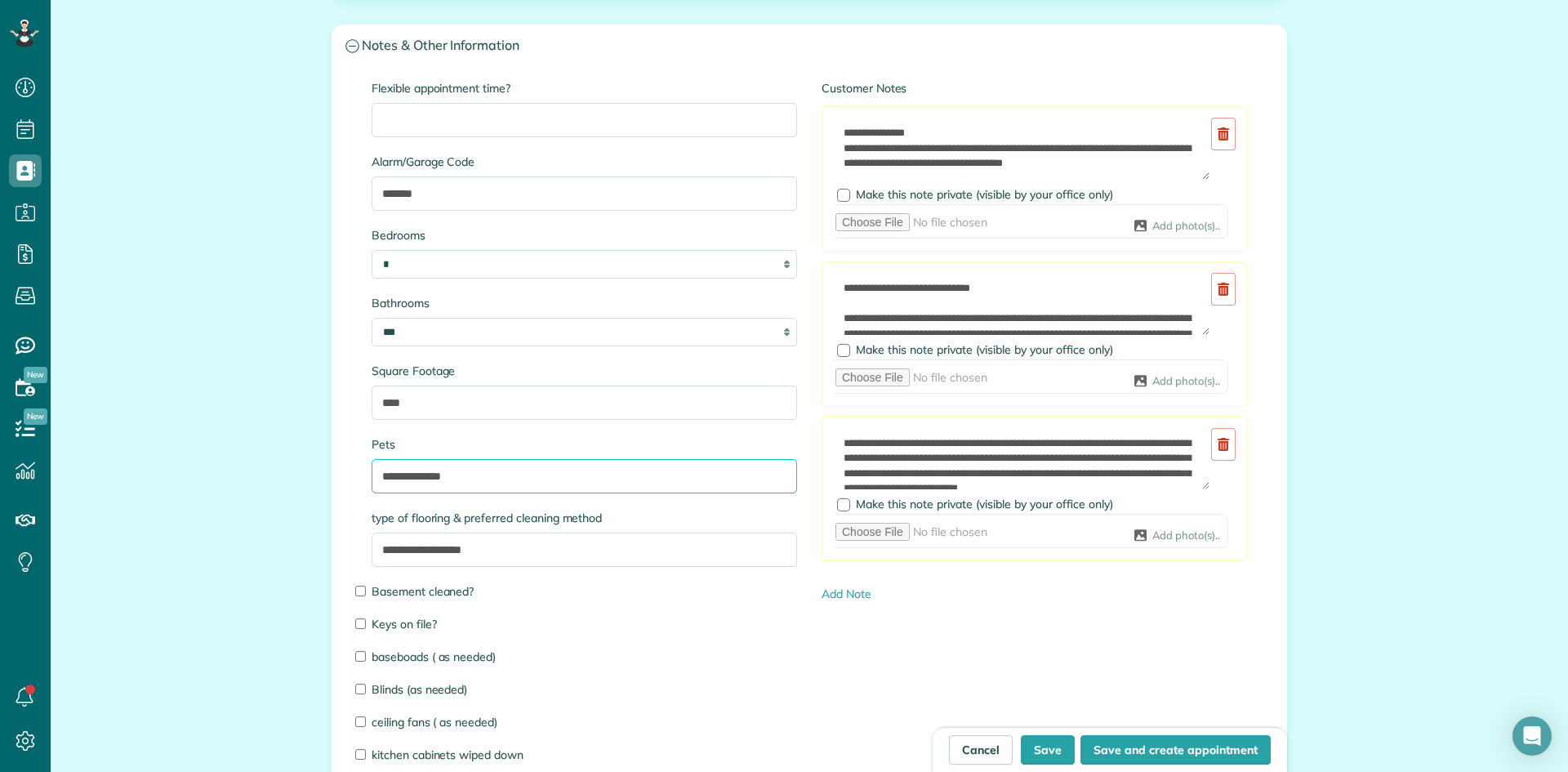 type on "**********" 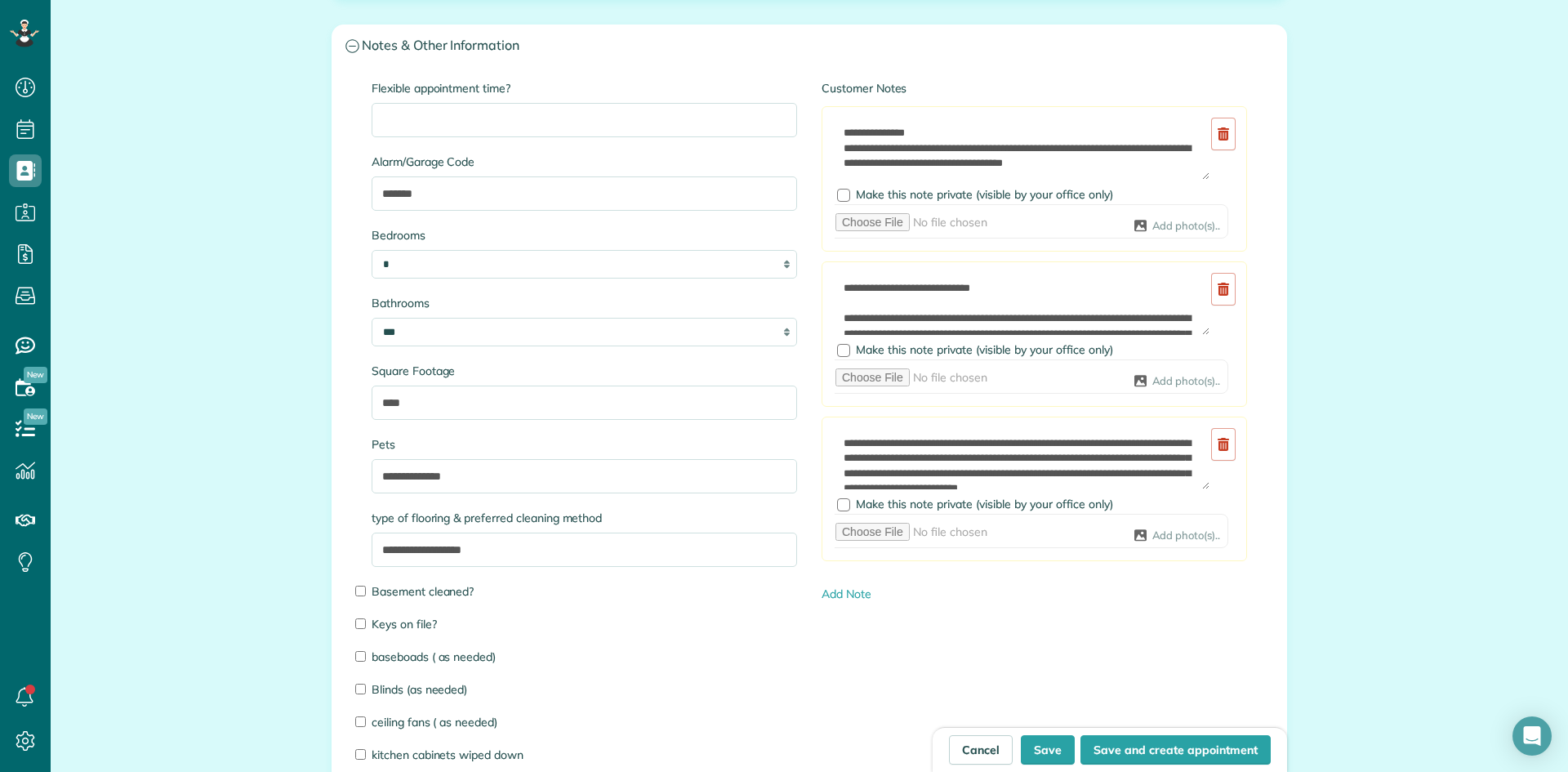 click on "baseboads ( as needed)" at bounding box center (584, 657) 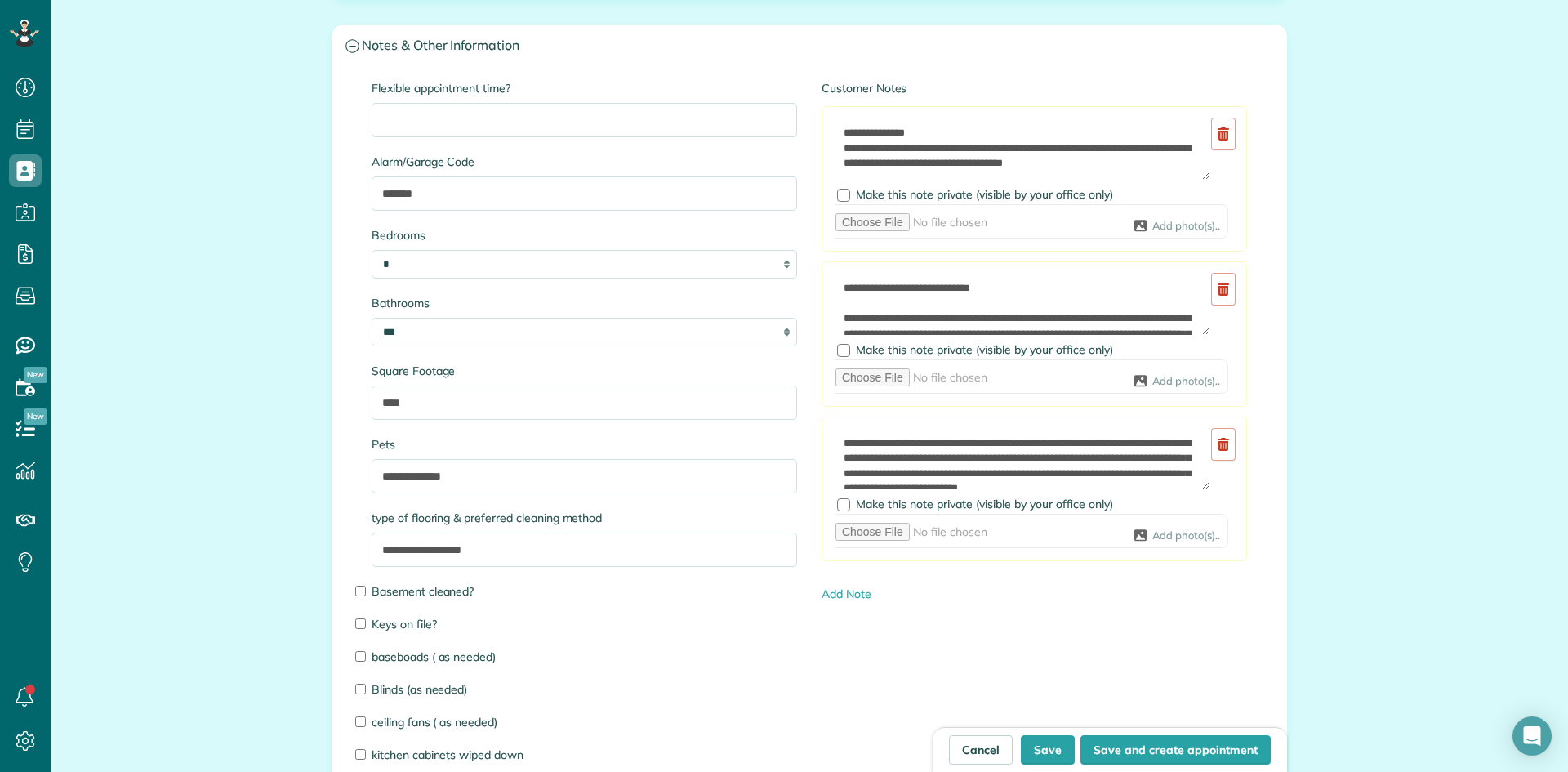 click on "baseboads ( as needed)" at bounding box center (584, 657) 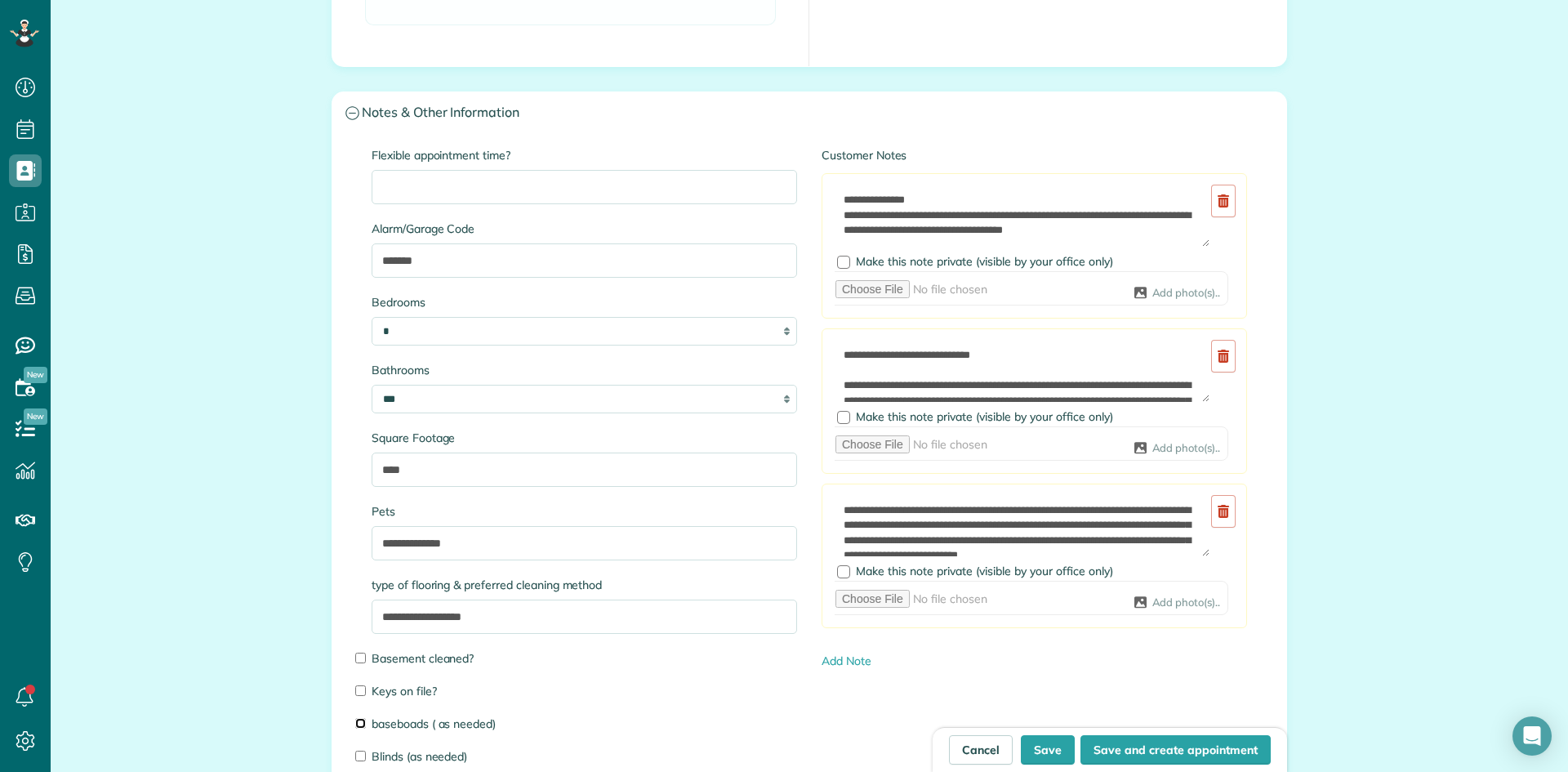 scroll, scrollTop: 2184, scrollLeft: 0, axis: vertical 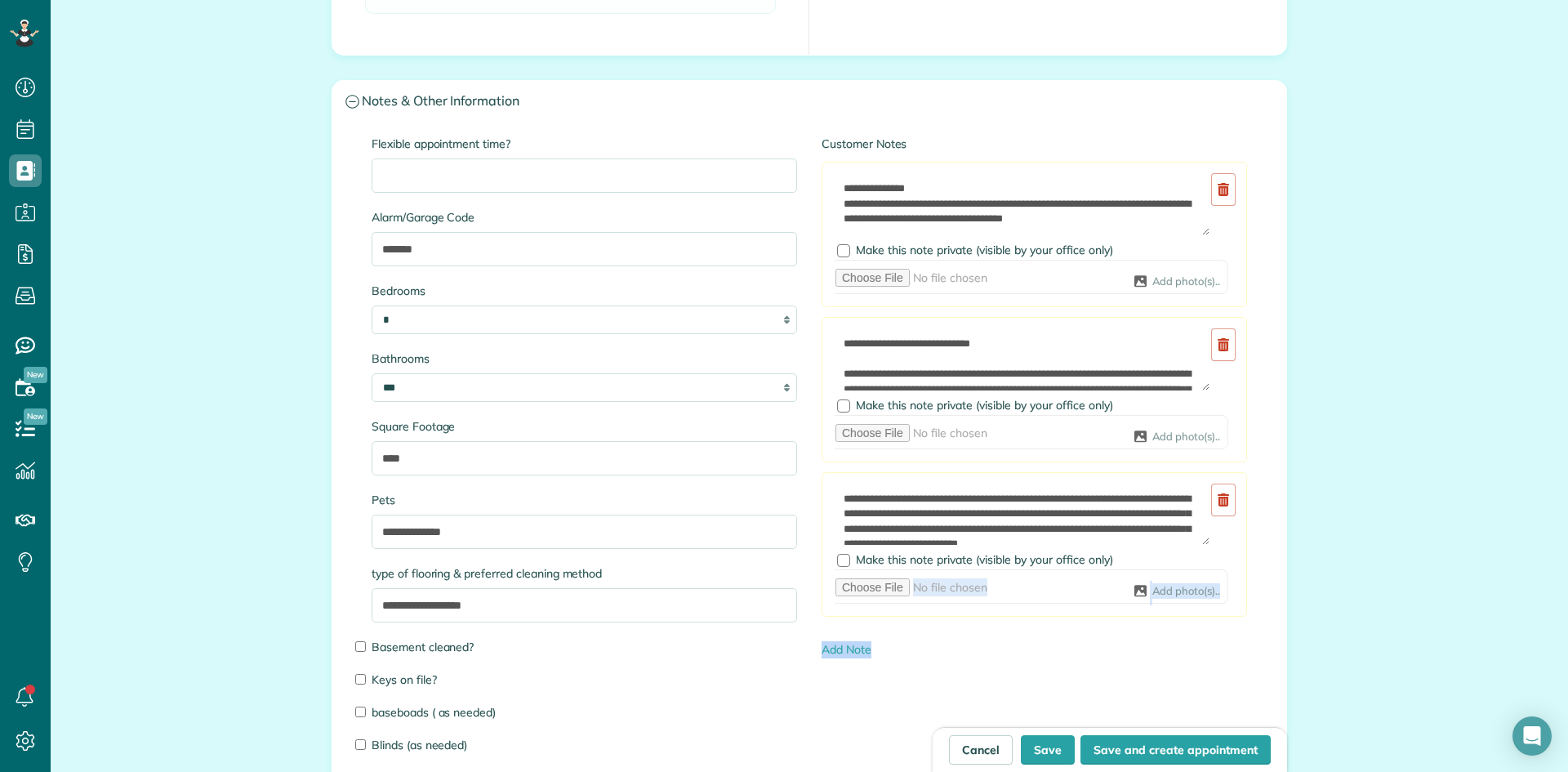 drag, startPoint x: 1208, startPoint y: 547, endPoint x: 1224, endPoint y: 726, distance: 179.71366 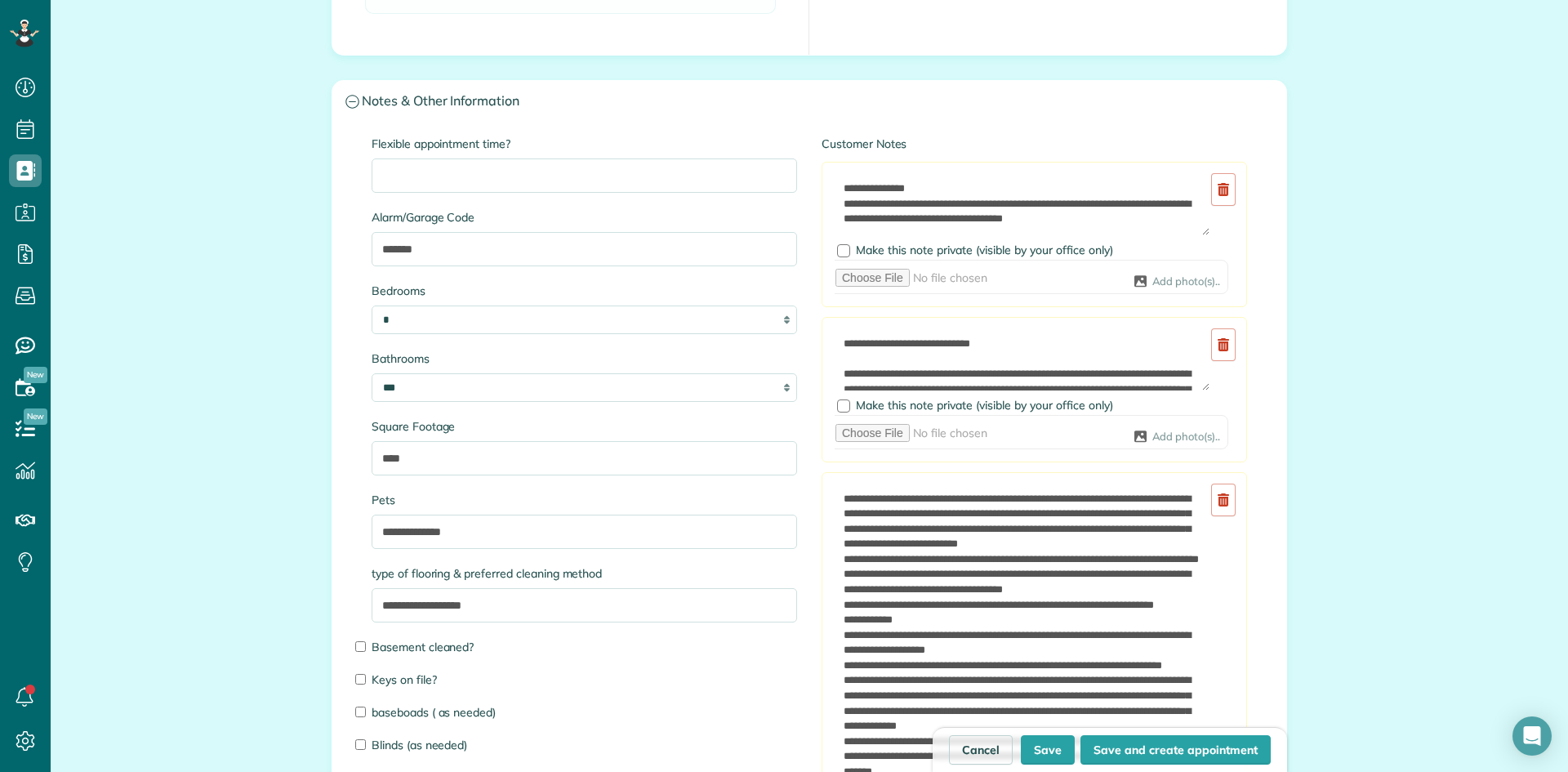 drag, startPoint x: 1206, startPoint y: 540, endPoint x: 1227, endPoint y: 782, distance: 242.90945 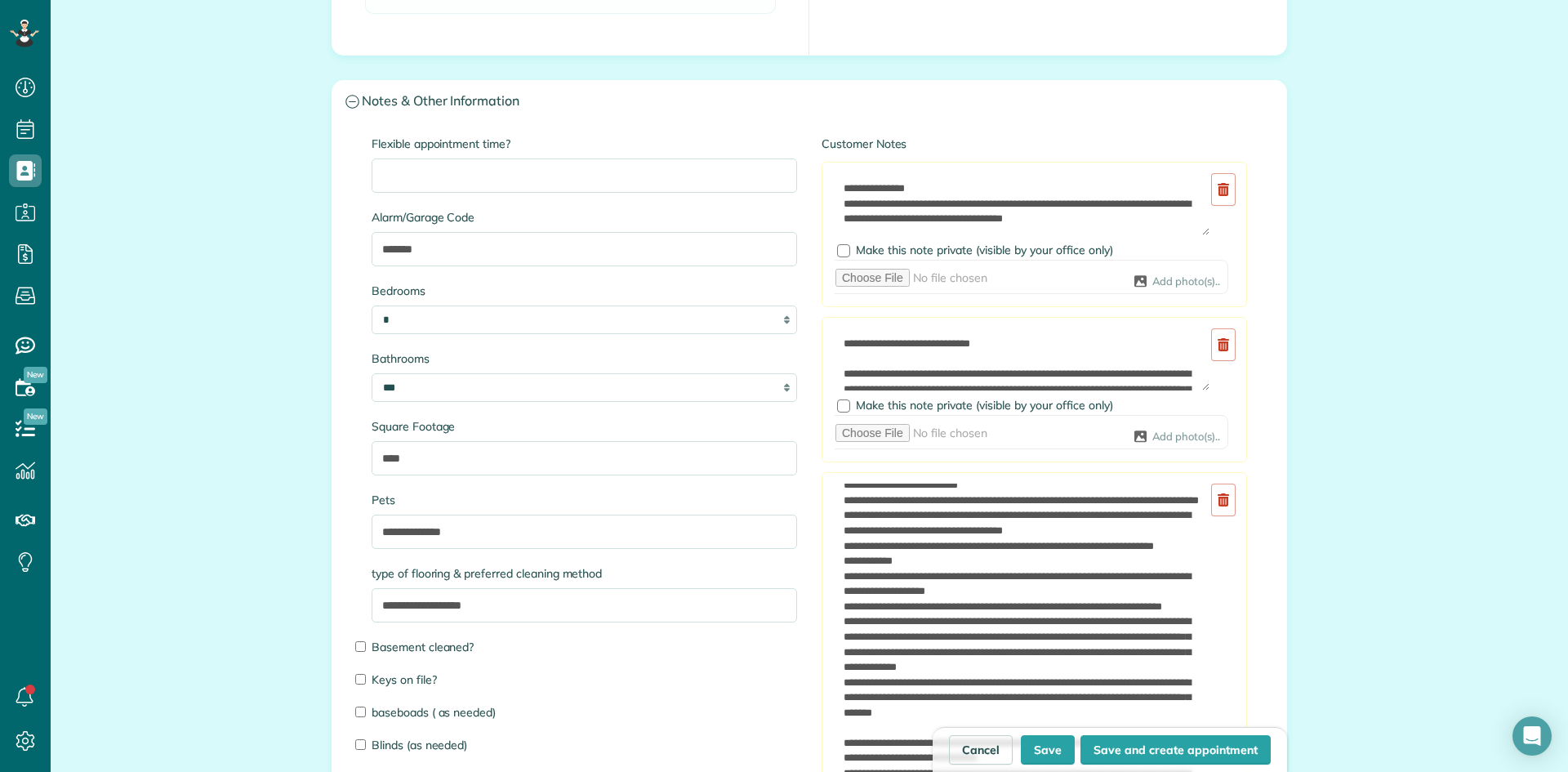 scroll, scrollTop: 60, scrollLeft: 0, axis: vertical 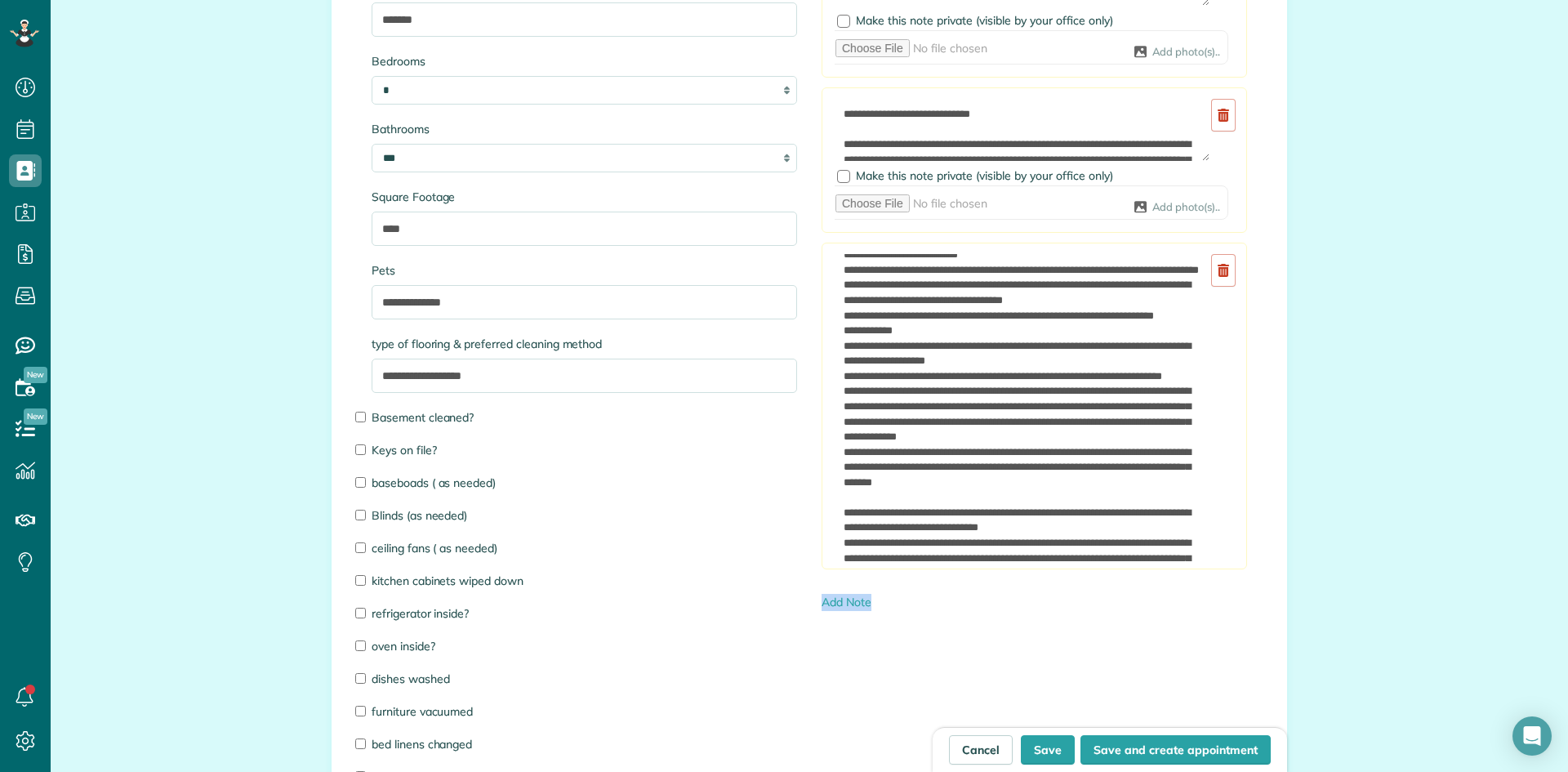 drag, startPoint x: 1208, startPoint y: 552, endPoint x: 1214, endPoint y: 628, distance: 76.23647 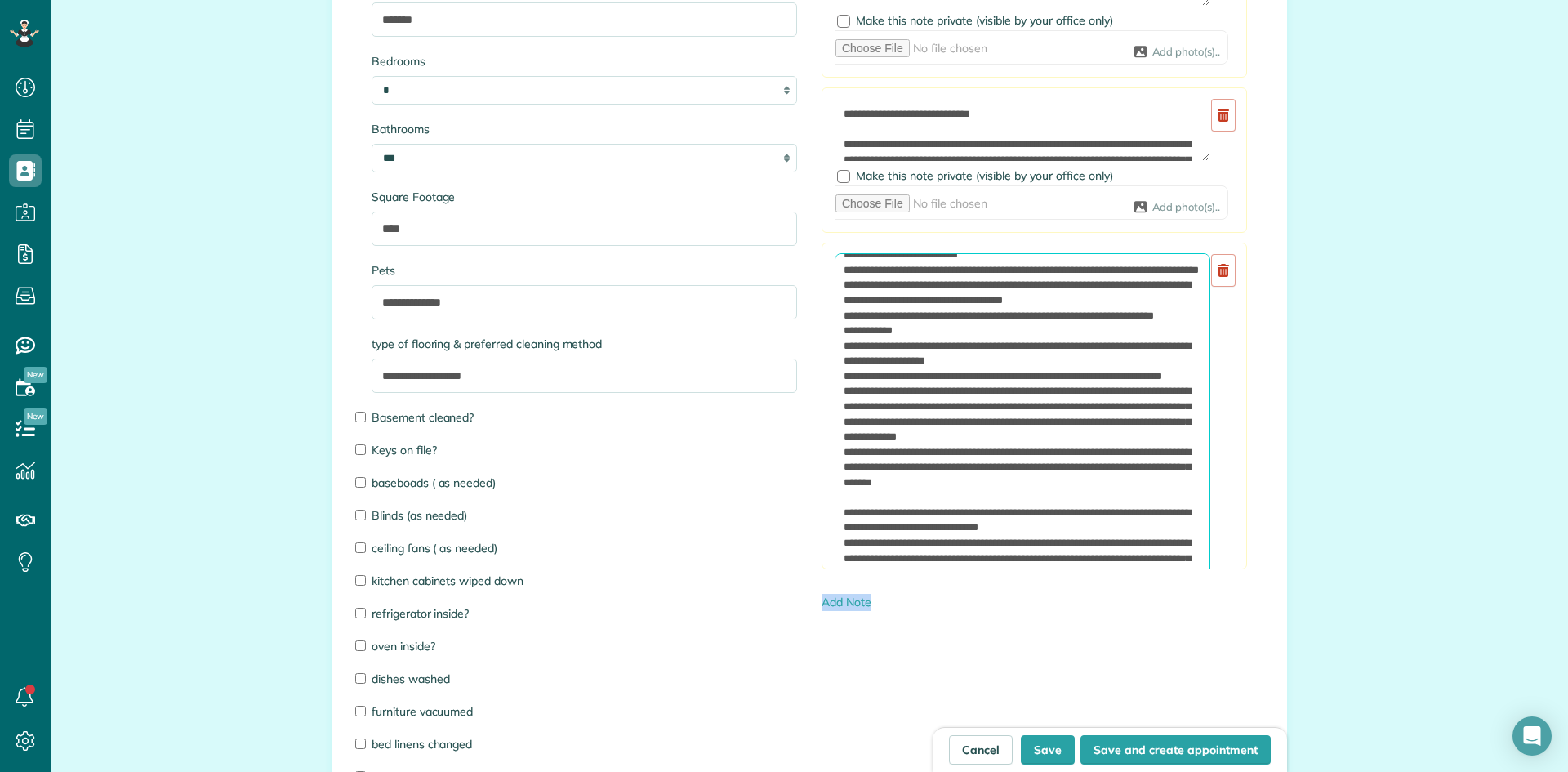 click at bounding box center [1022, 444] 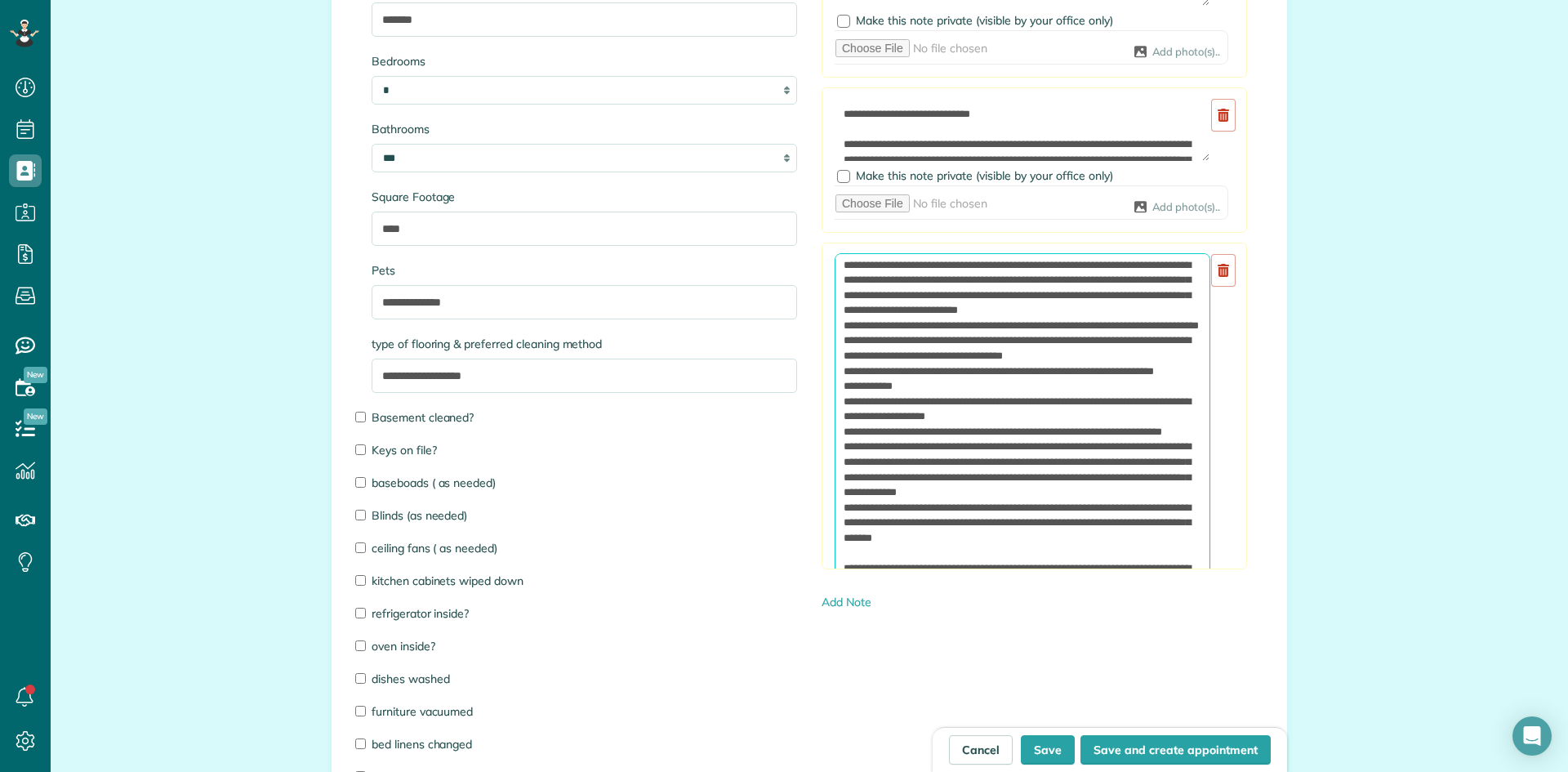 scroll, scrollTop: 0, scrollLeft: 0, axis: both 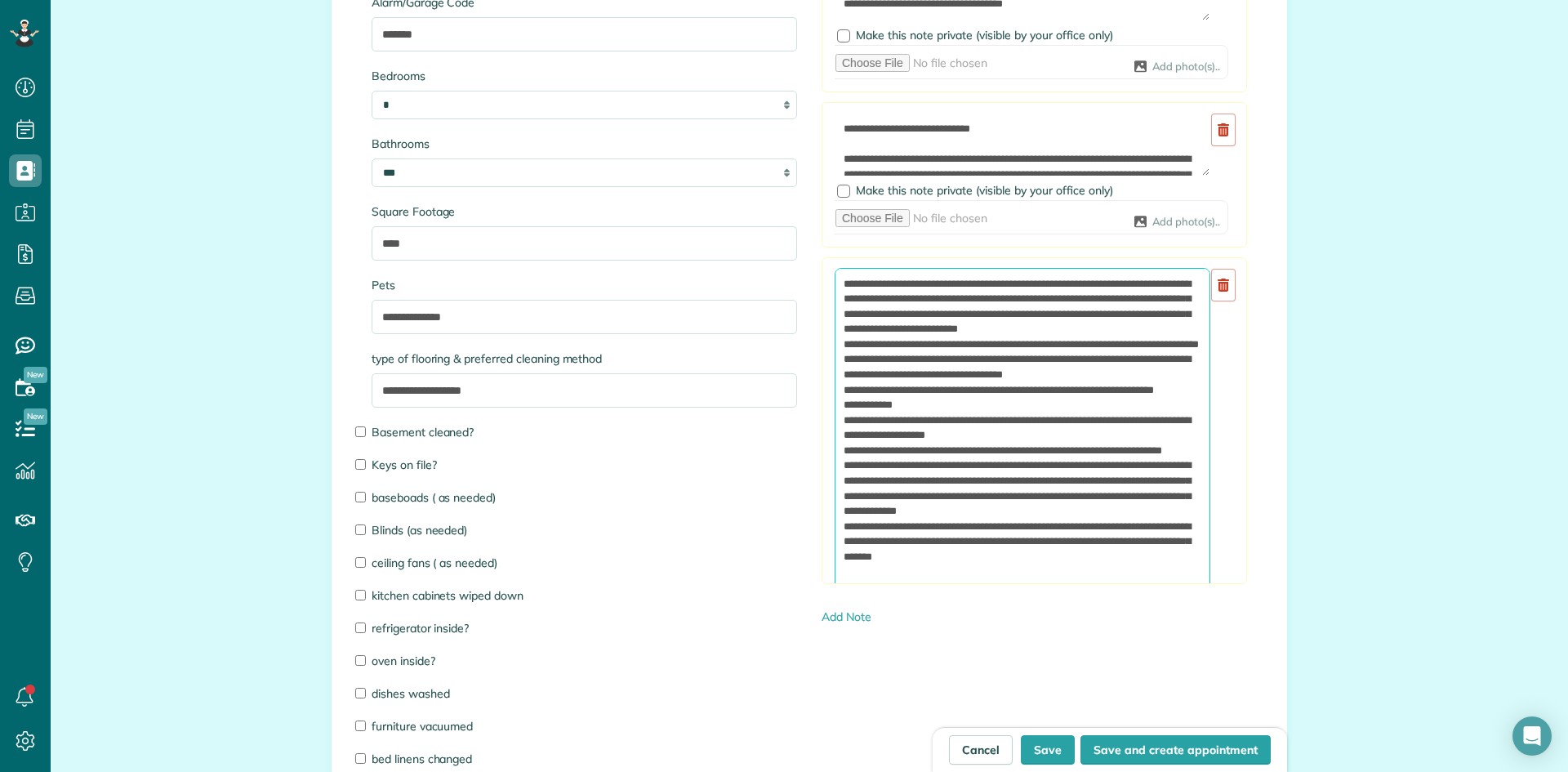 click at bounding box center (1022, 459) 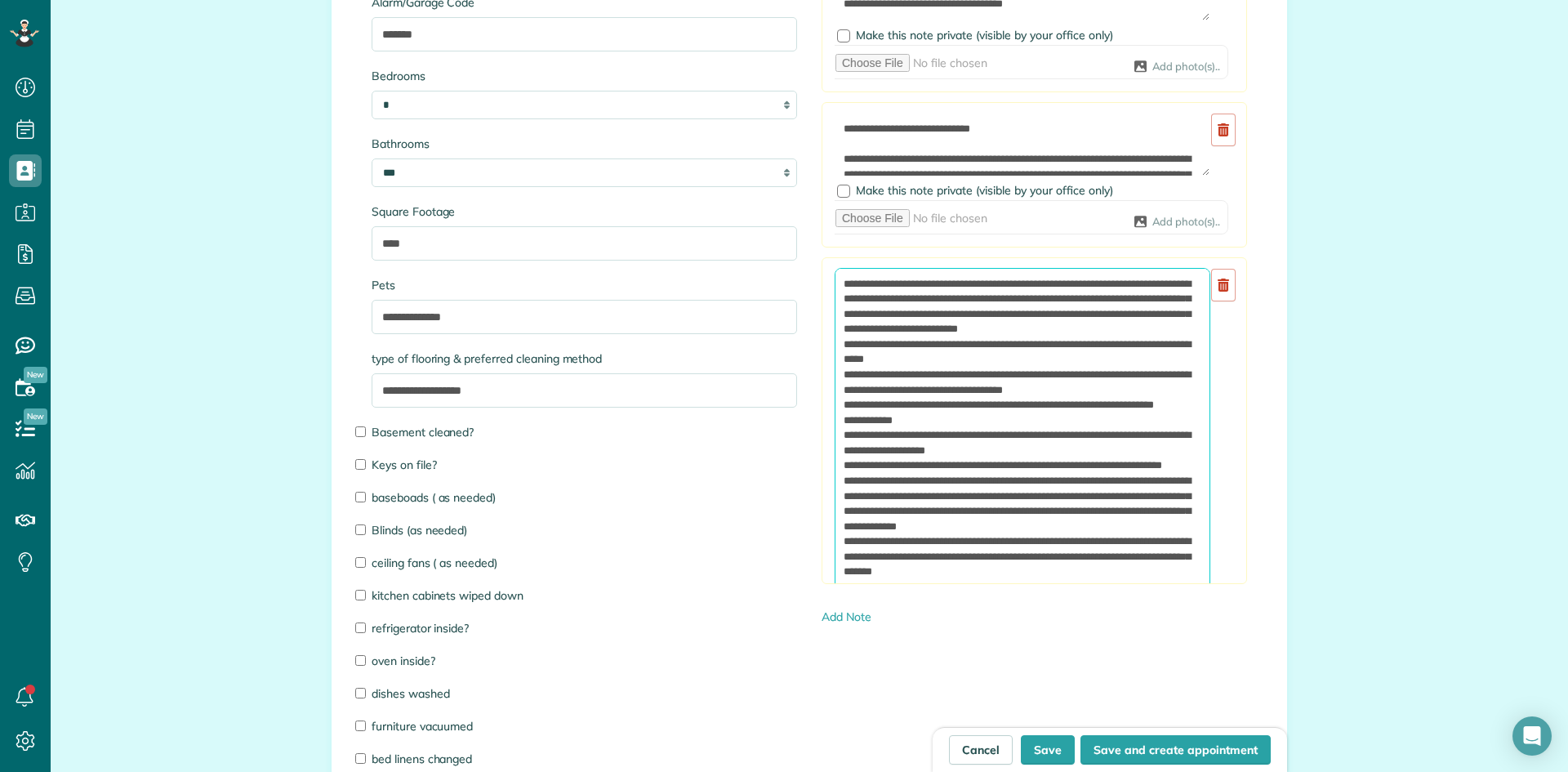 click at bounding box center [1022, 459] 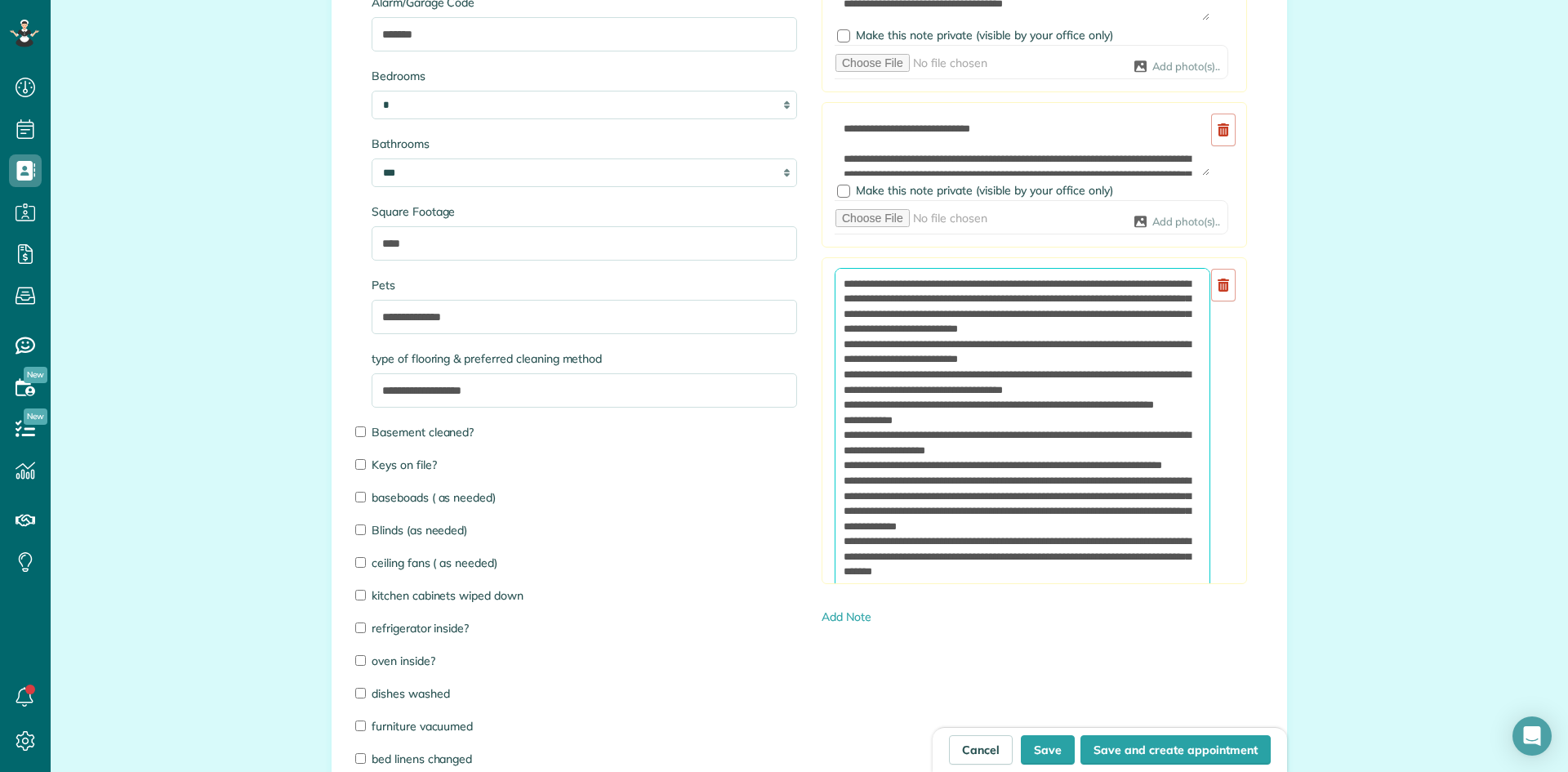 click at bounding box center [1022, 459] 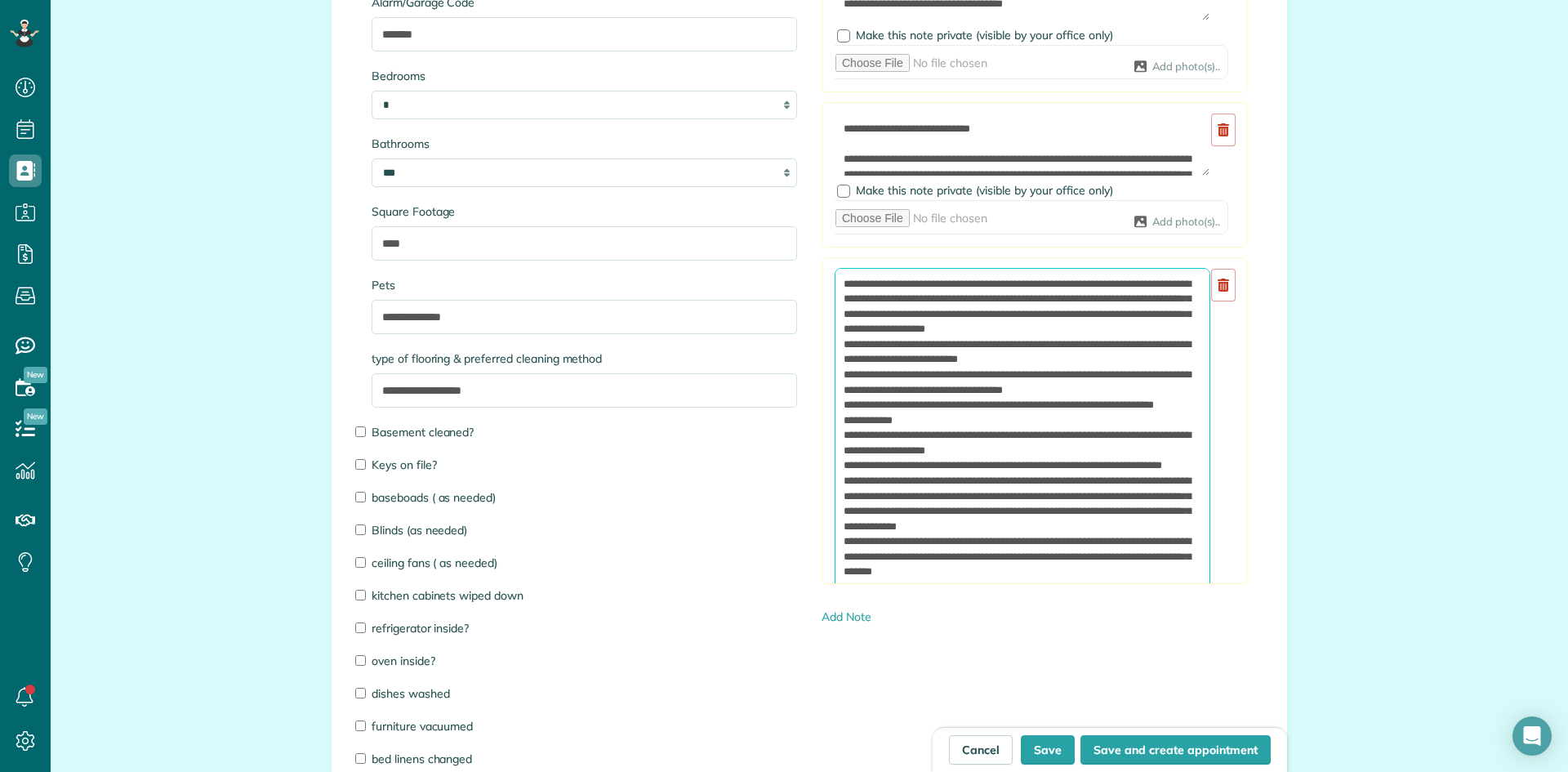 click at bounding box center (1022, 459) 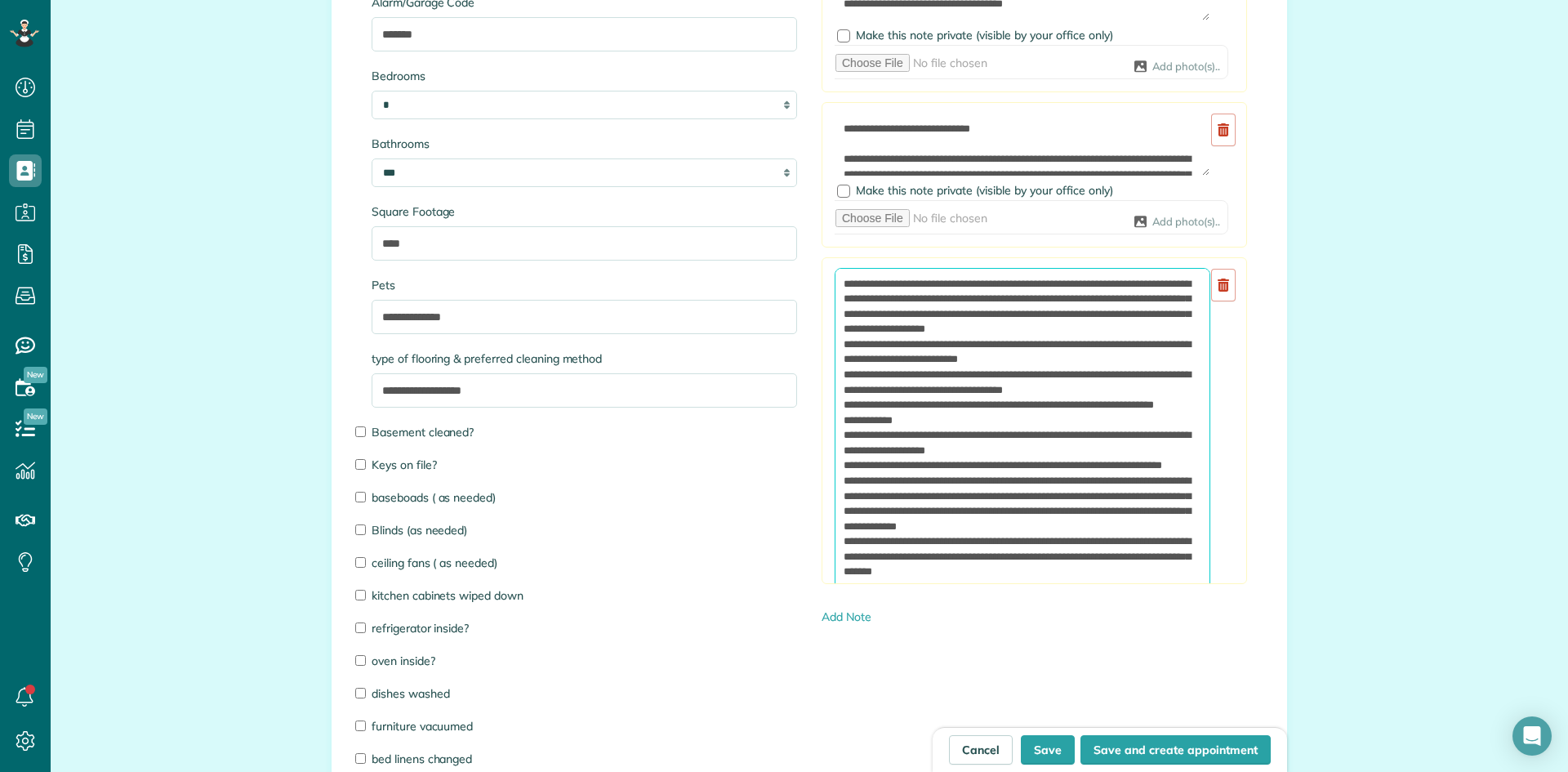 click at bounding box center (1022, 459) 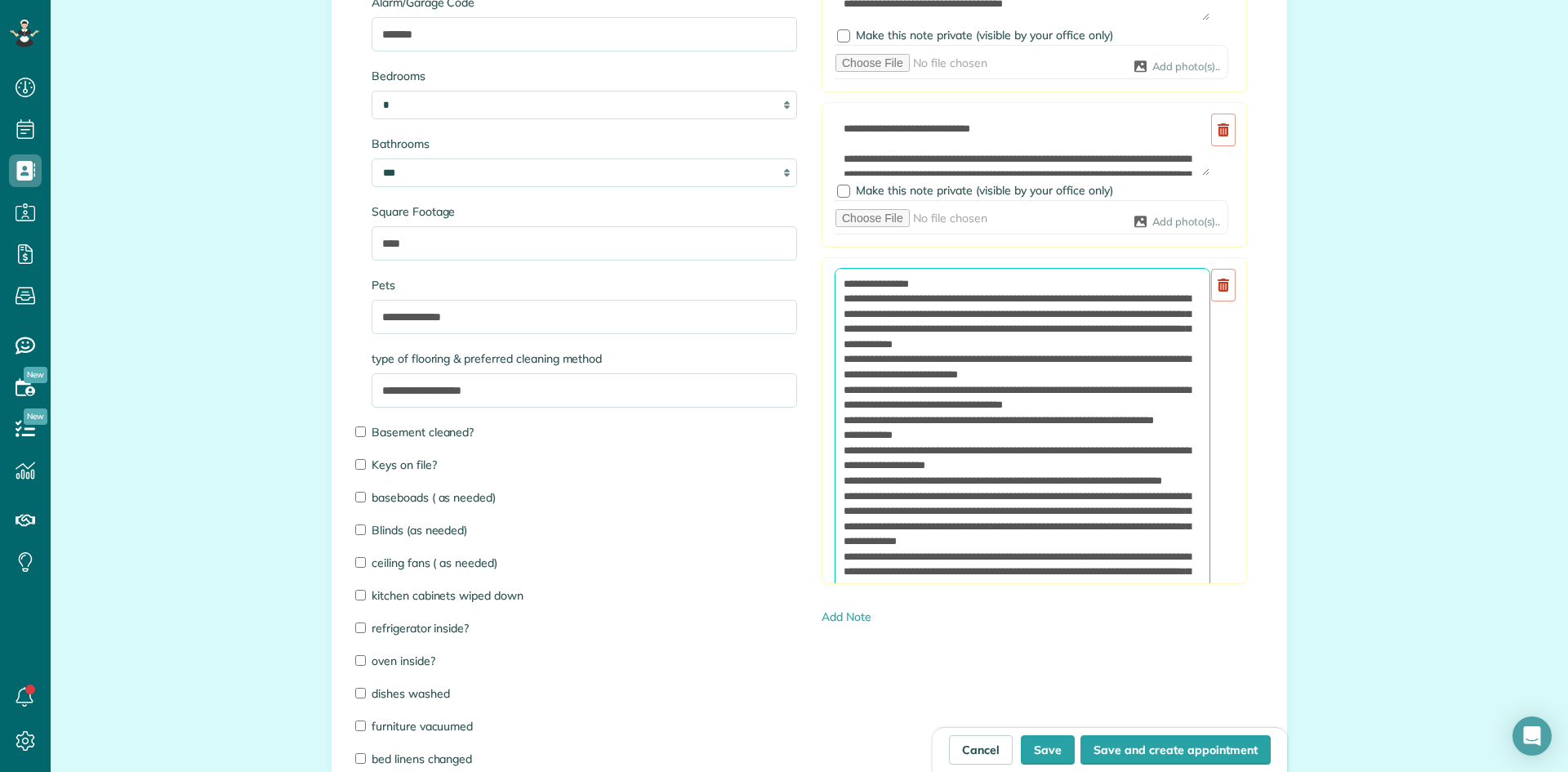 click at bounding box center (1022, 459) 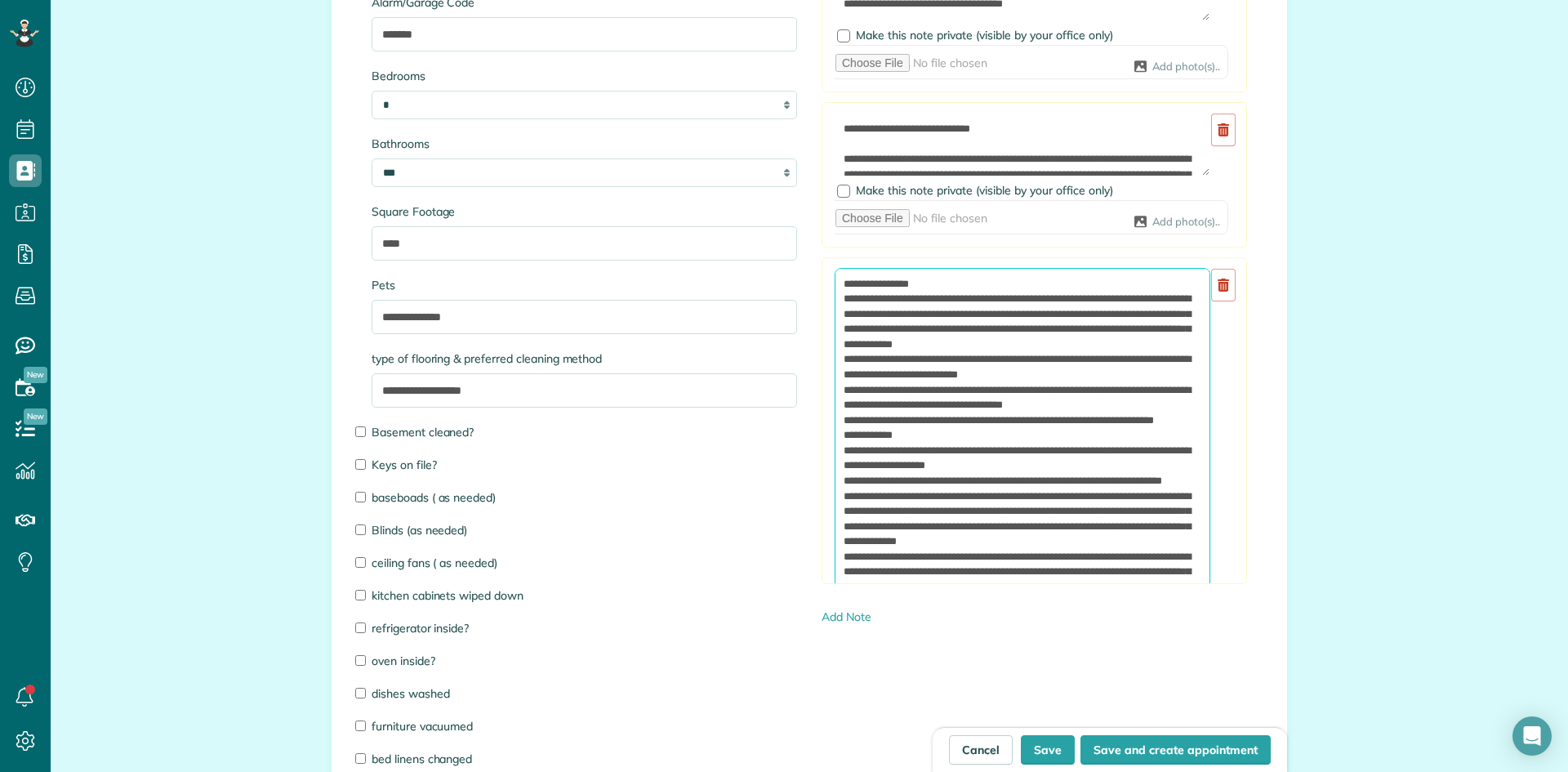 click at bounding box center (1022, 459) 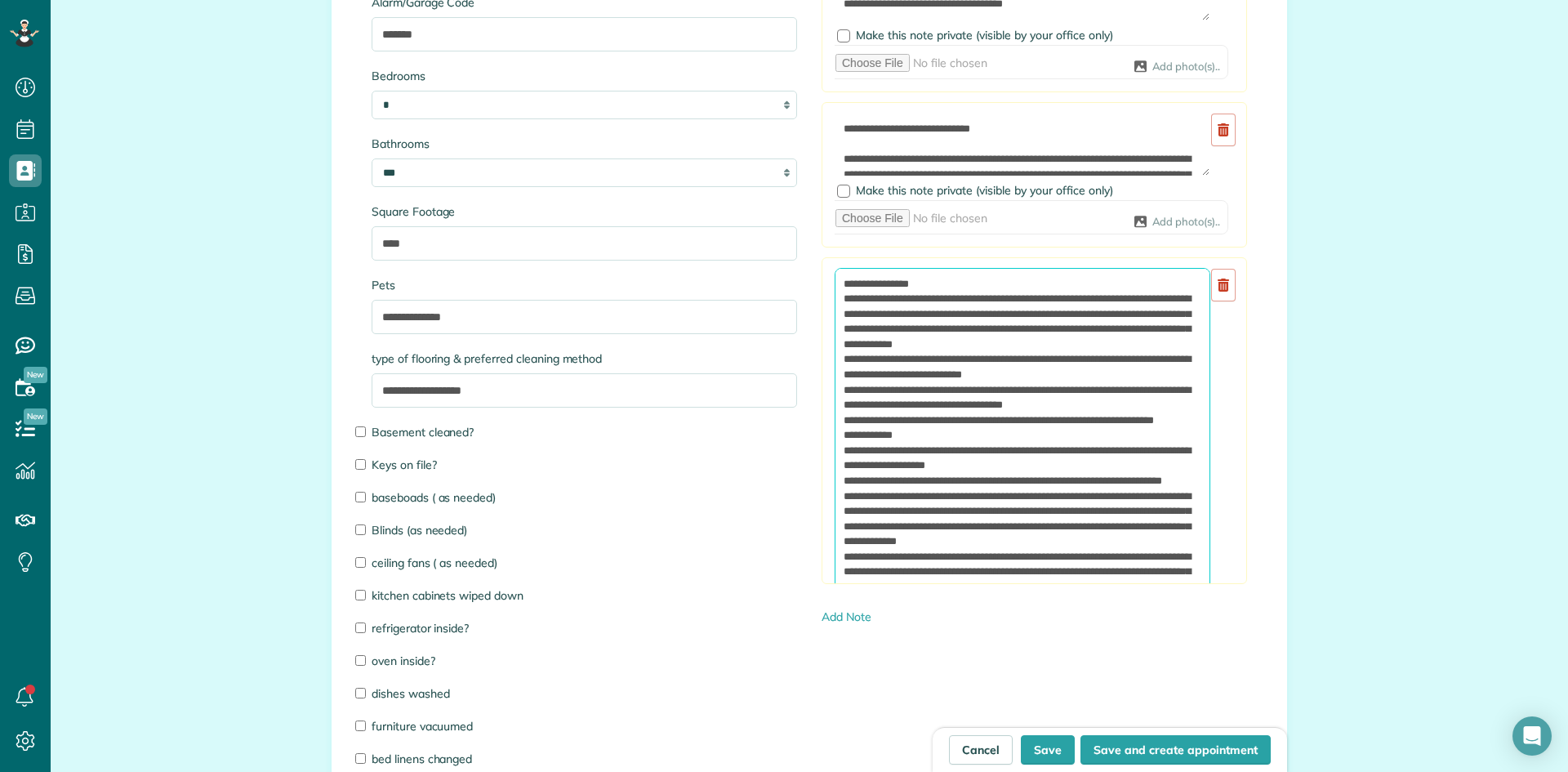 click at bounding box center [1022, 459] 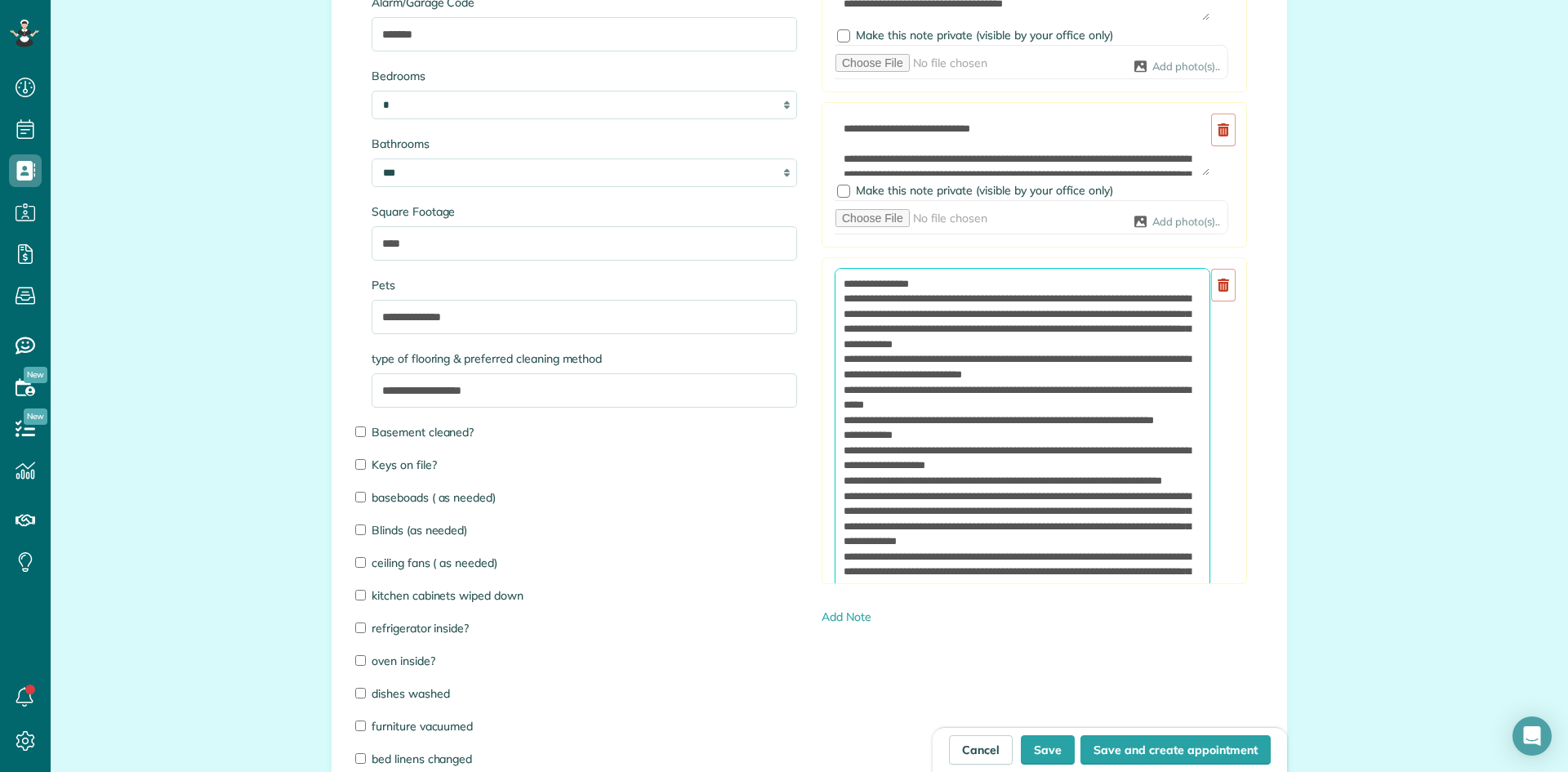 click at bounding box center [1022, 459] 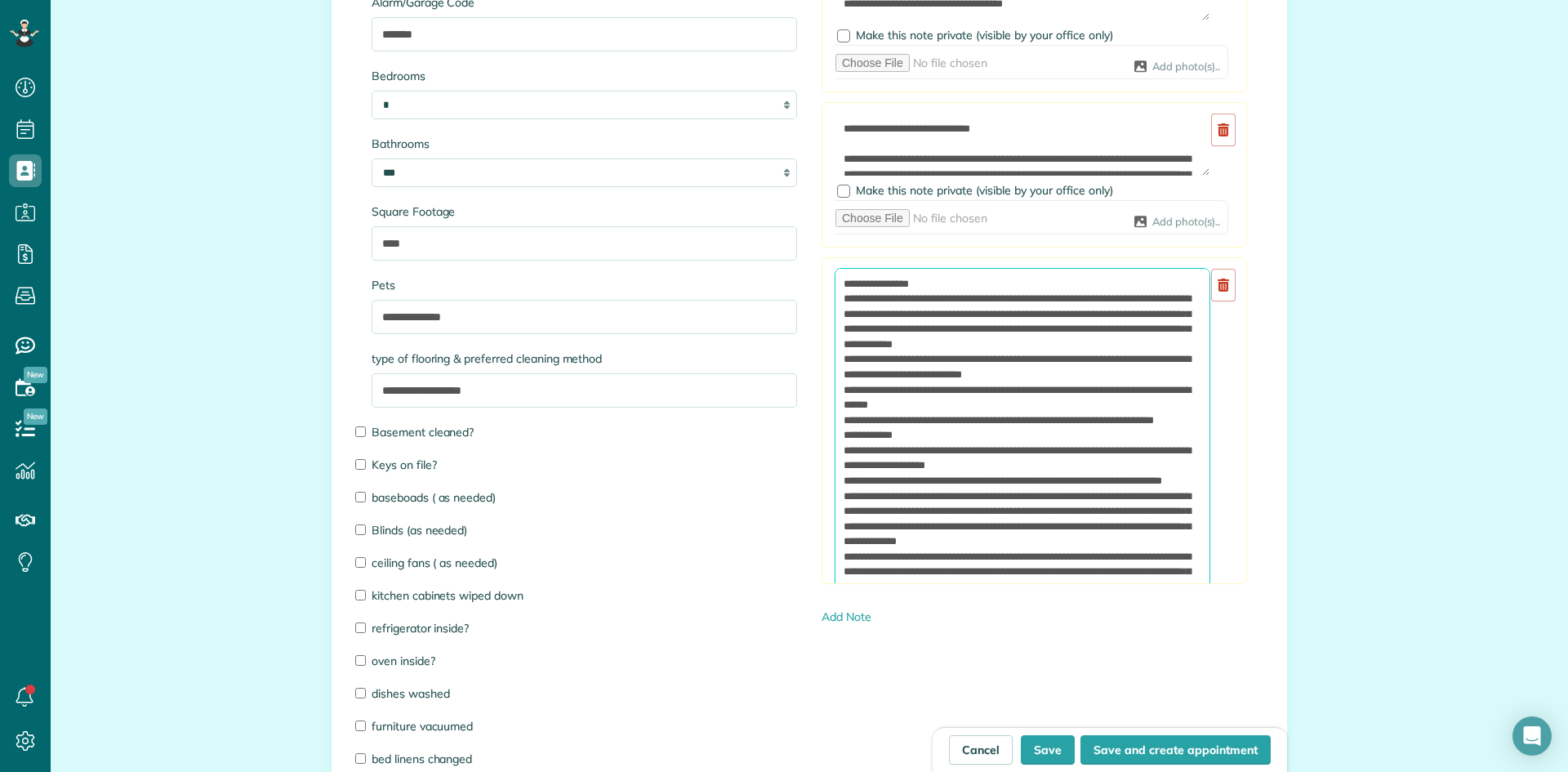 click at bounding box center [1022, 459] 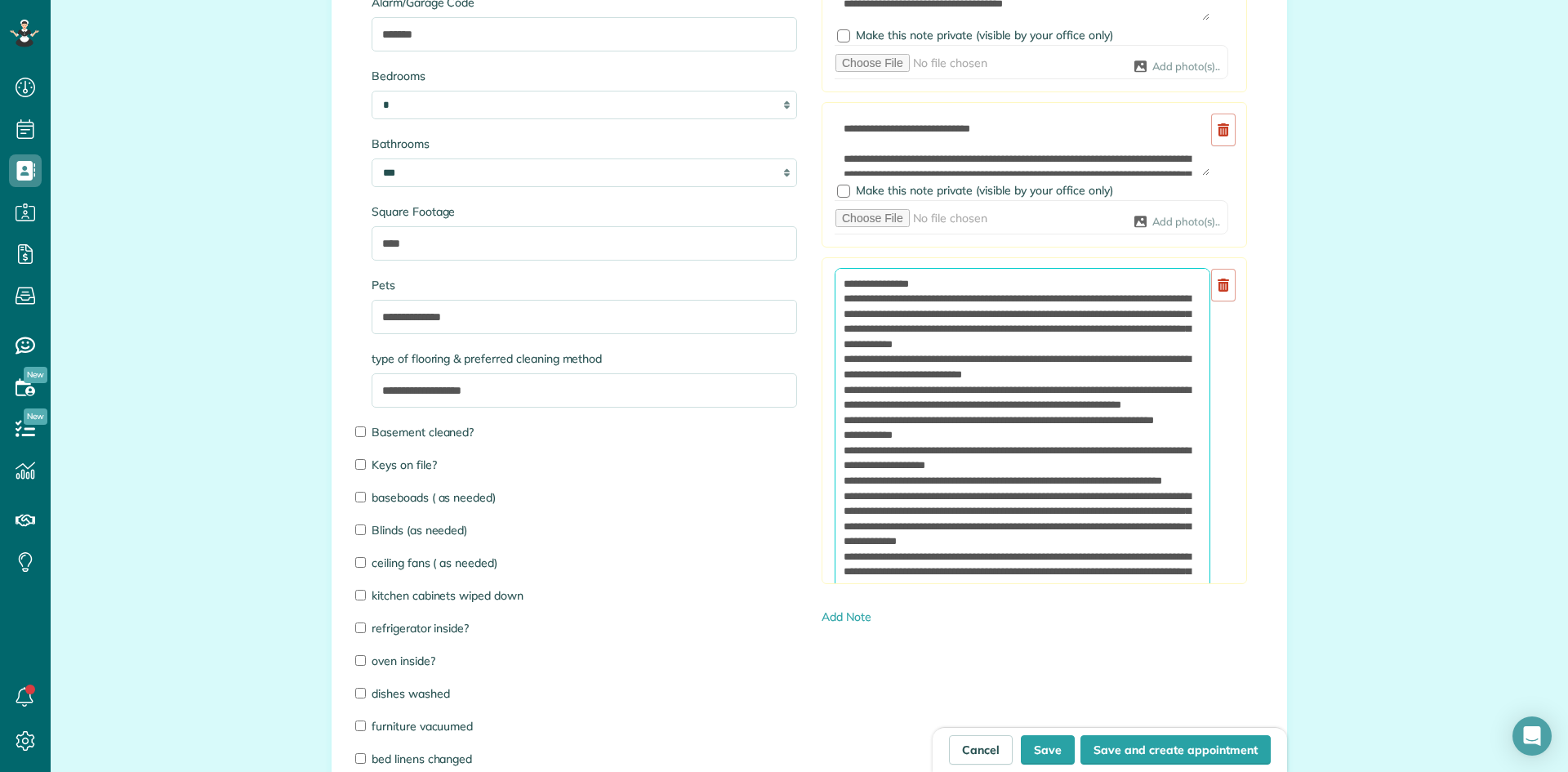 click at bounding box center [1022, 459] 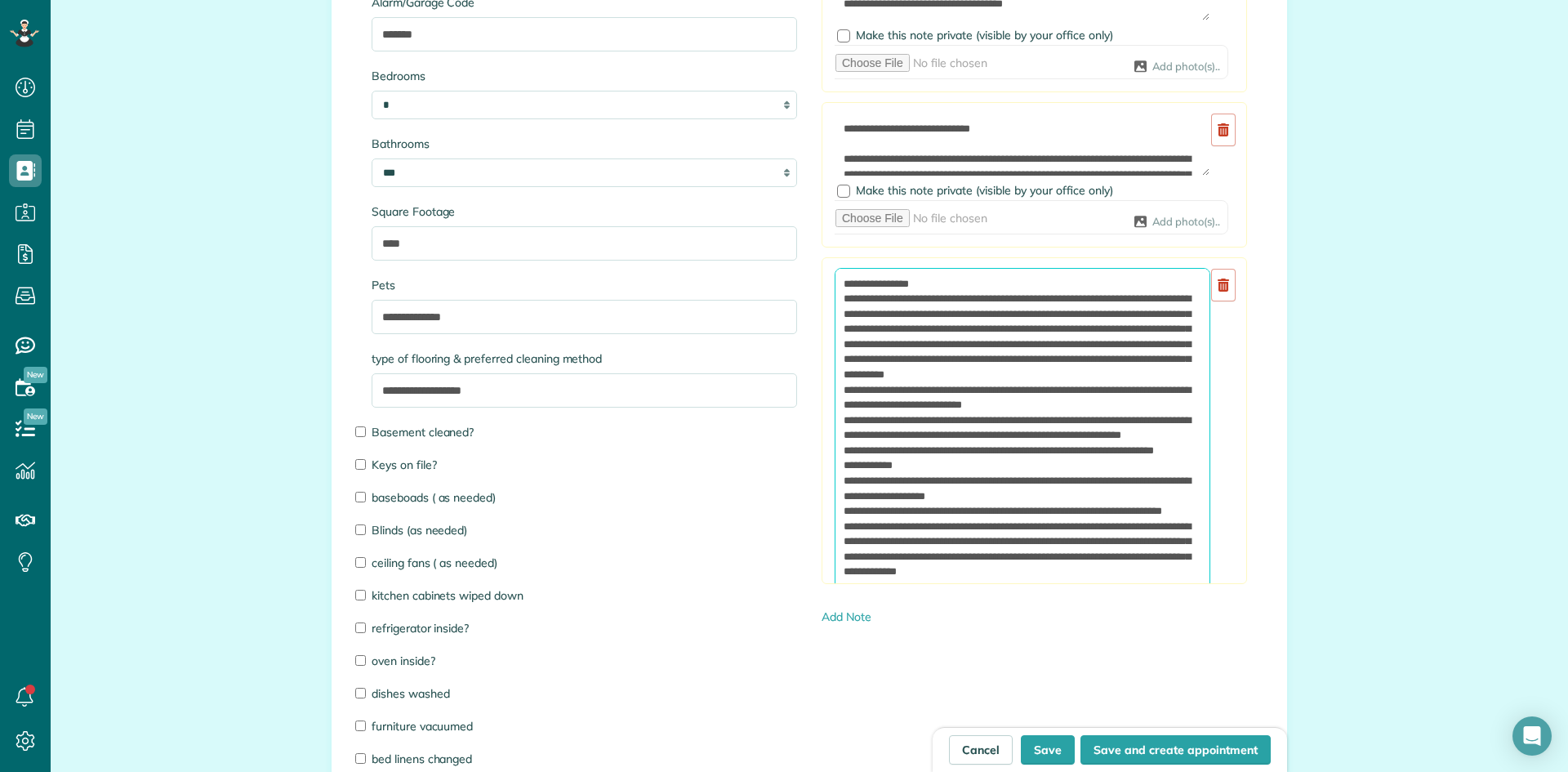 click at bounding box center [1022, 459] 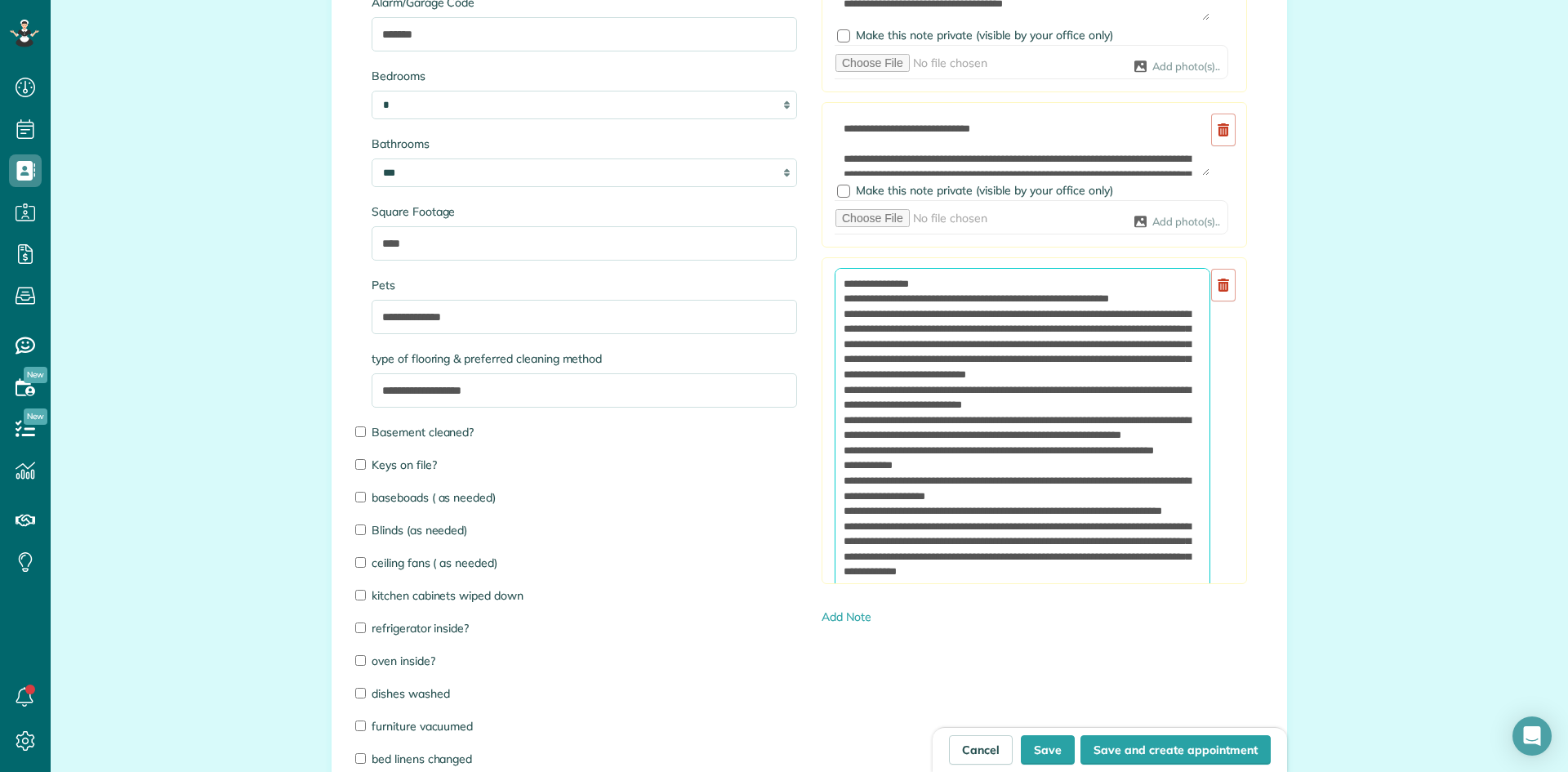 paste on "**********" 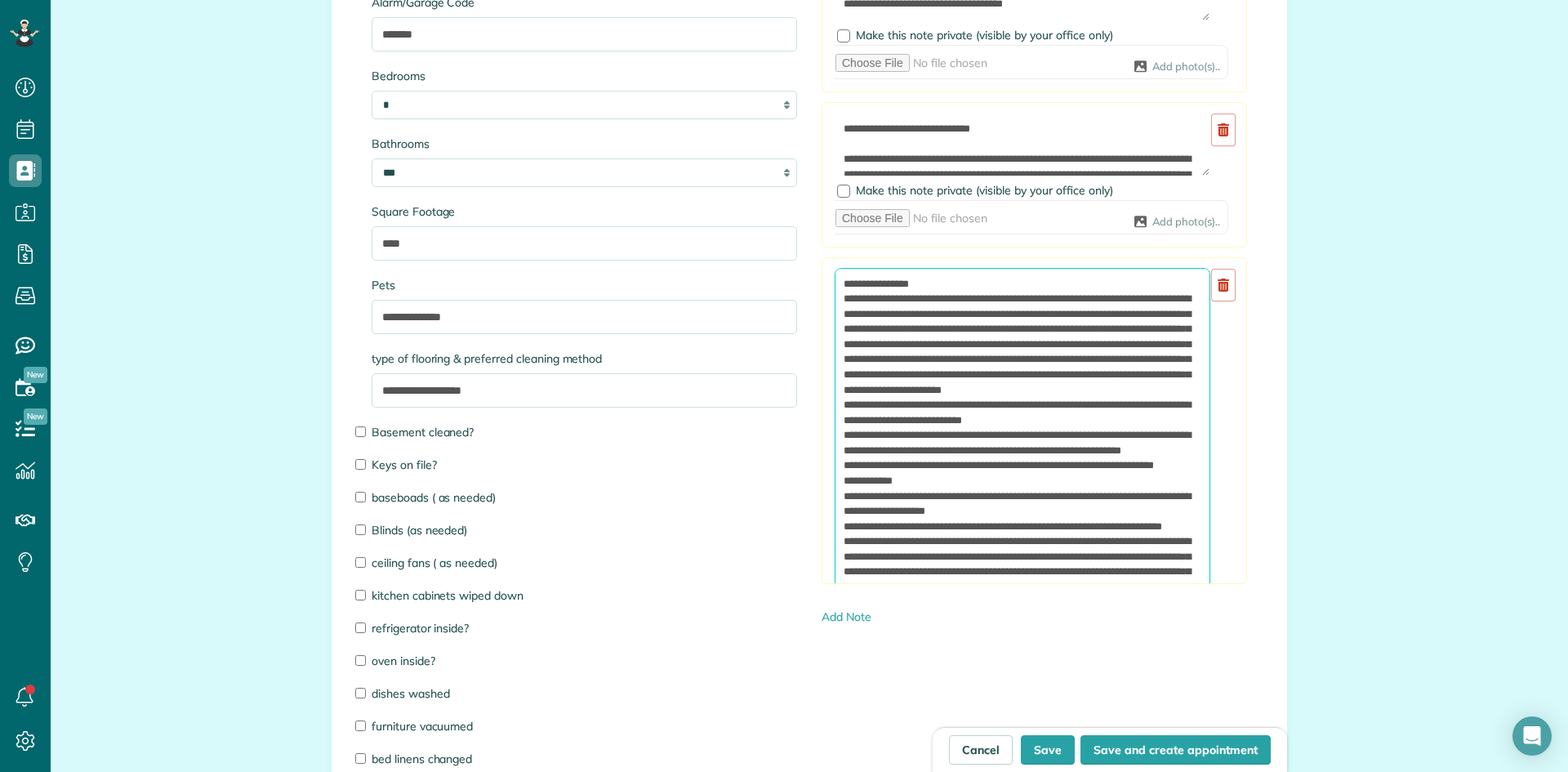 click at bounding box center (1022, 459) 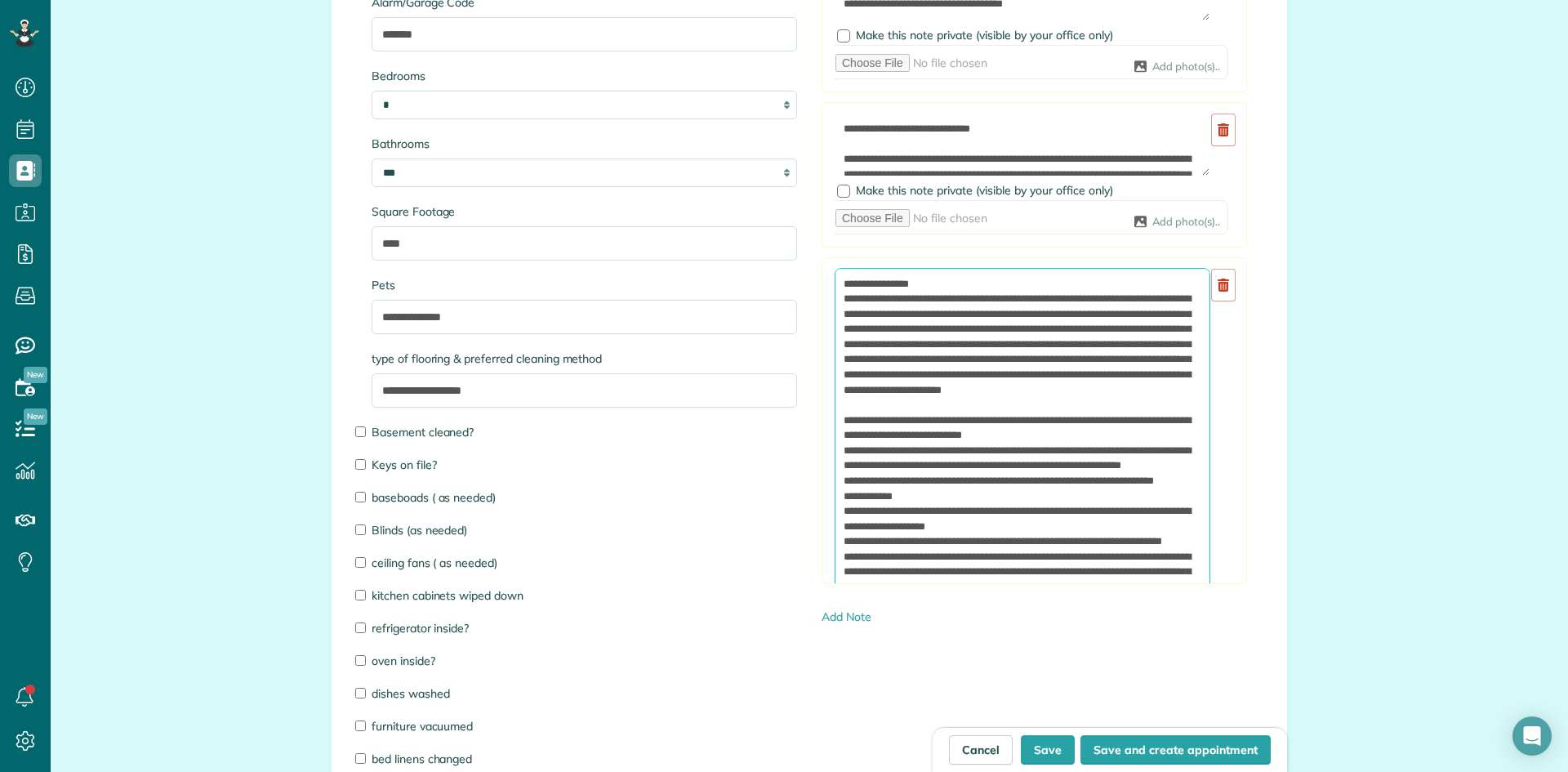 drag, startPoint x: 872, startPoint y: 391, endPoint x: 1071, endPoint y: 363, distance: 200.9602 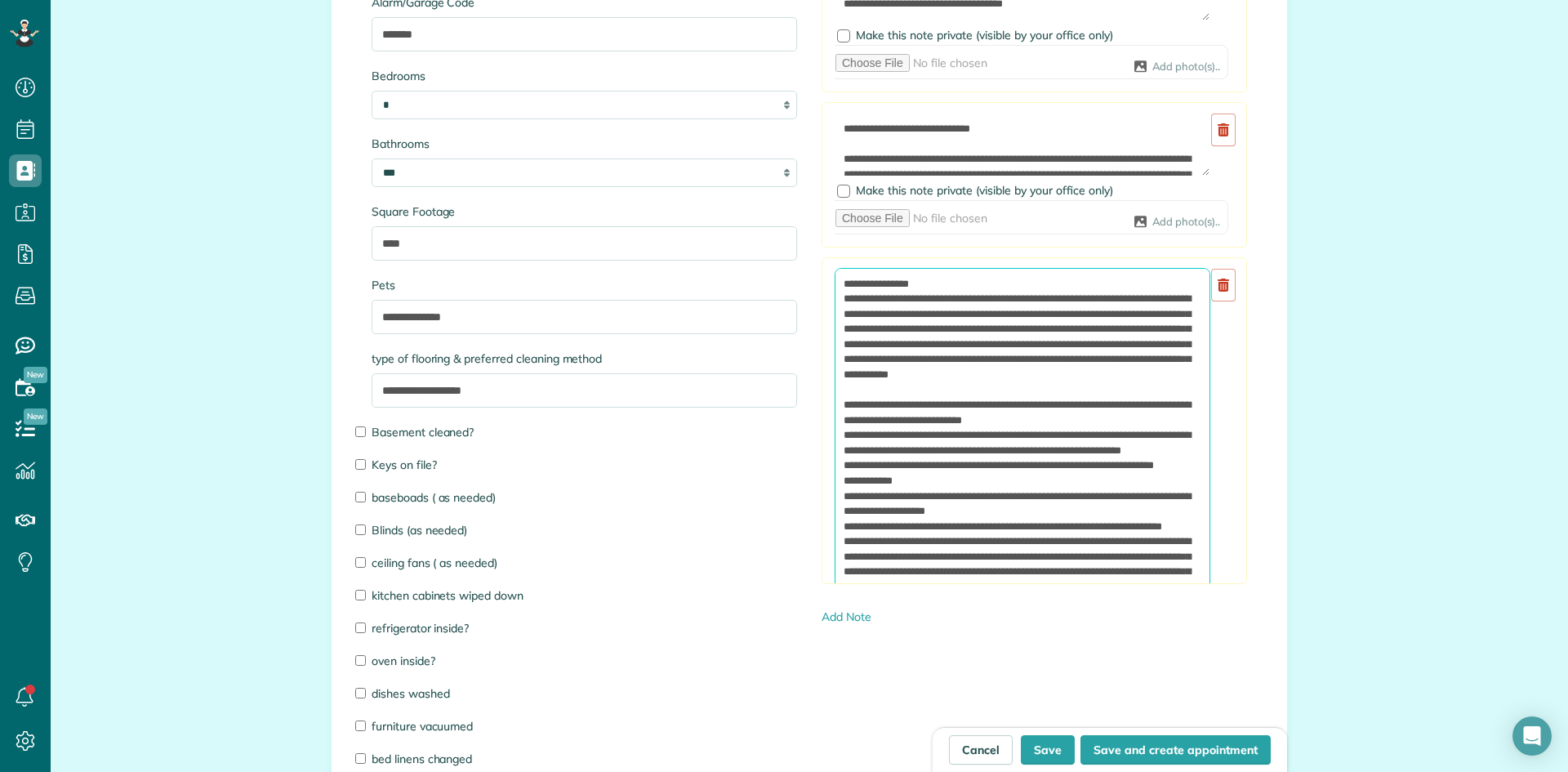 click at bounding box center (1022, 459) 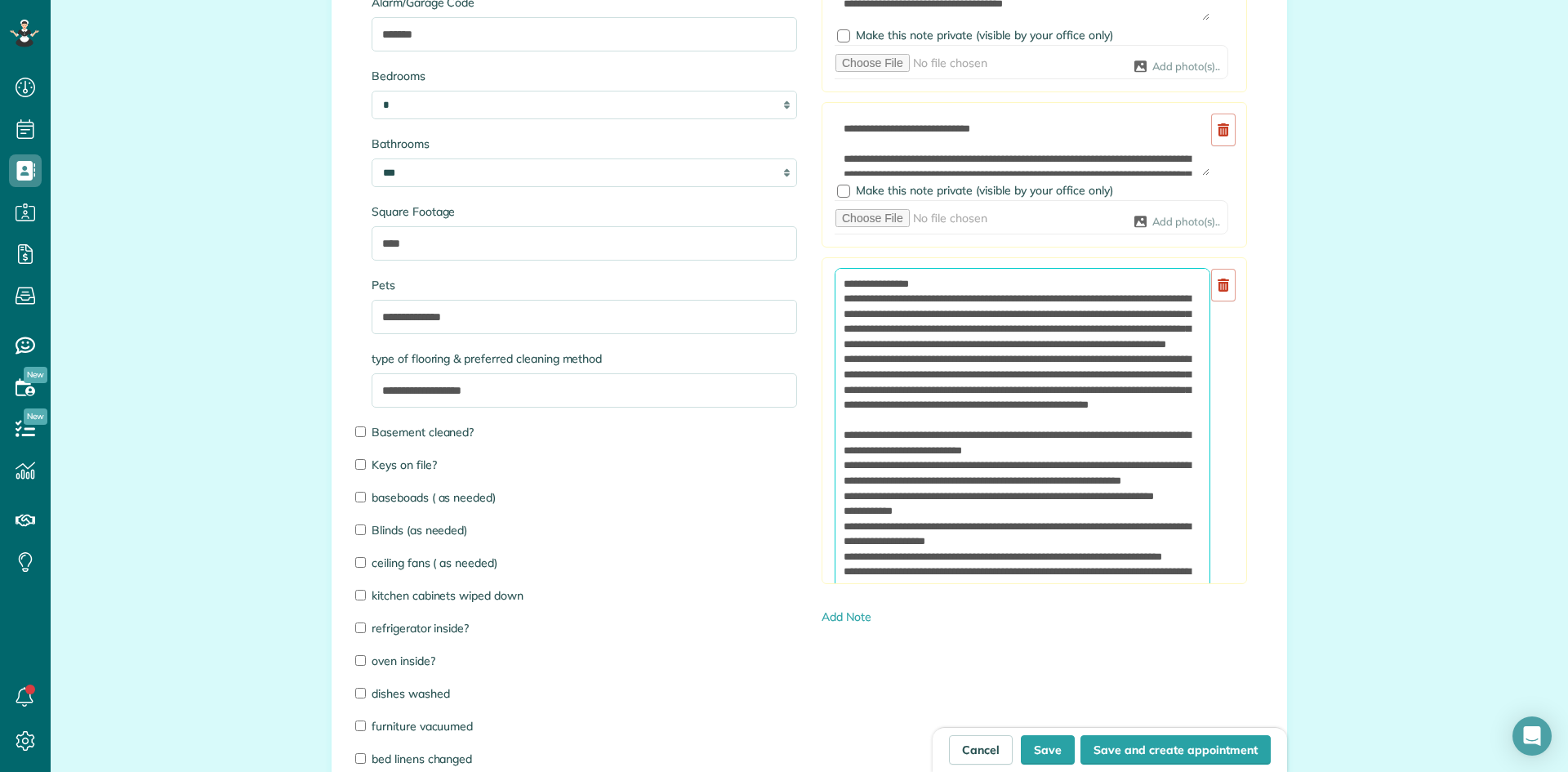 click at bounding box center (1022, 459) 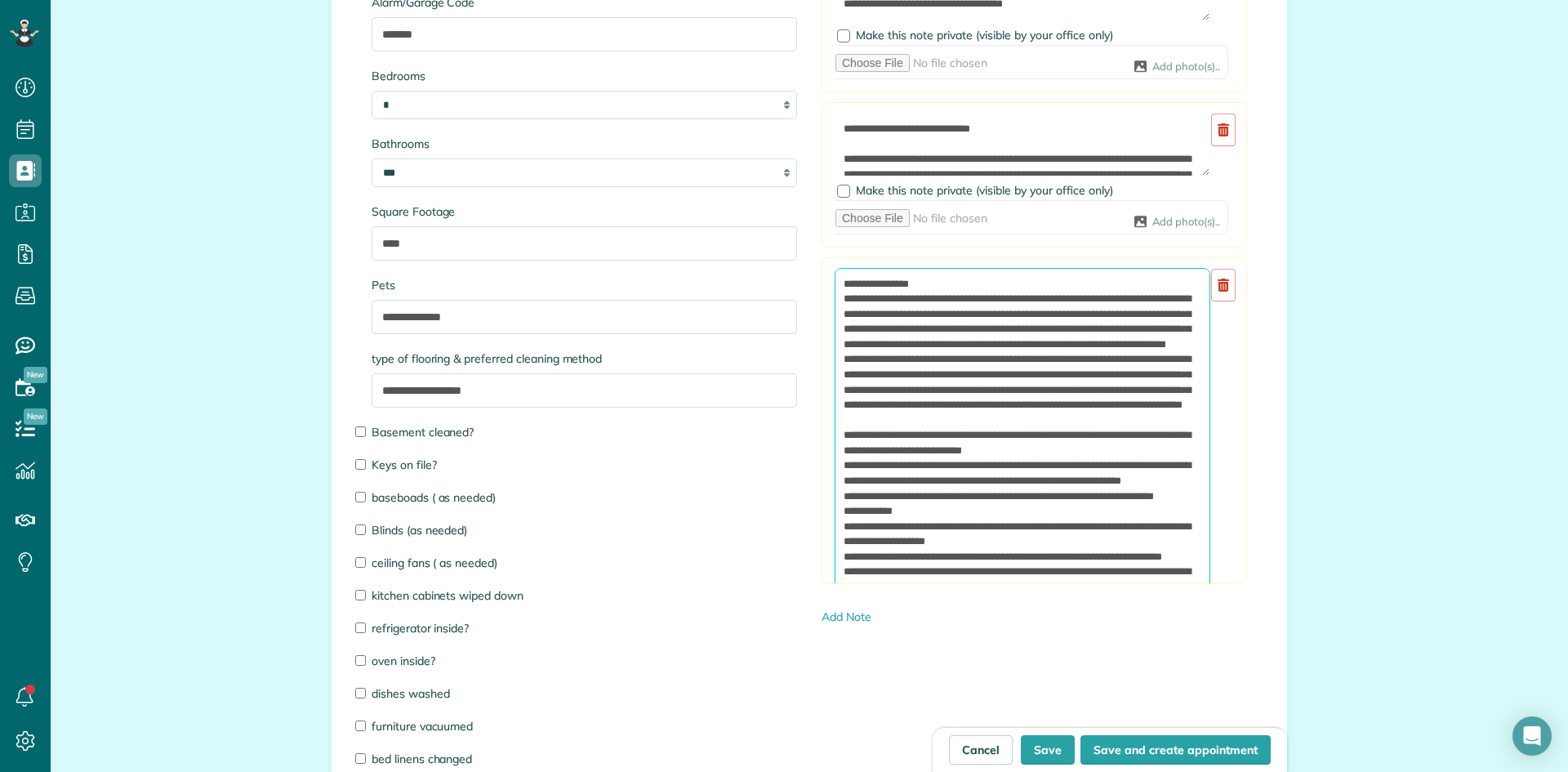 click at bounding box center [1022, 459] 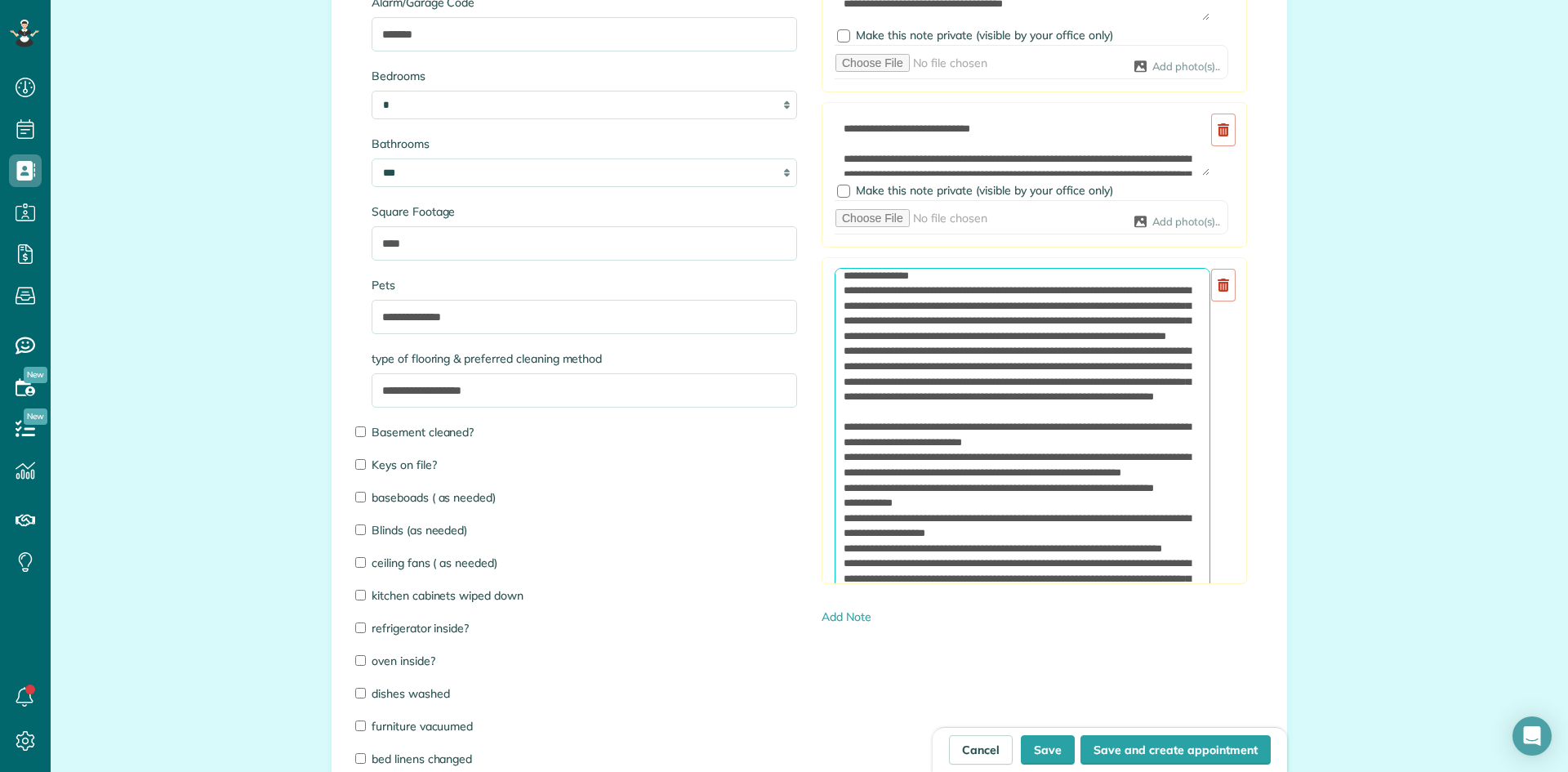 scroll, scrollTop: 16, scrollLeft: 0, axis: vertical 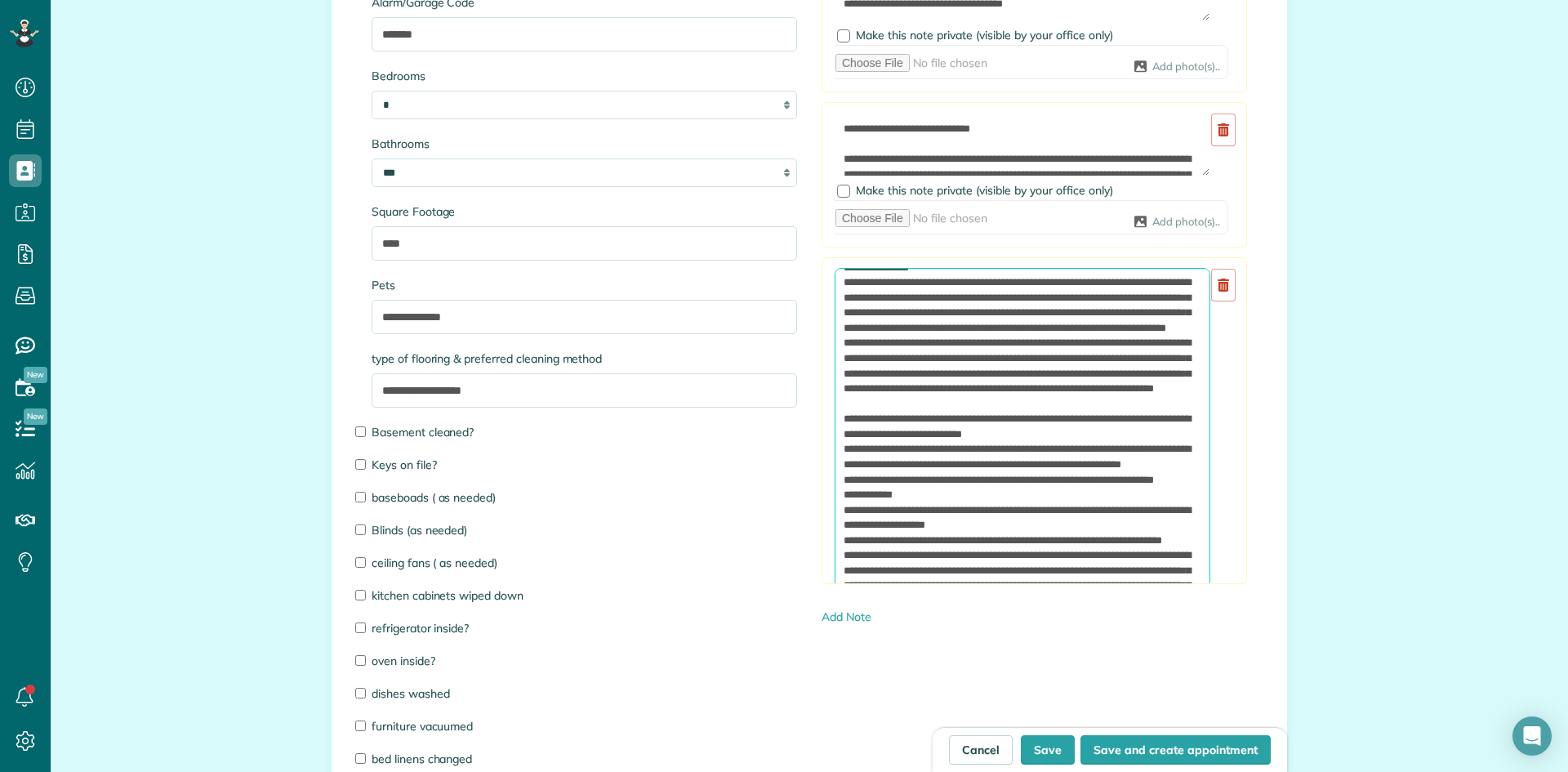 click at bounding box center [1022, 459] 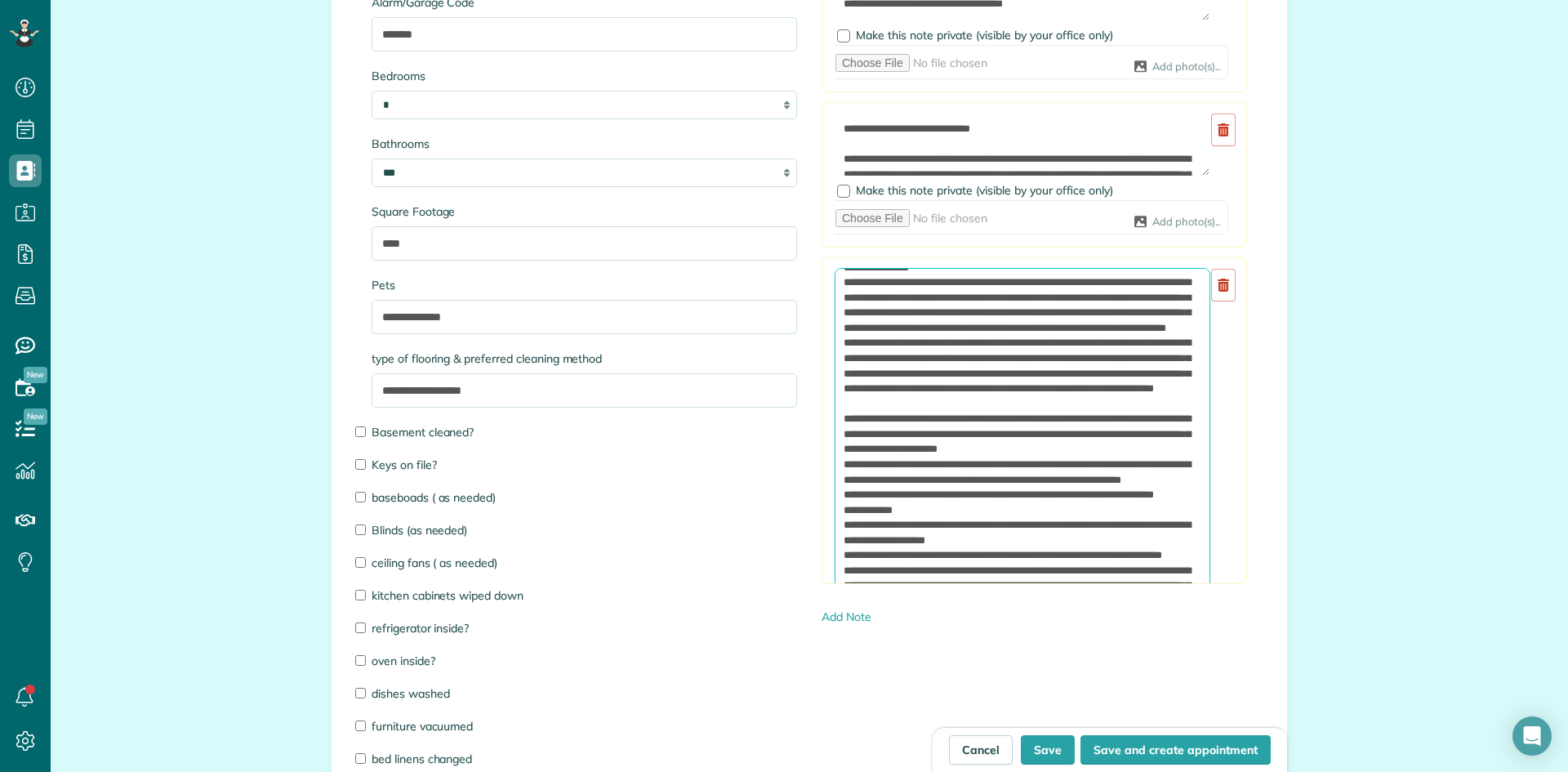 drag, startPoint x: 968, startPoint y: 437, endPoint x: 956, endPoint y: 428, distance: 15 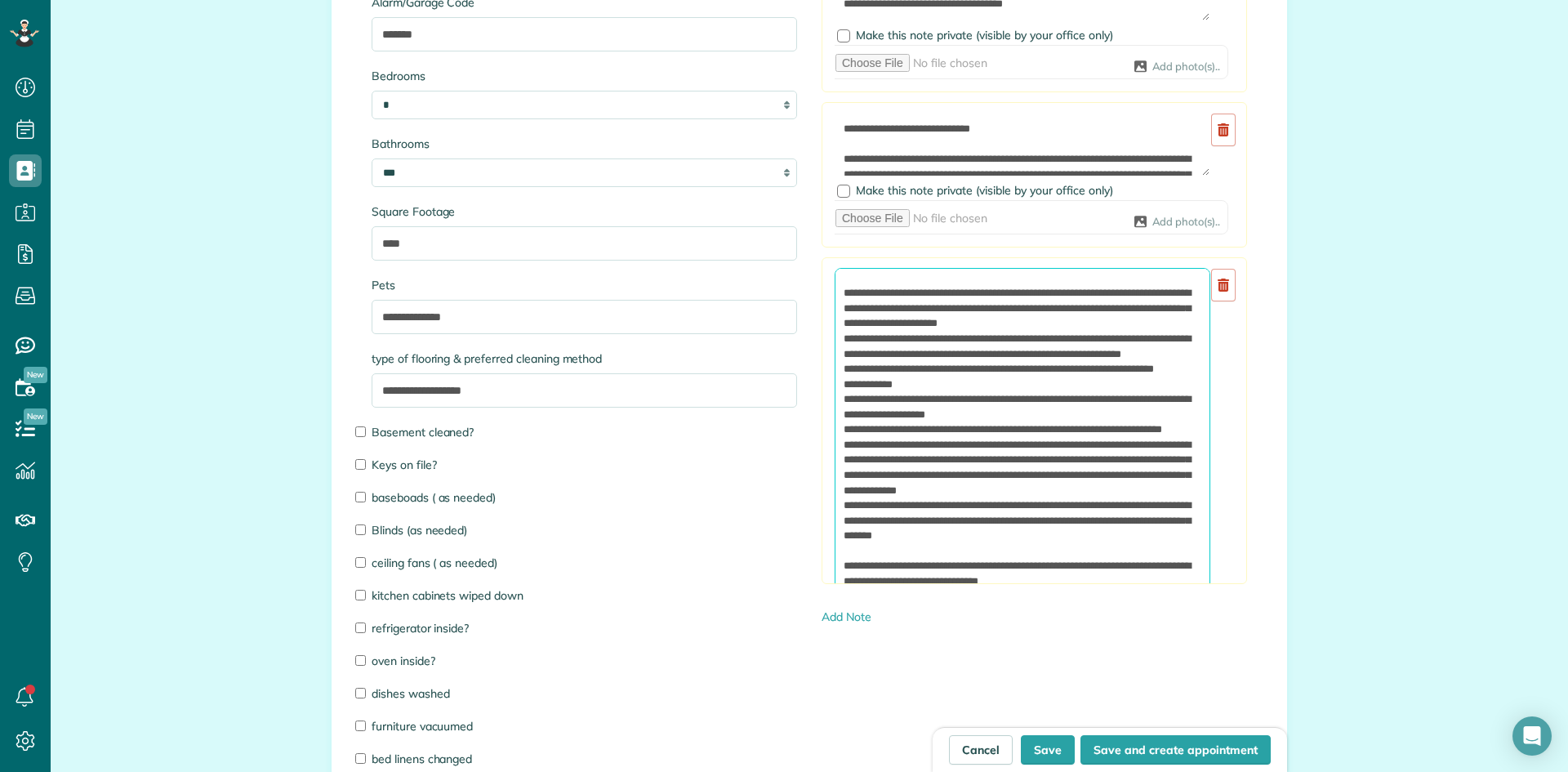 scroll, scrollTop: 152, scrollLeft: 0, axis: vertical 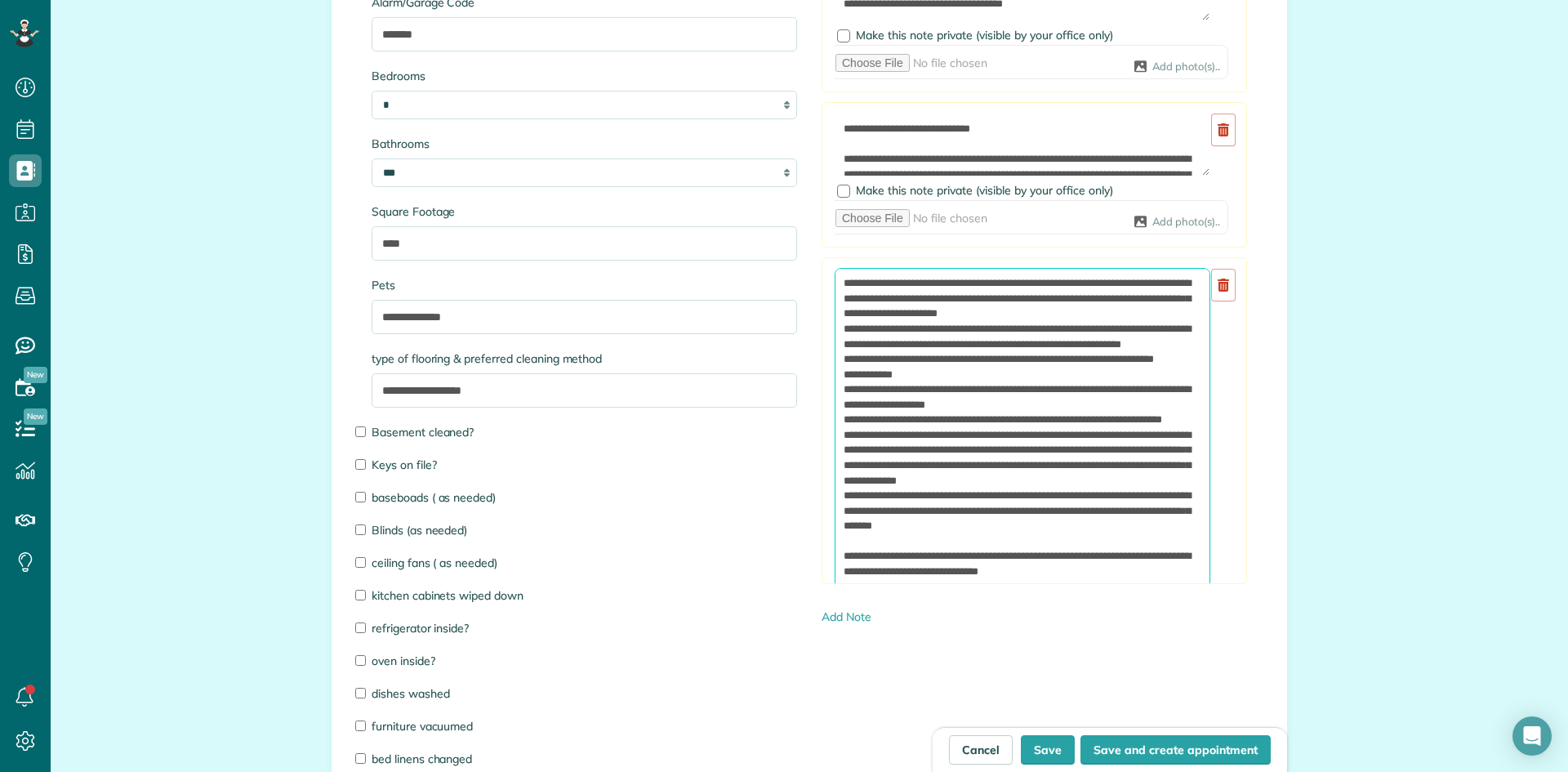 drag, startPoint x: 1059, startPoint y: 452, endPoint x: 840, endPoint y: 433, distance: 219.82266 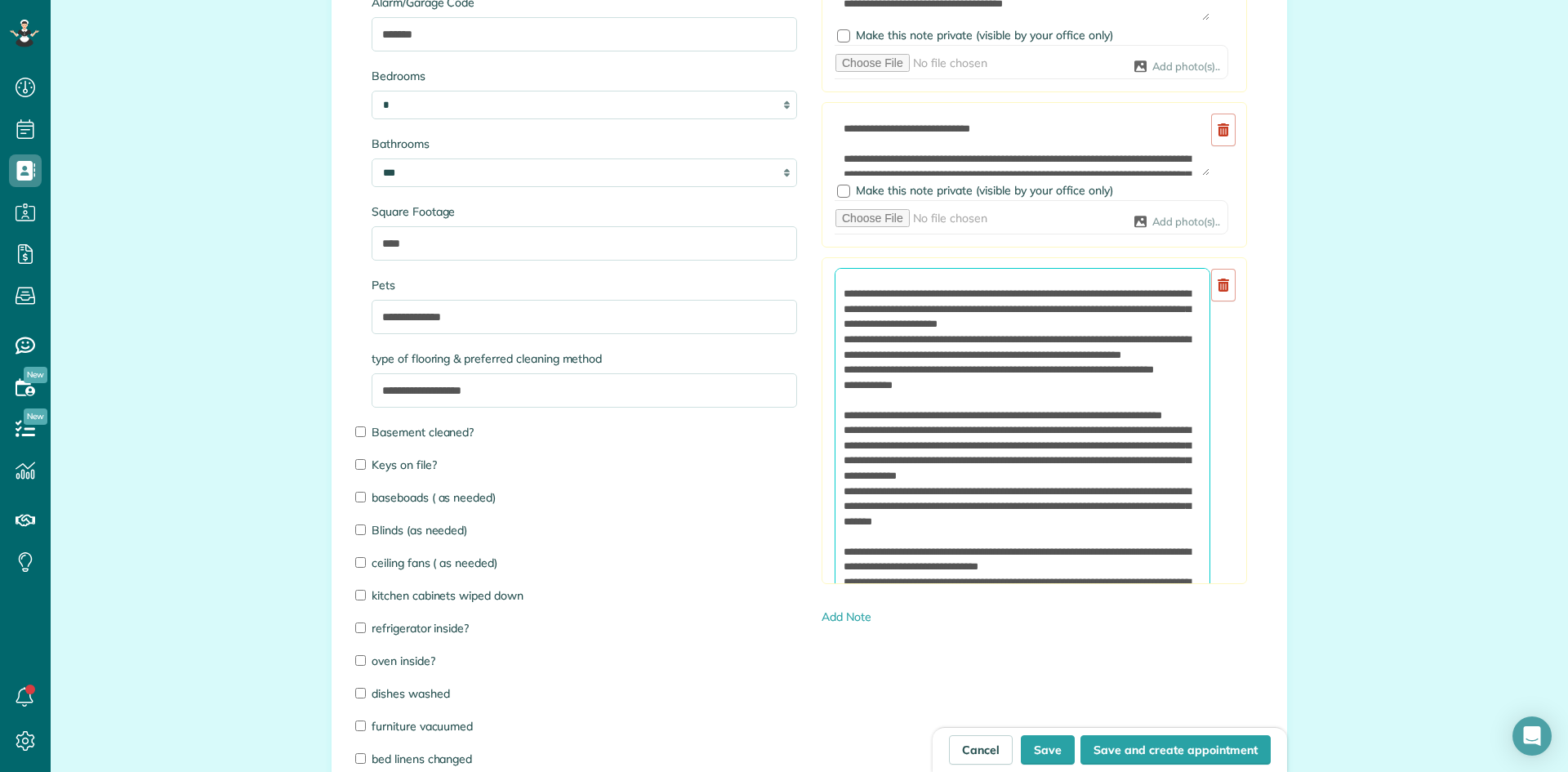 scroll, scrollTop: 139, scrollLeft: 0, axis: vertical 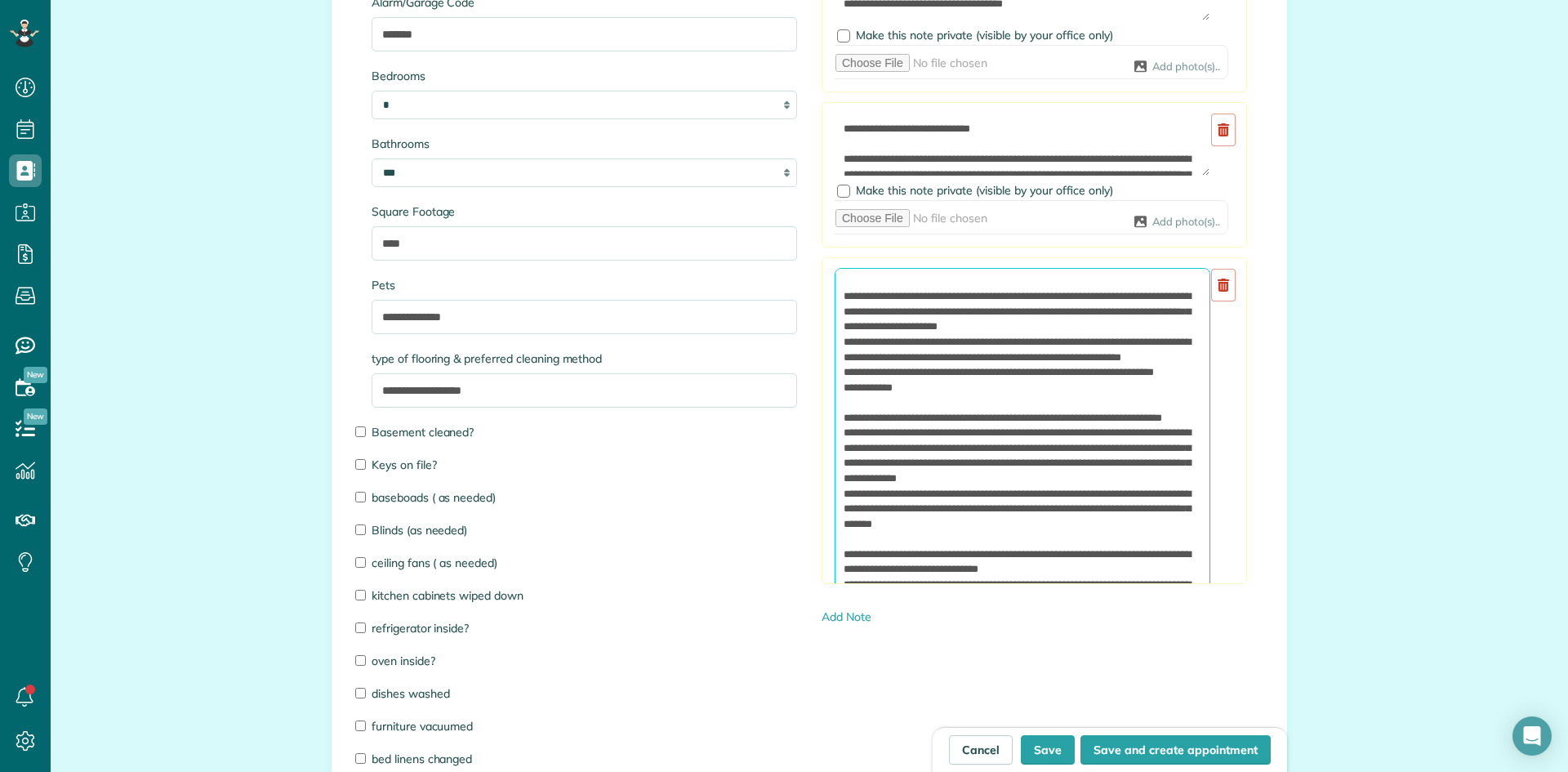drag, startPoint x: 1133, startPoint y: 357, endPoint x: 923, endPoint y: 324, distance: 212.577 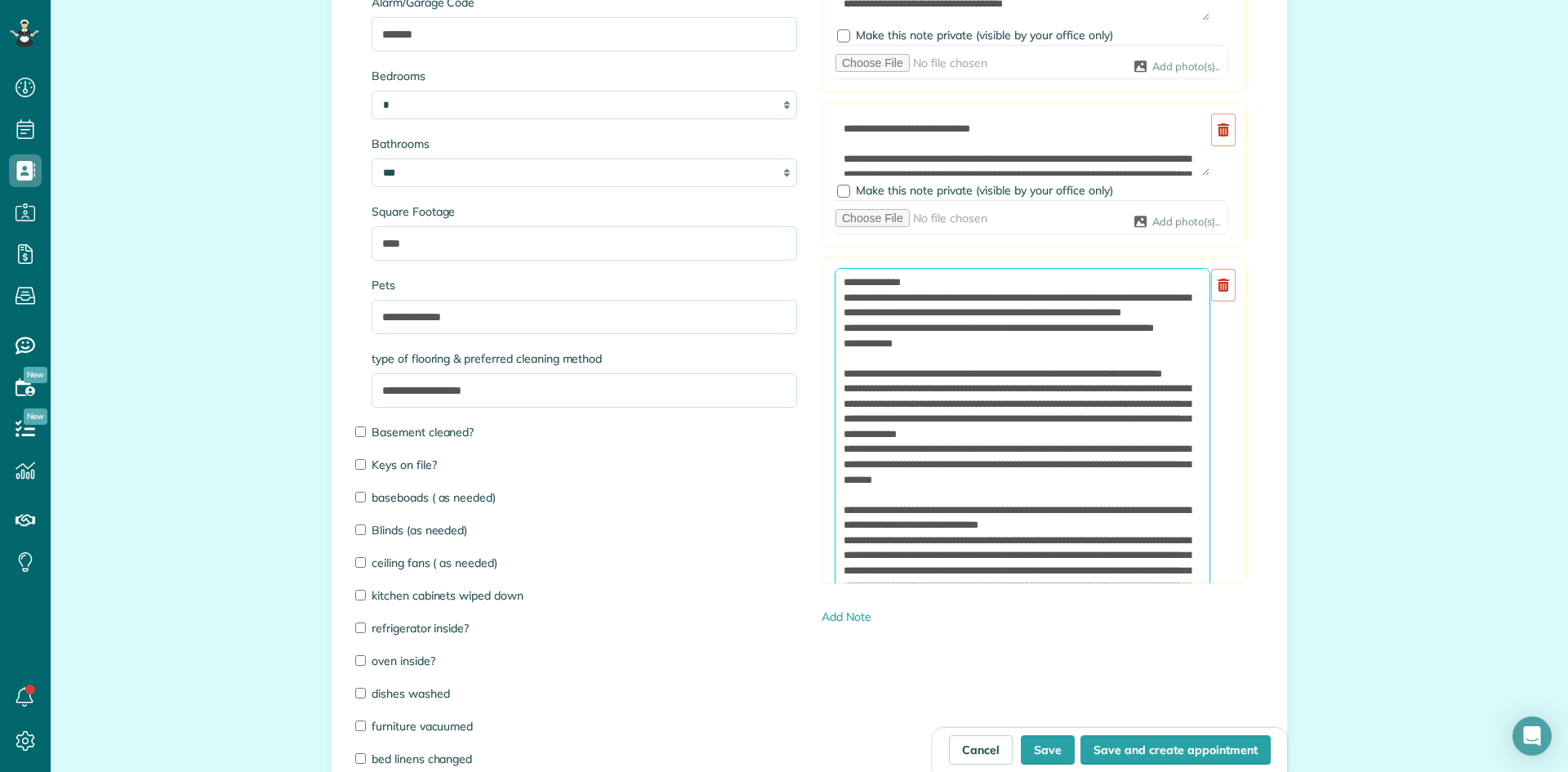 scroll, scrollTop: 154, scrollLeft: 0, axis: vertical 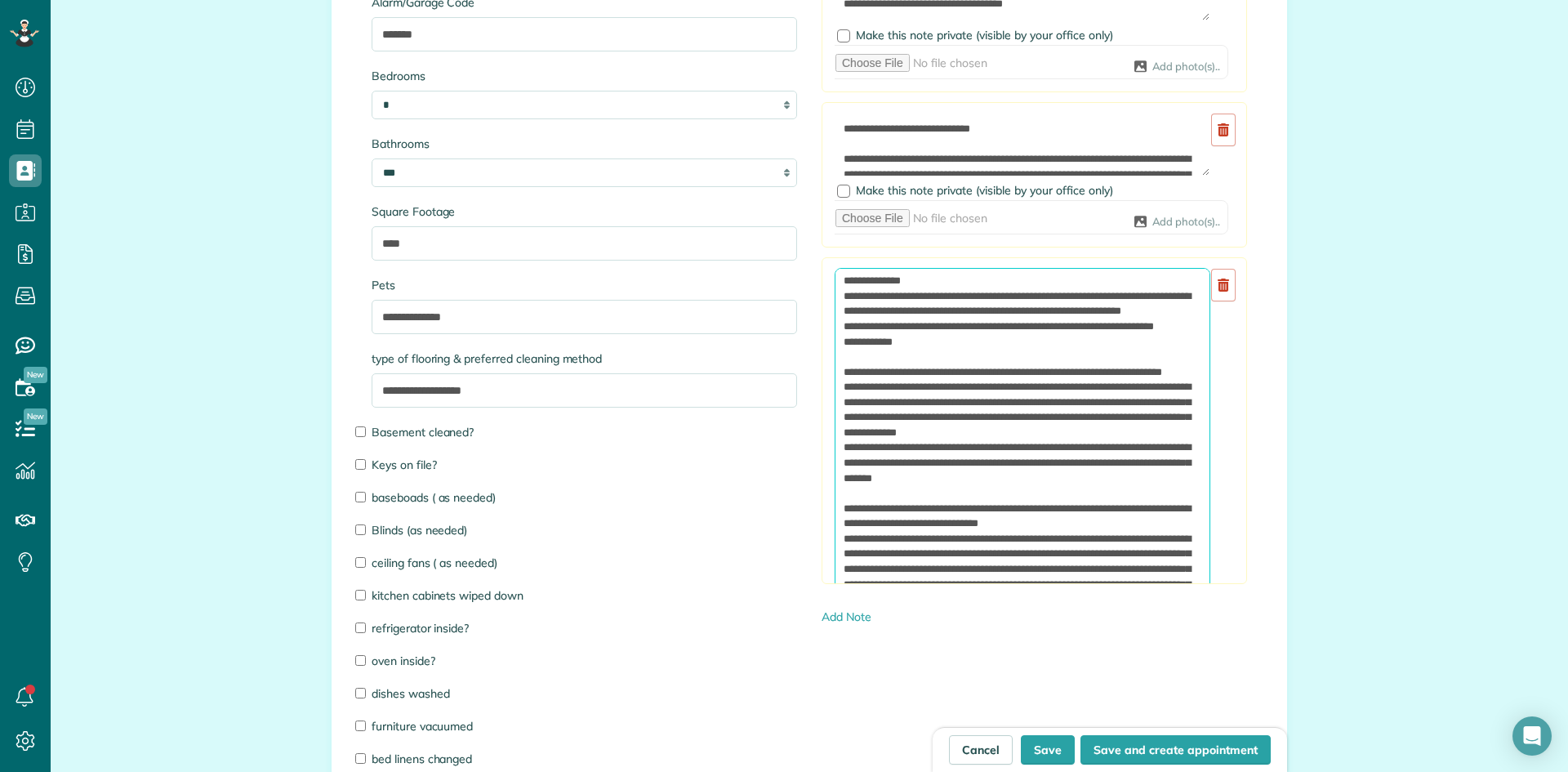 click at bounding box center (1022, 459) 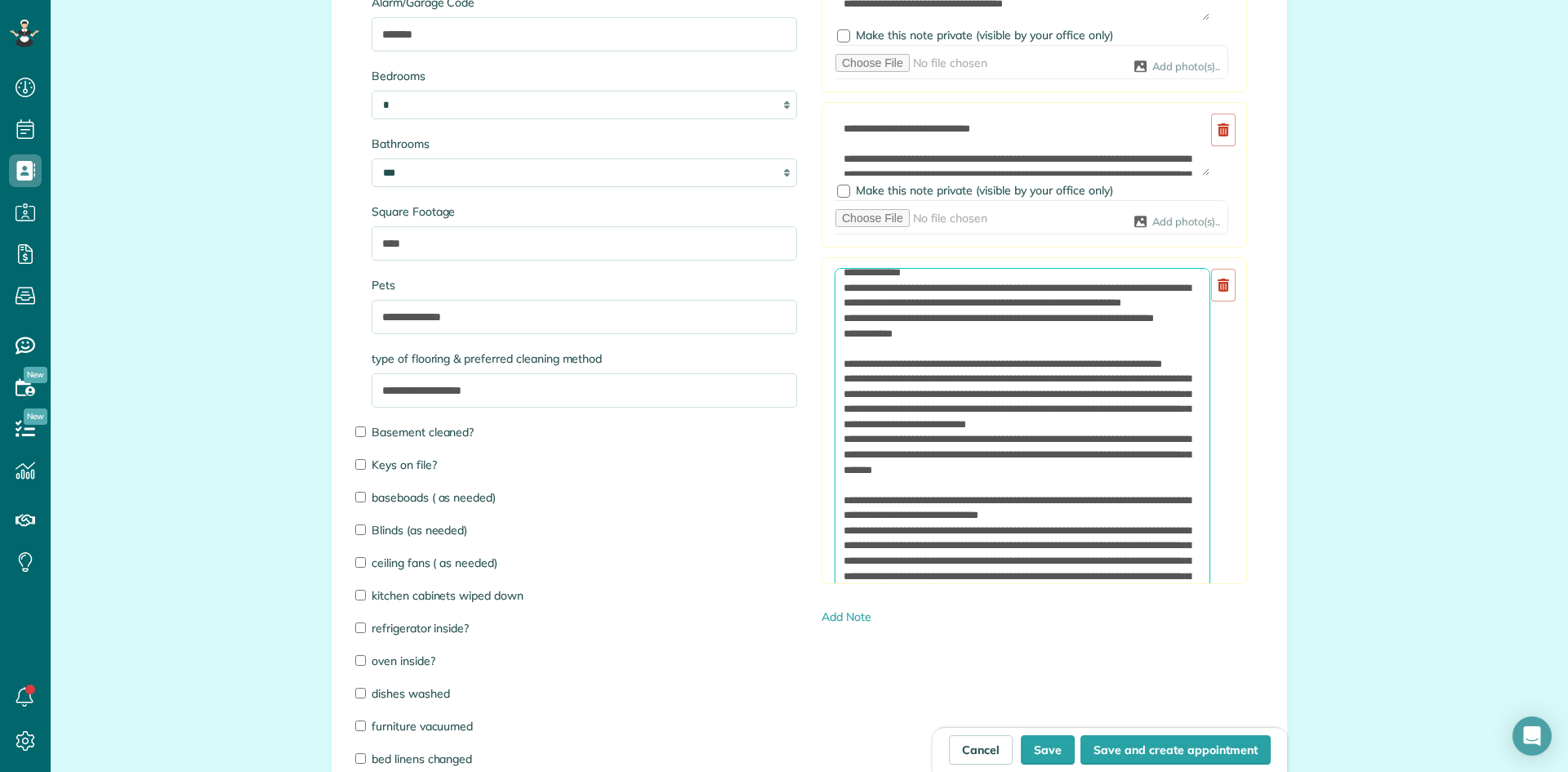 scroll, scrollTop: 171, scrollLeft: 0, axis: vertical 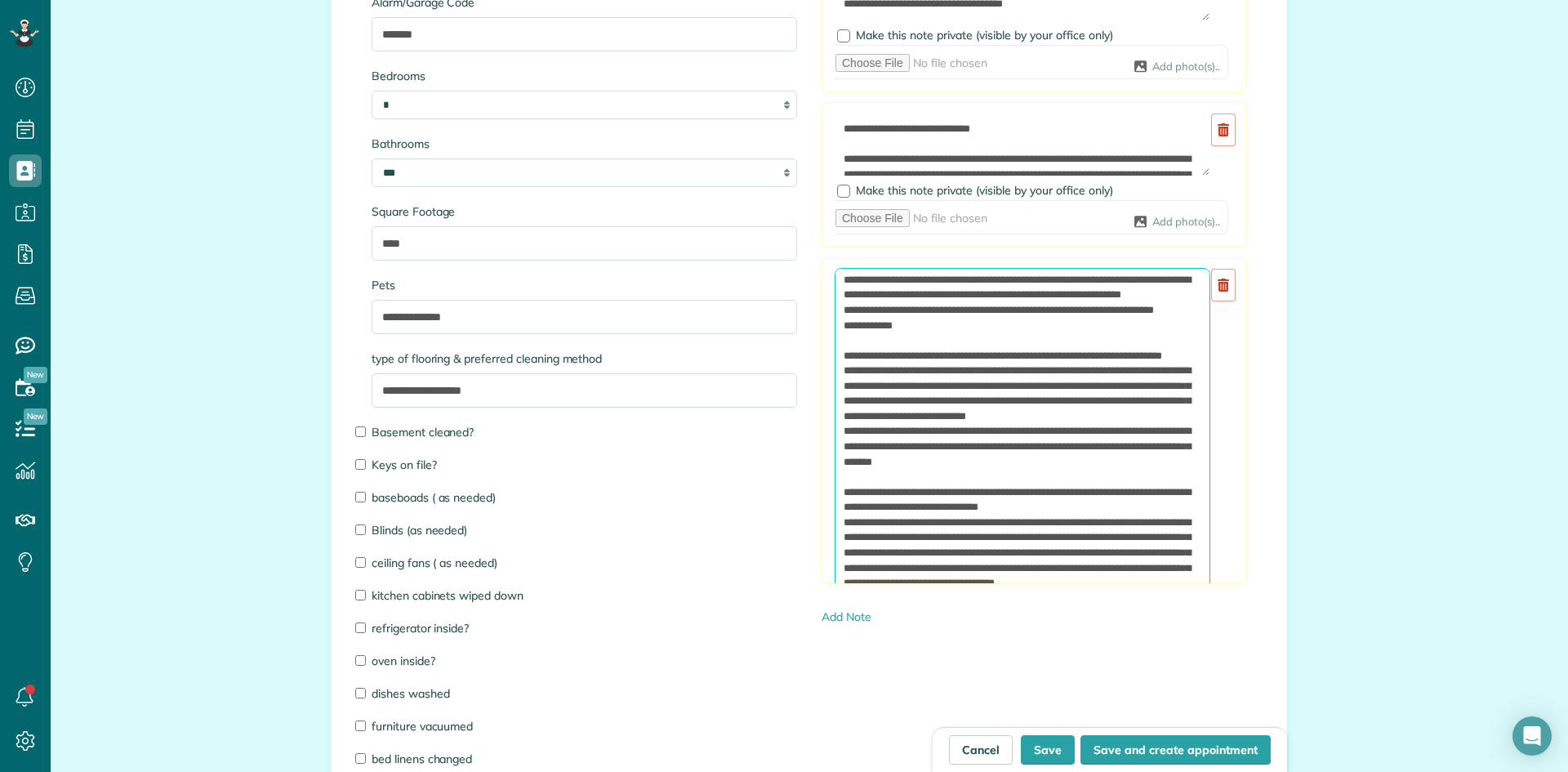 click at bounding box center [1022, 459] 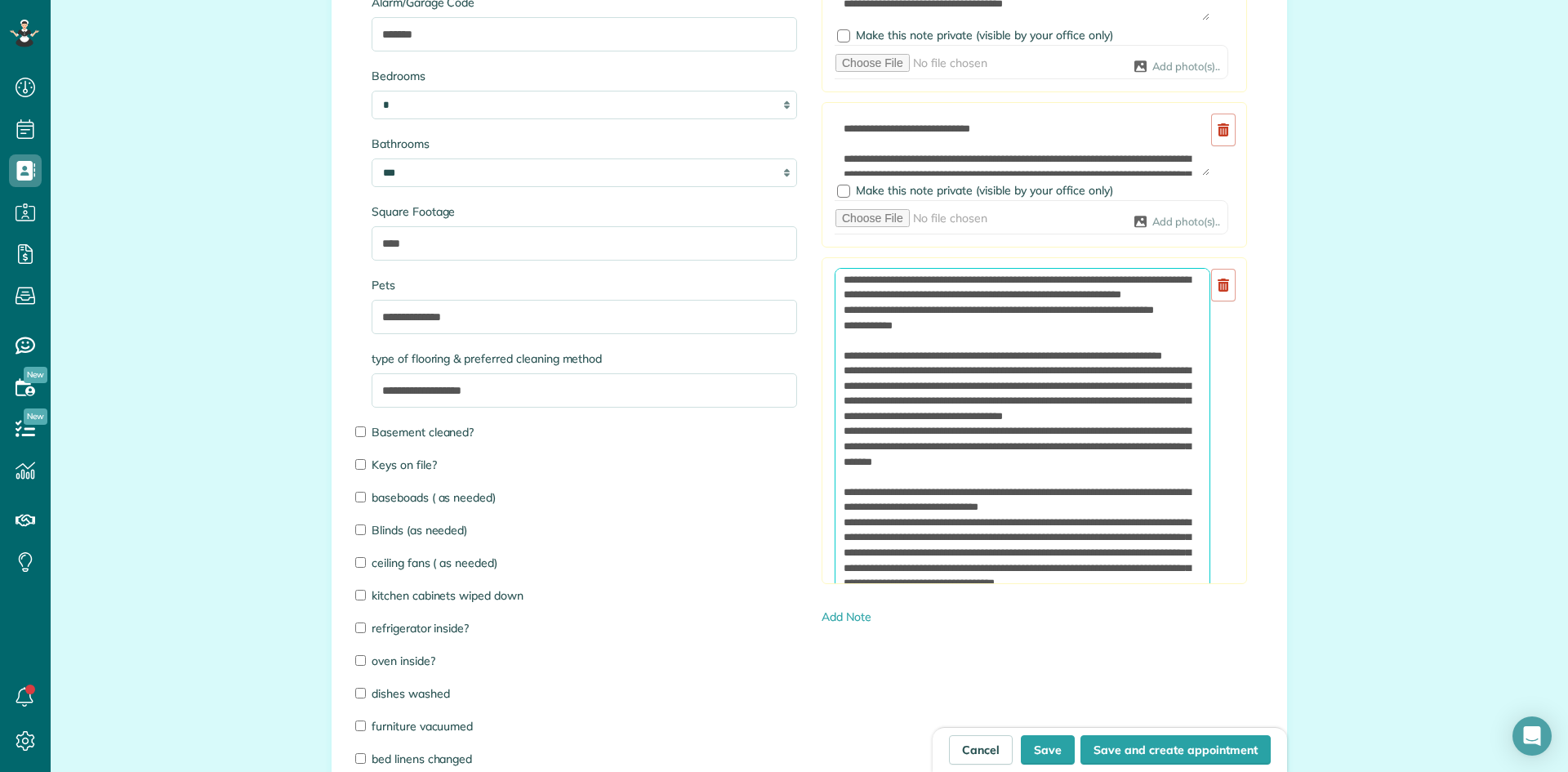 click at bounding box center [1022, 459] 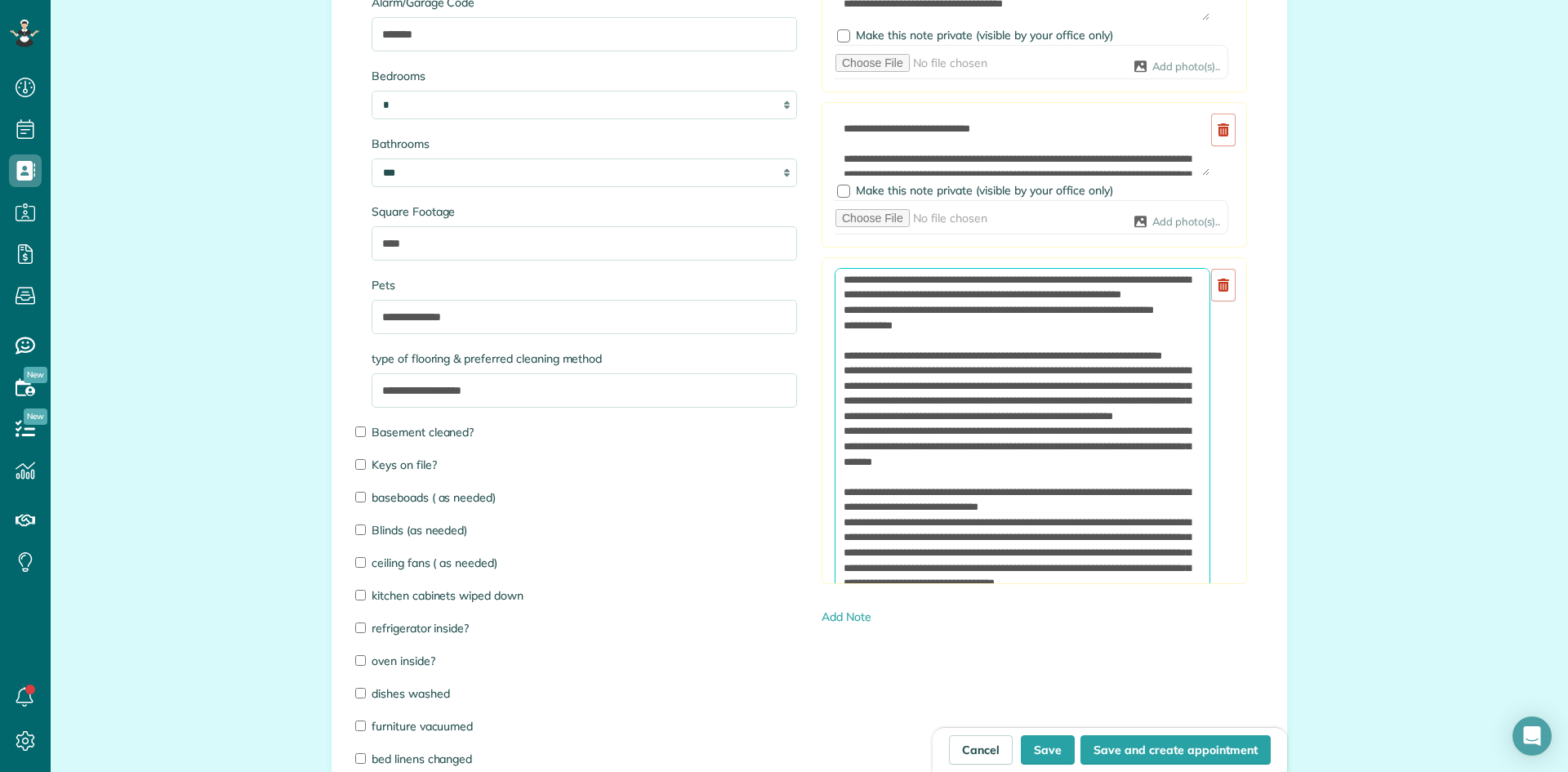 click at bounding box center (1022, 459) 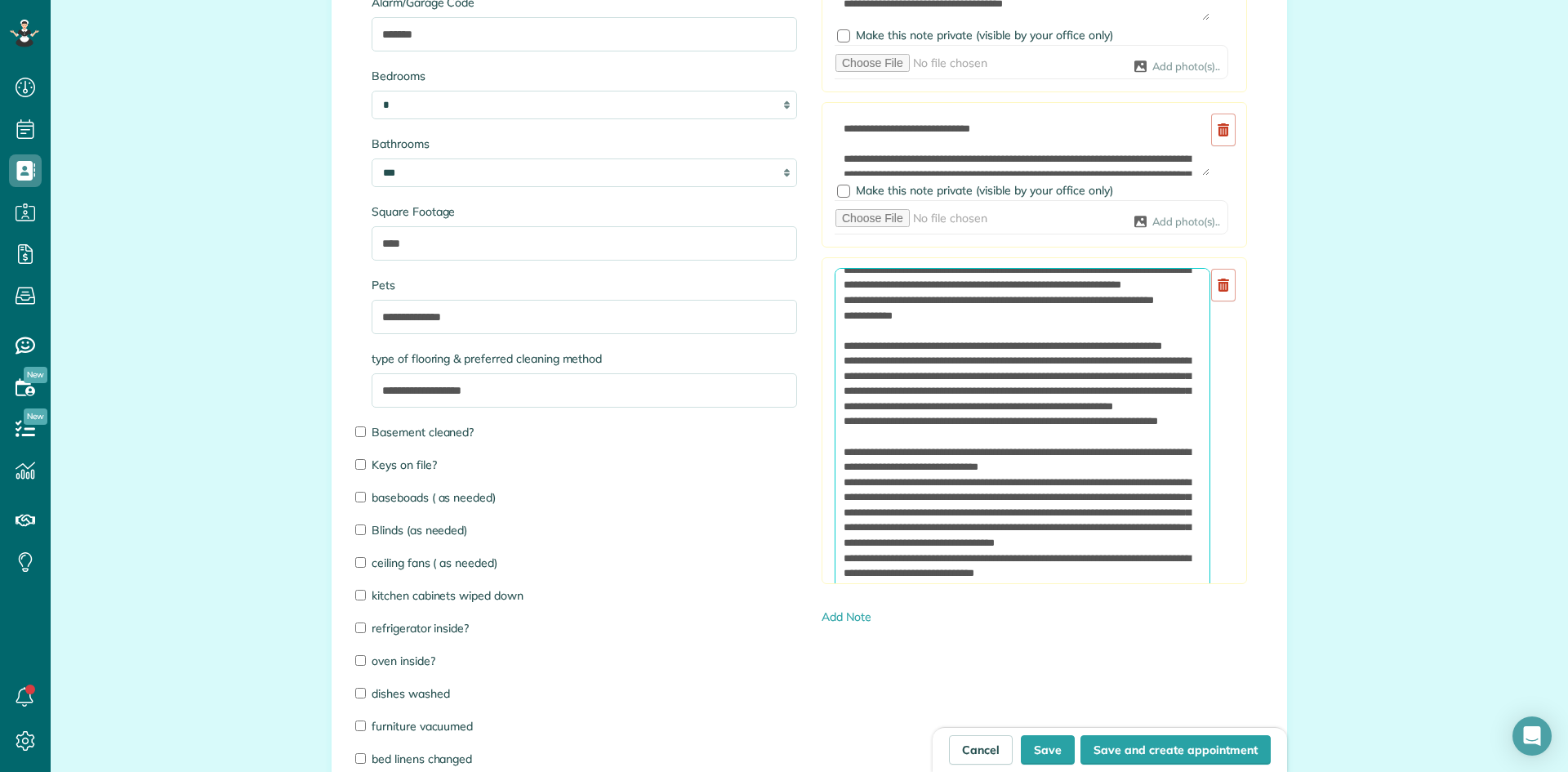 scroll, scrollTop: 317, scrollLeft: 0, axis: vertical 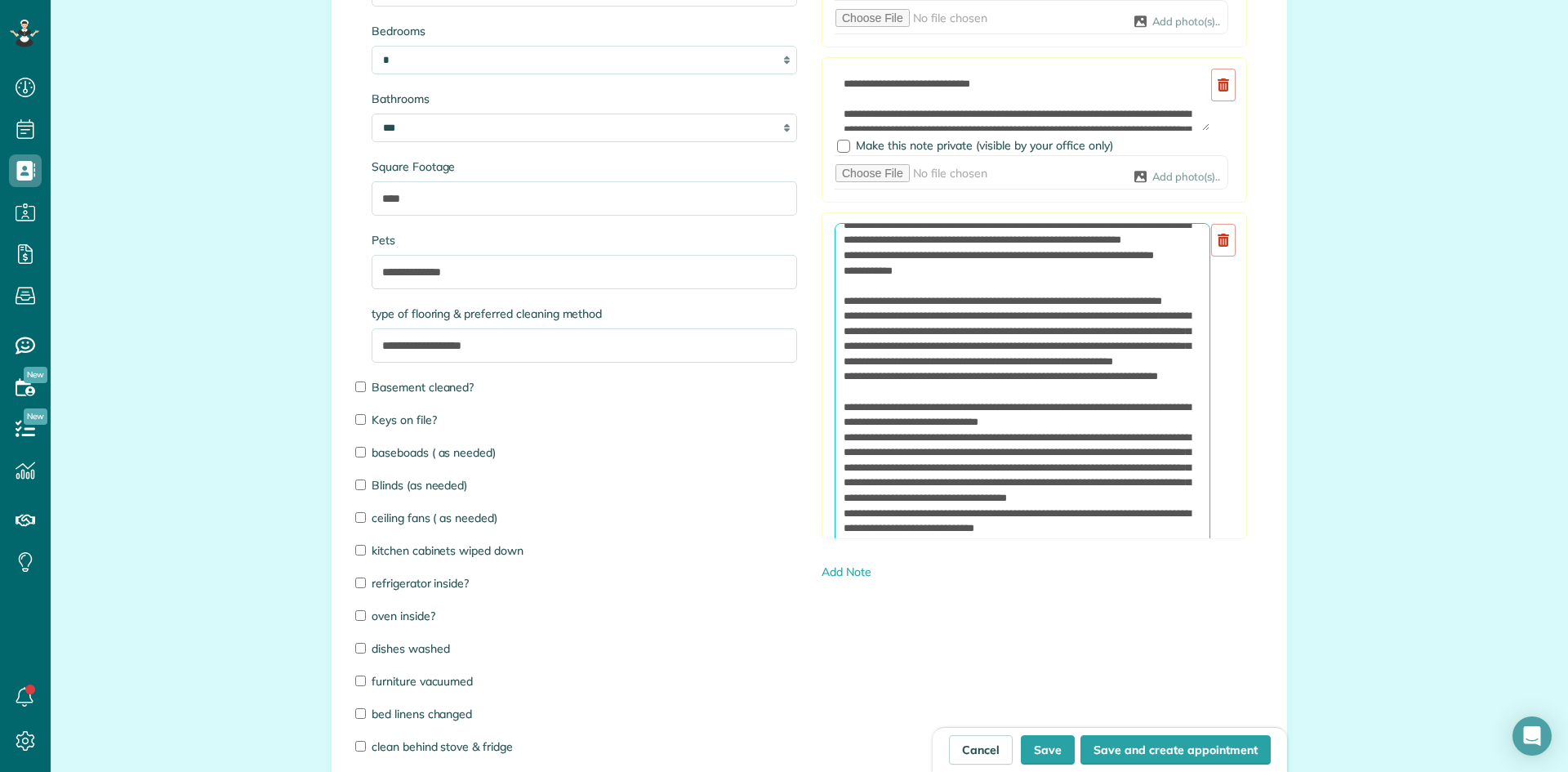 click at bounding box center (1022, 414) 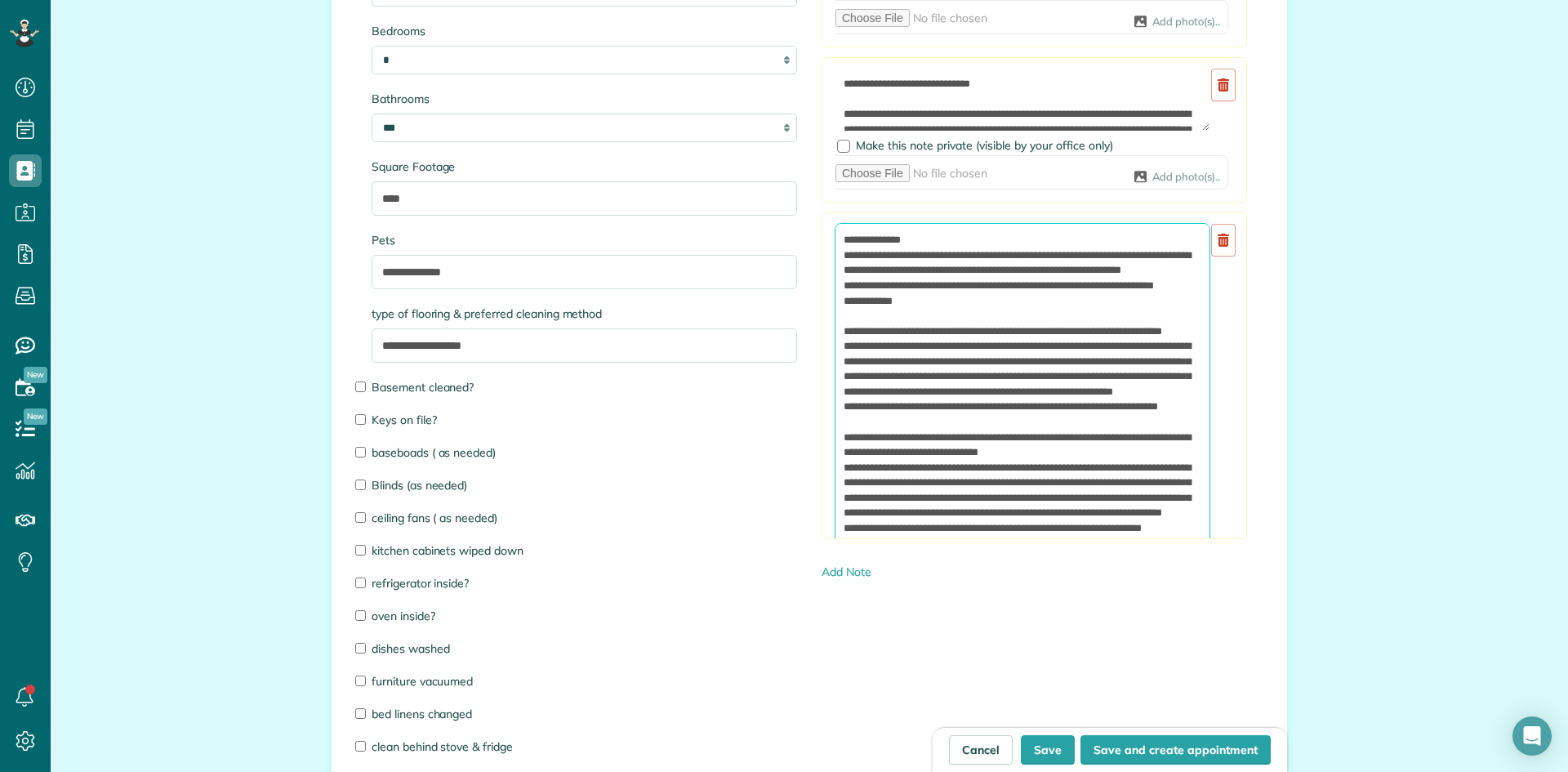 scroll, scrollTop: 287, scrollLeft: 0, axis: vertical 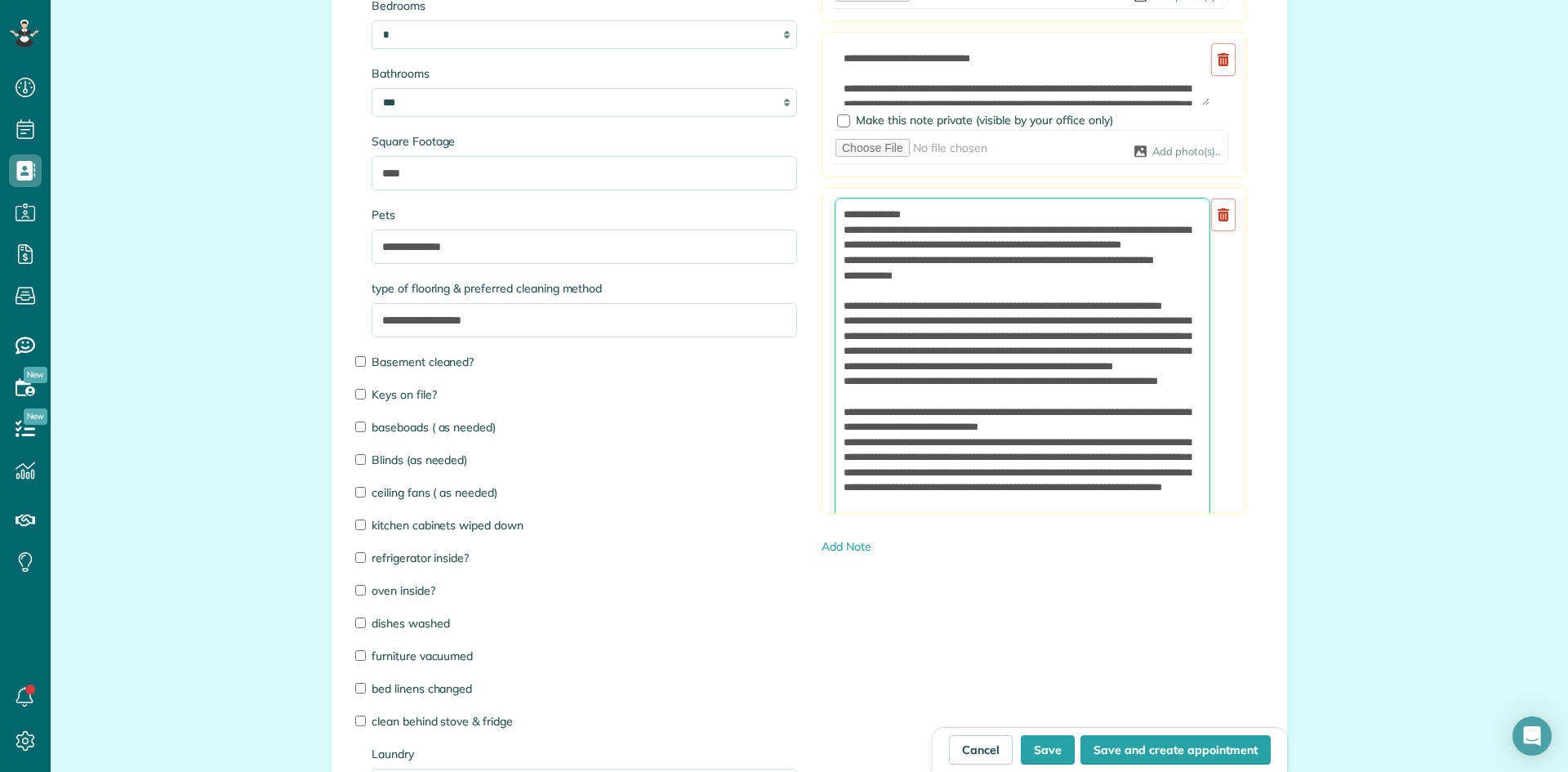 click at bounding box center [1022, 389] 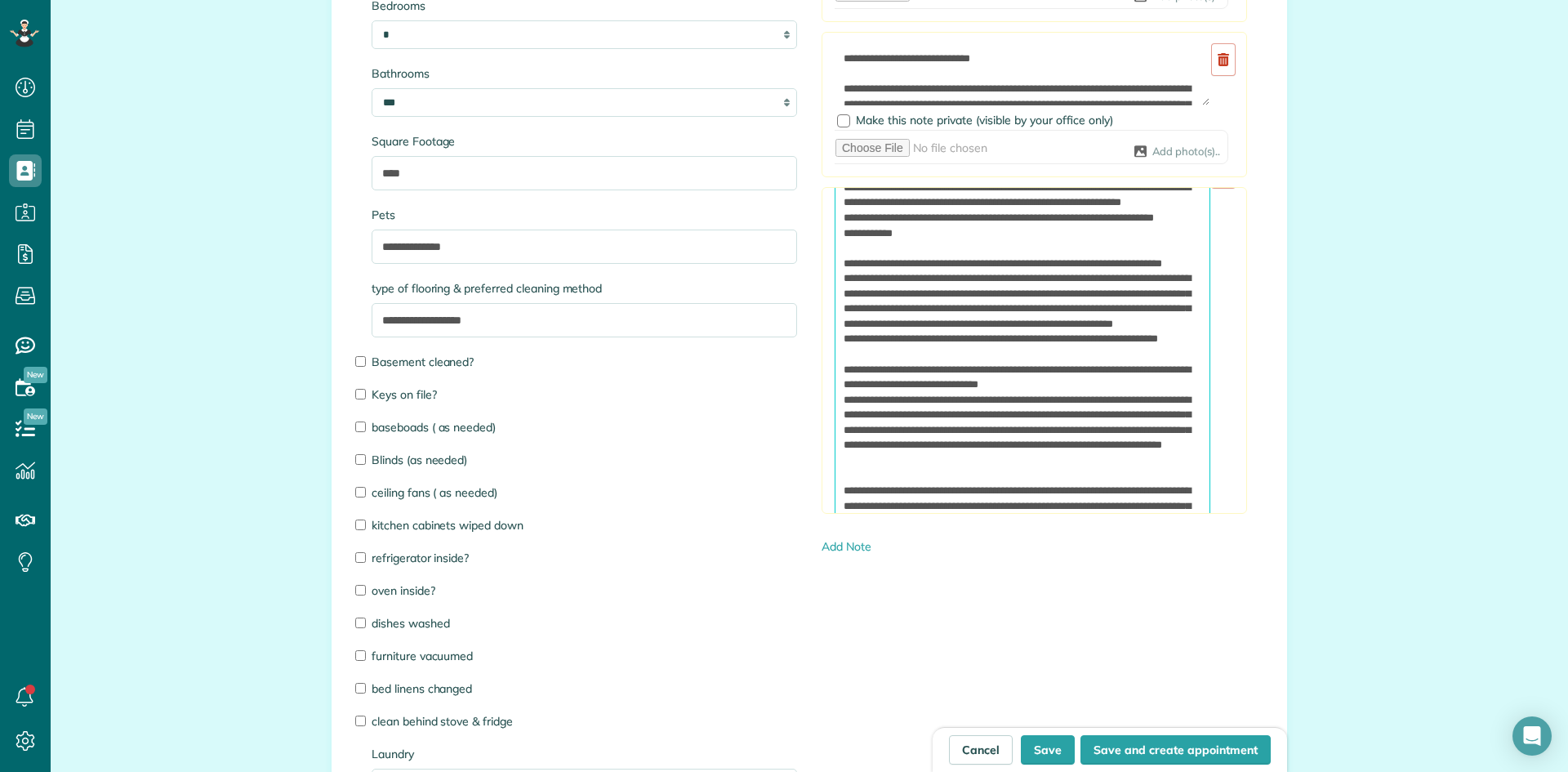 scroll, scrollTop: 58, scrollLeft: 0, axis: vertical 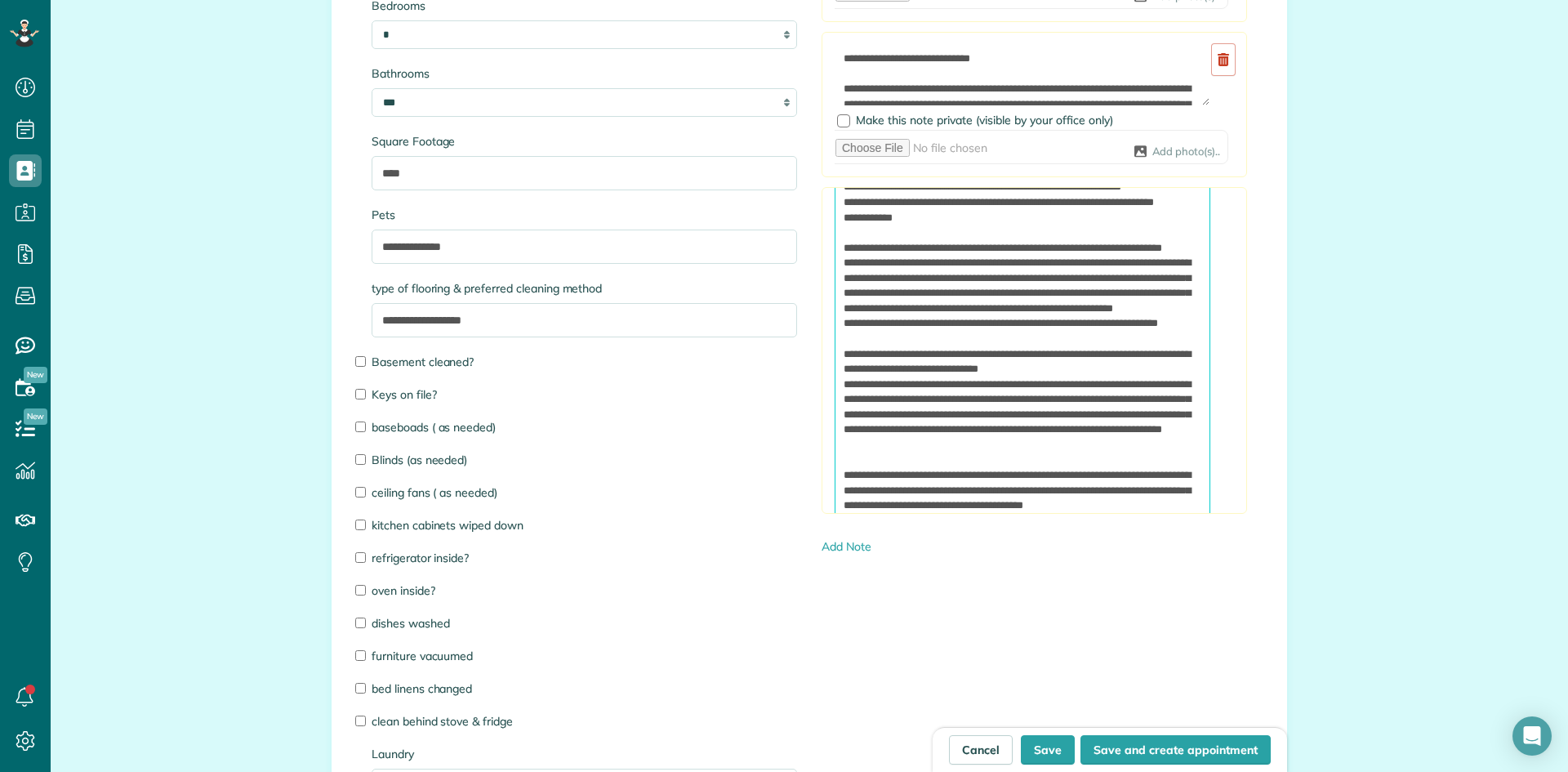 click at bounding box center [1022, 331] 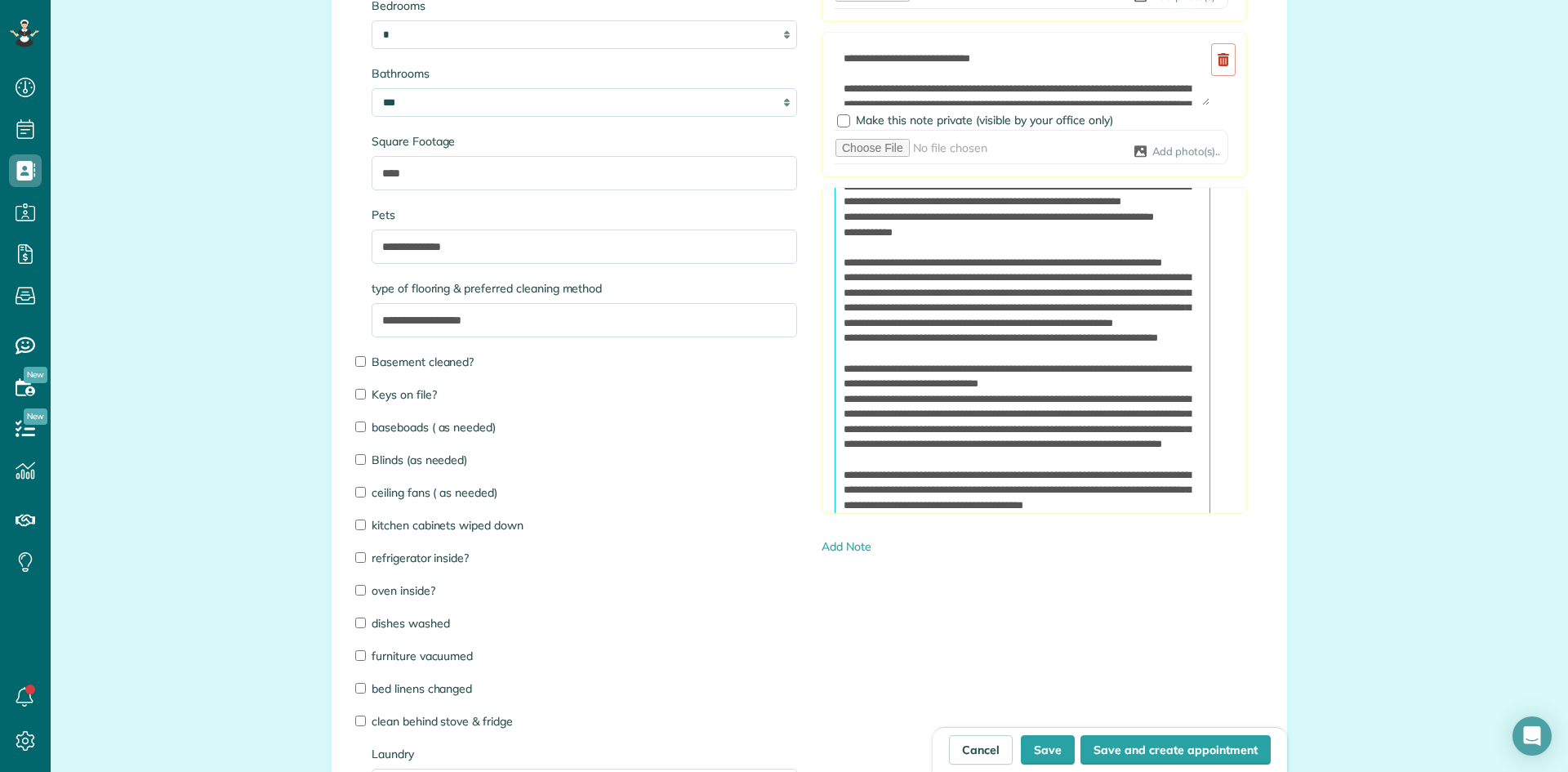 scroll, scrollTop: 272, scrollLeft: 0, axis: vertical 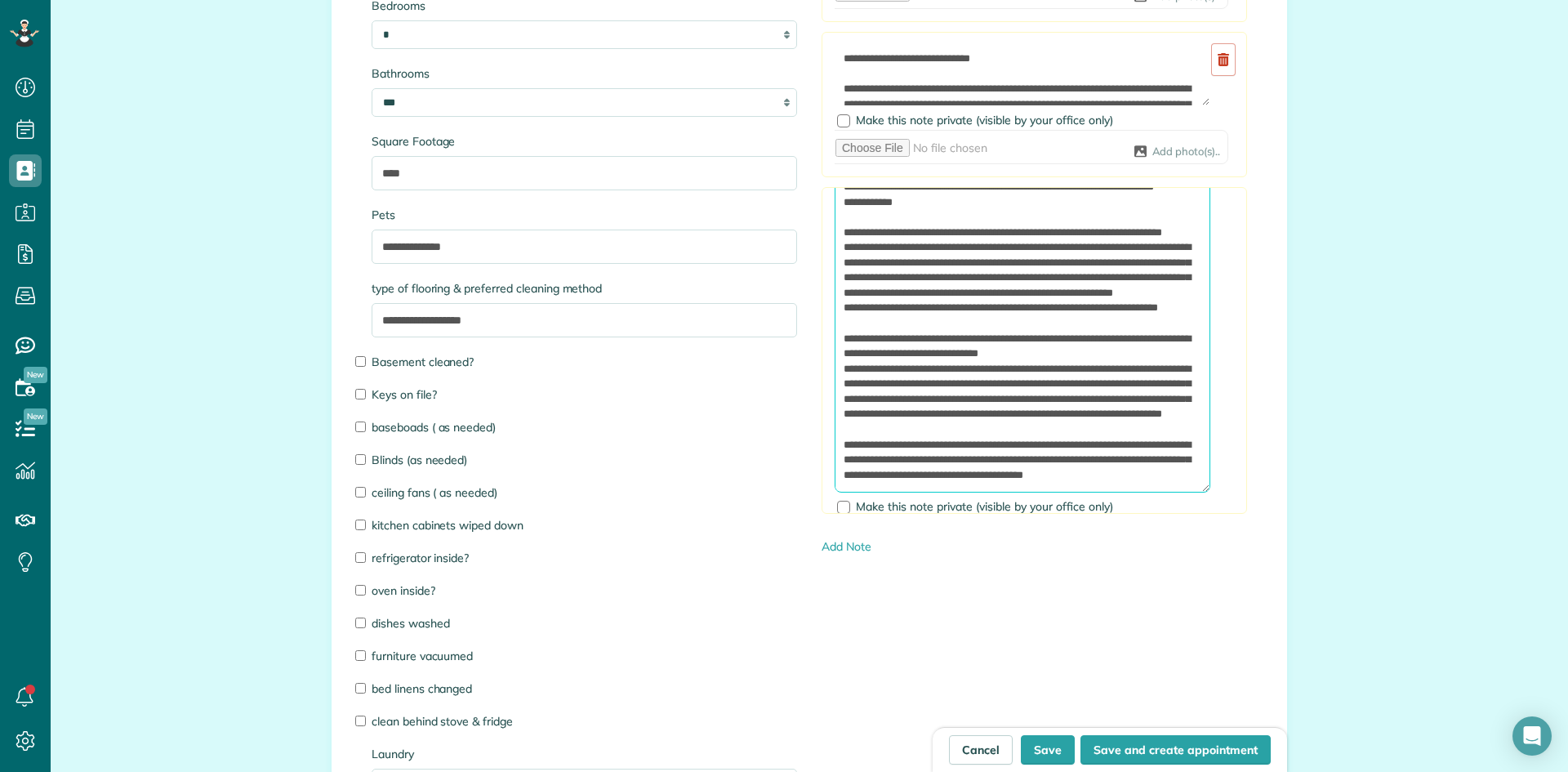 click at bounding box center [1022, 301] 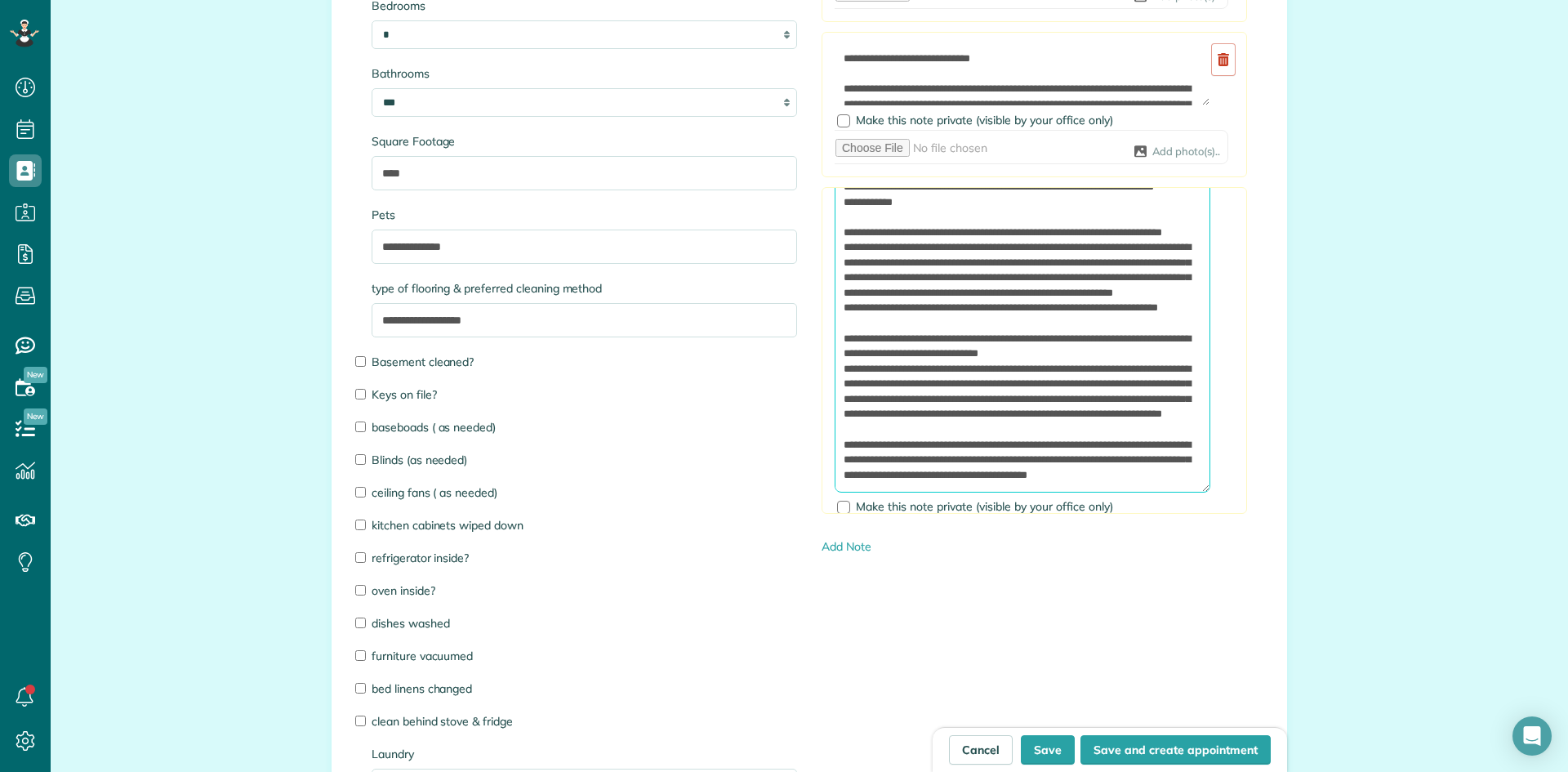 scroll, scrollTop: 262, scrollLeft: 0, axis: vertical 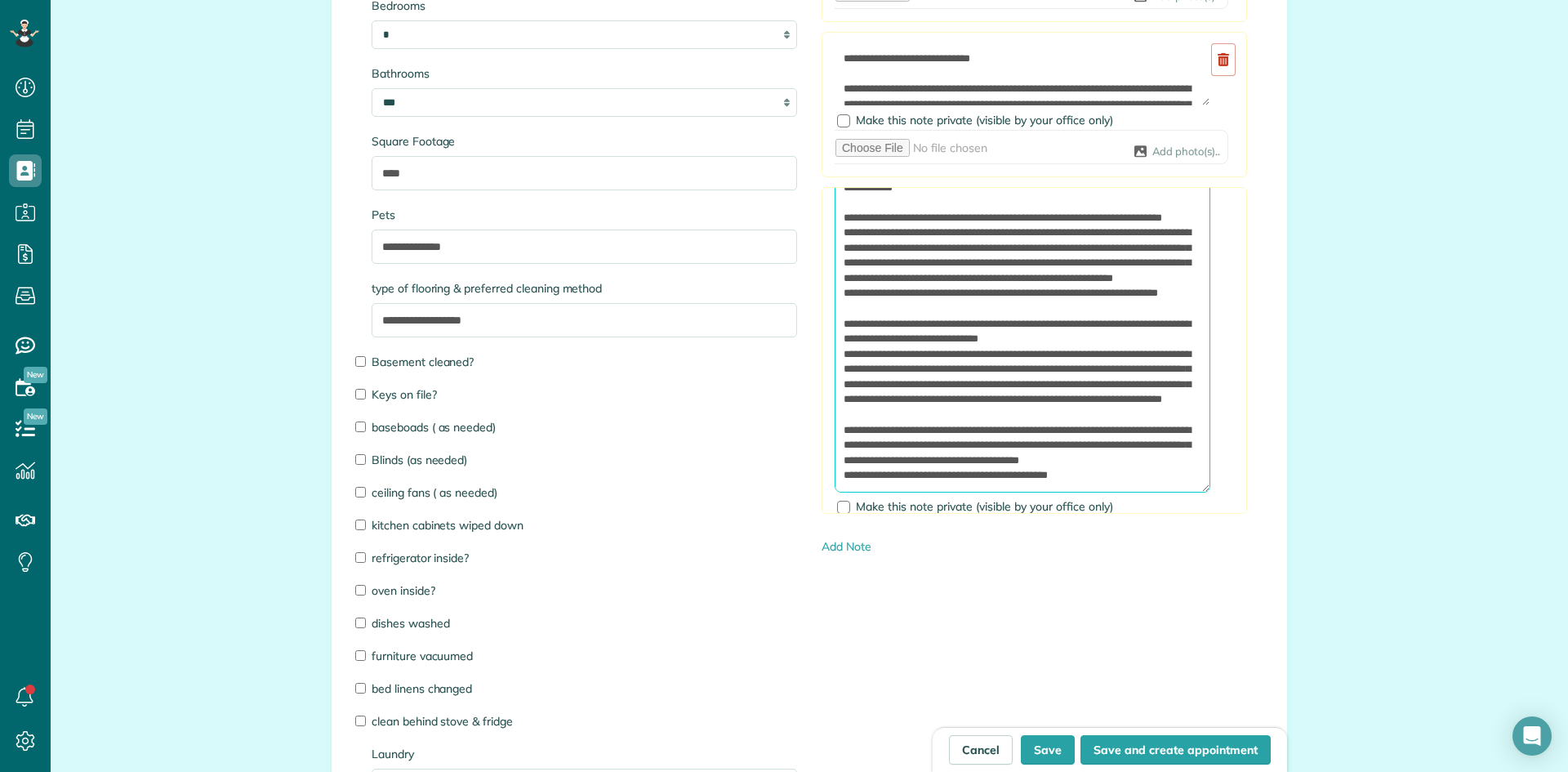 click at bounding box center [1022, 301] 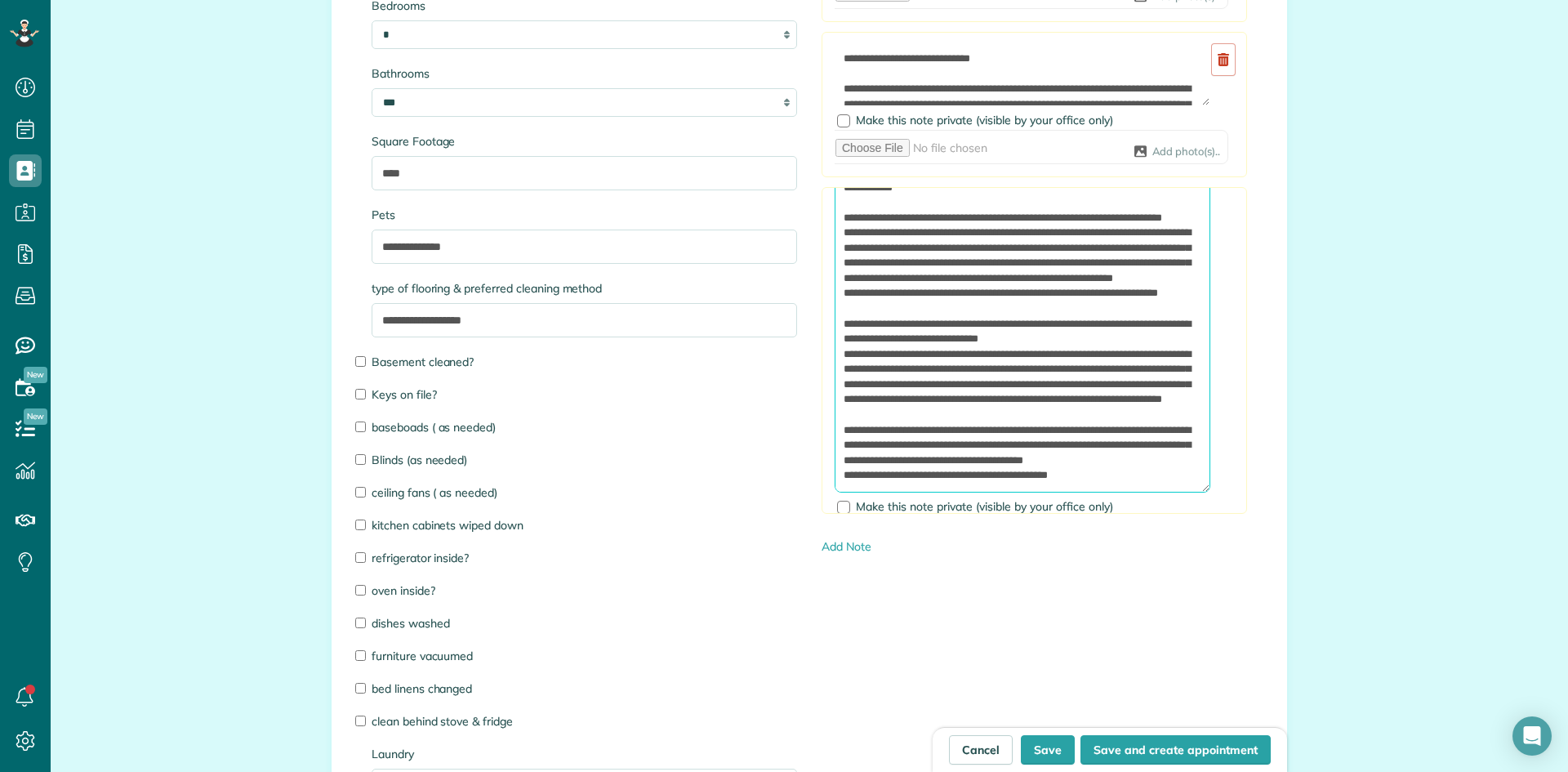 click at bounding box center (1022, 301) 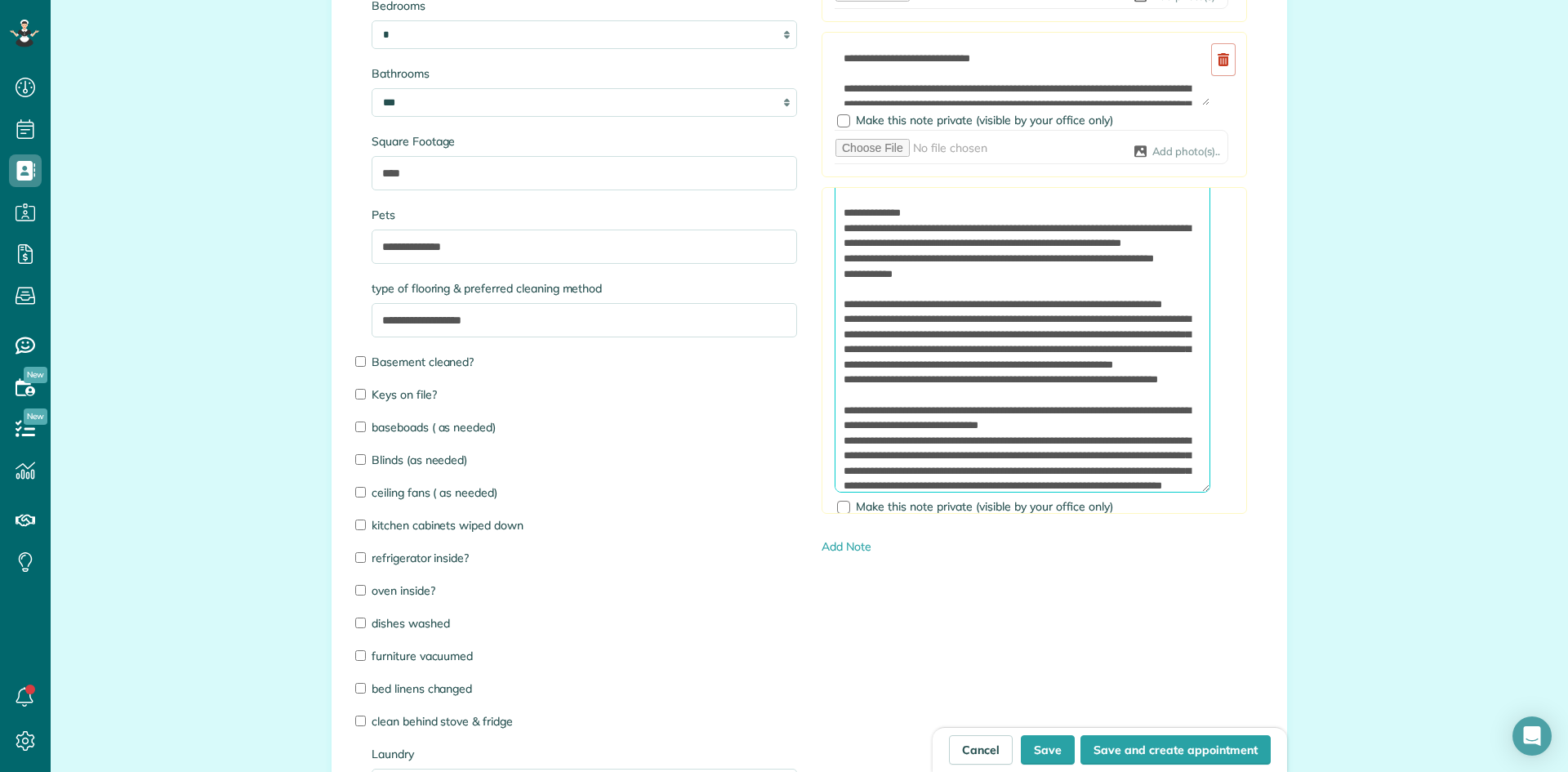 scroll, scrollTop: 0, scrollLeft: 0, axis: both 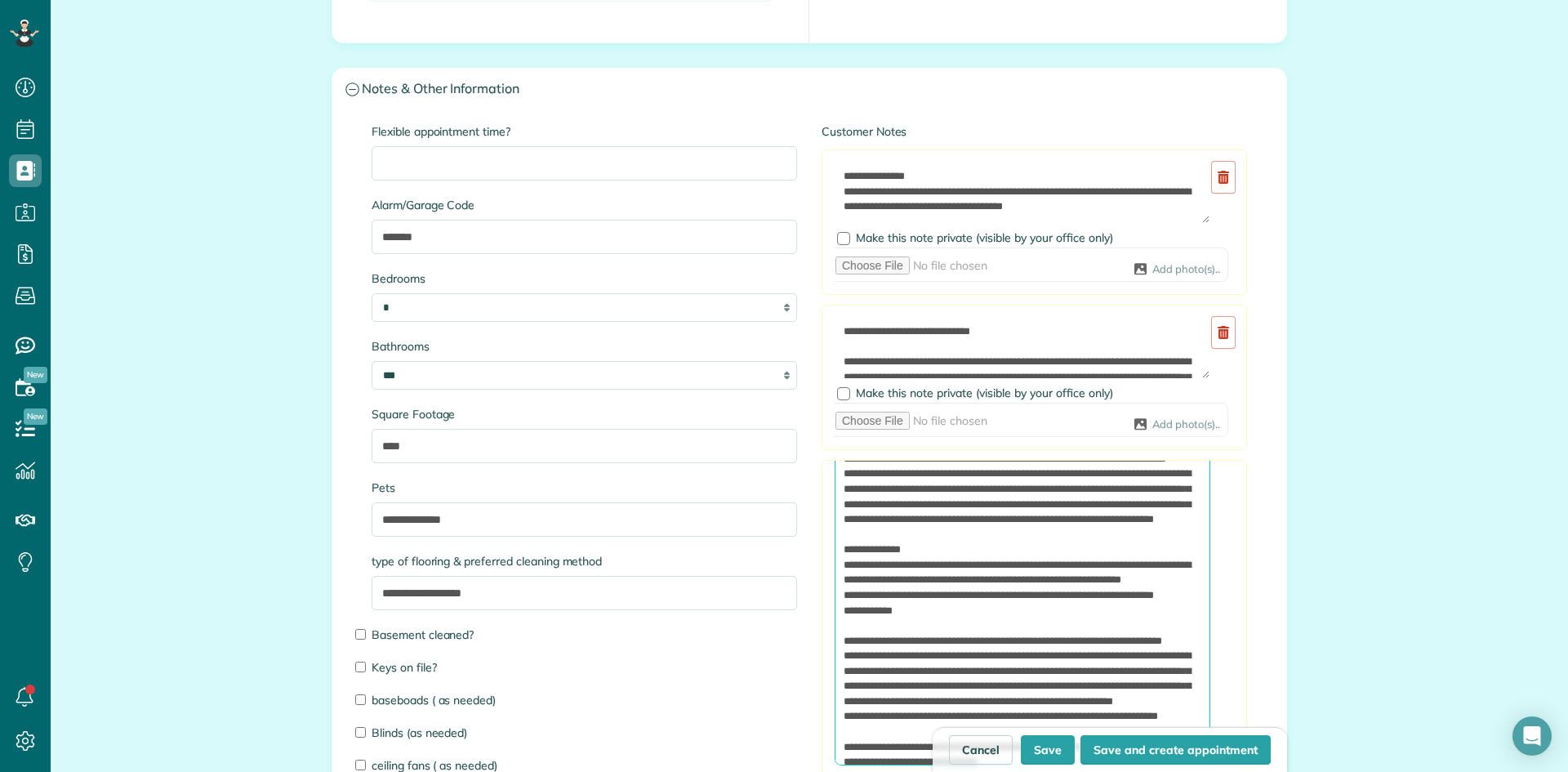 click at bounding box center (1022, 573) 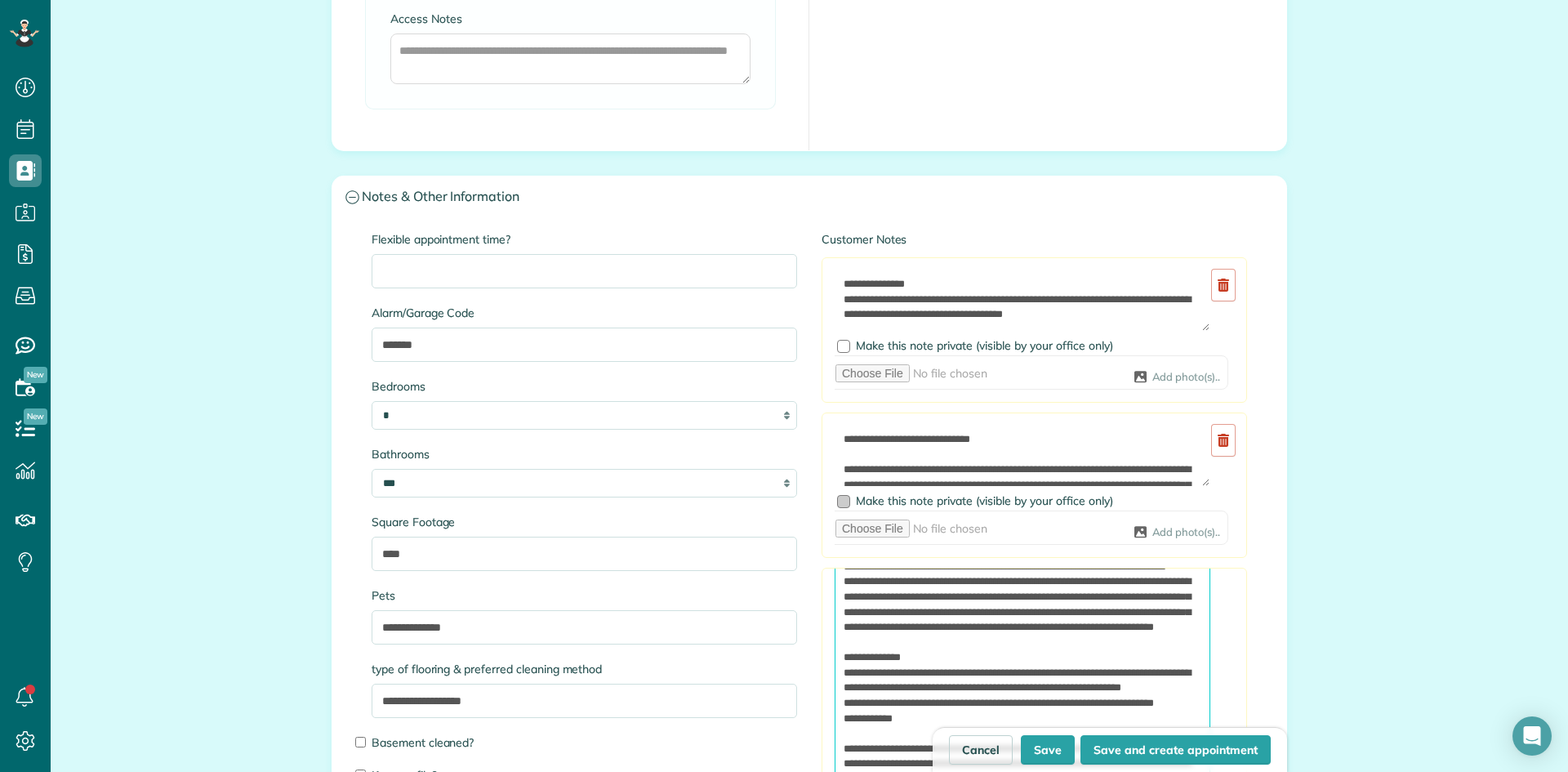 scroll, scrollTop: 2087, scrollLeft: 0, axis: vertical 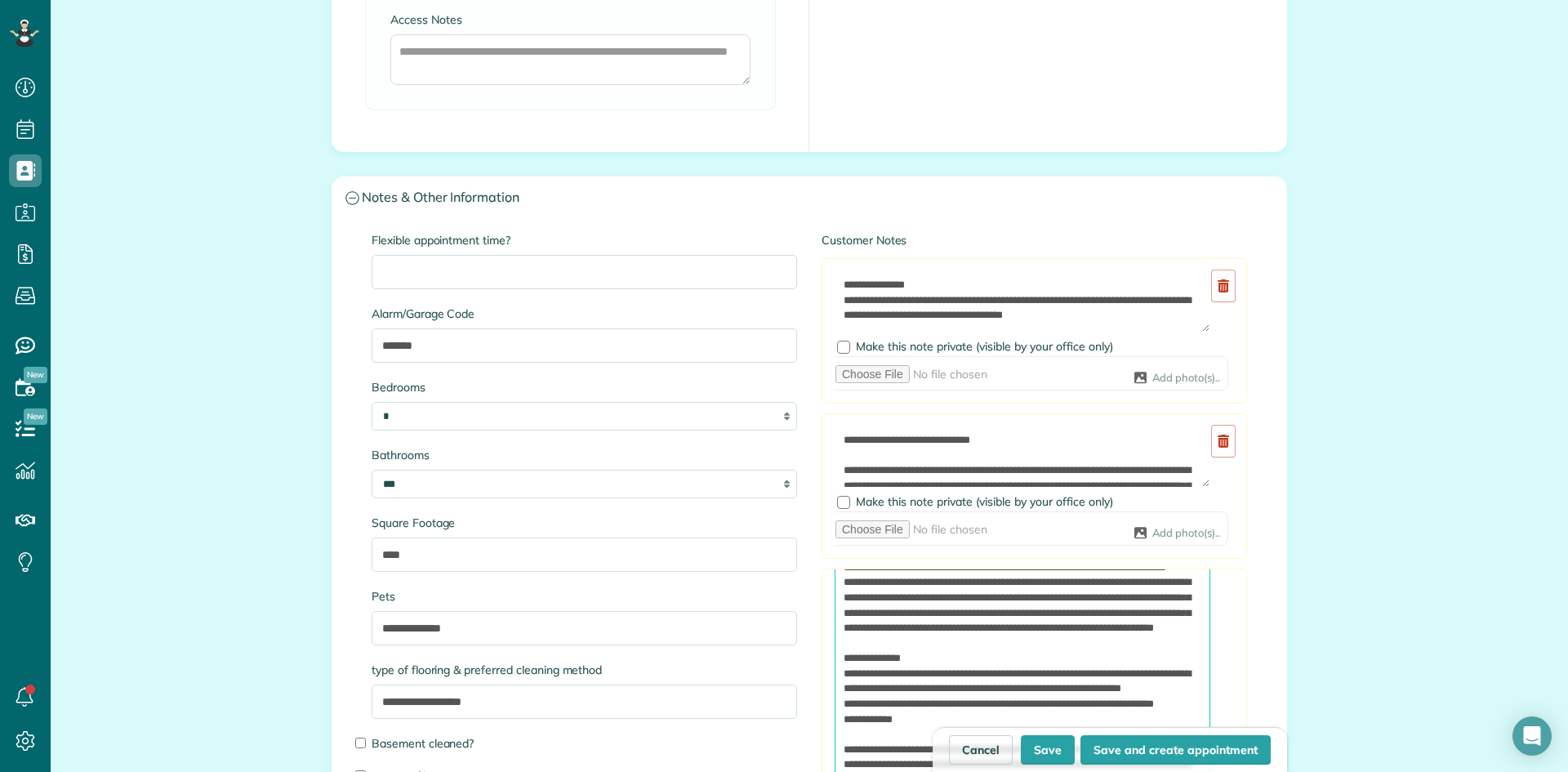 type on "**********" 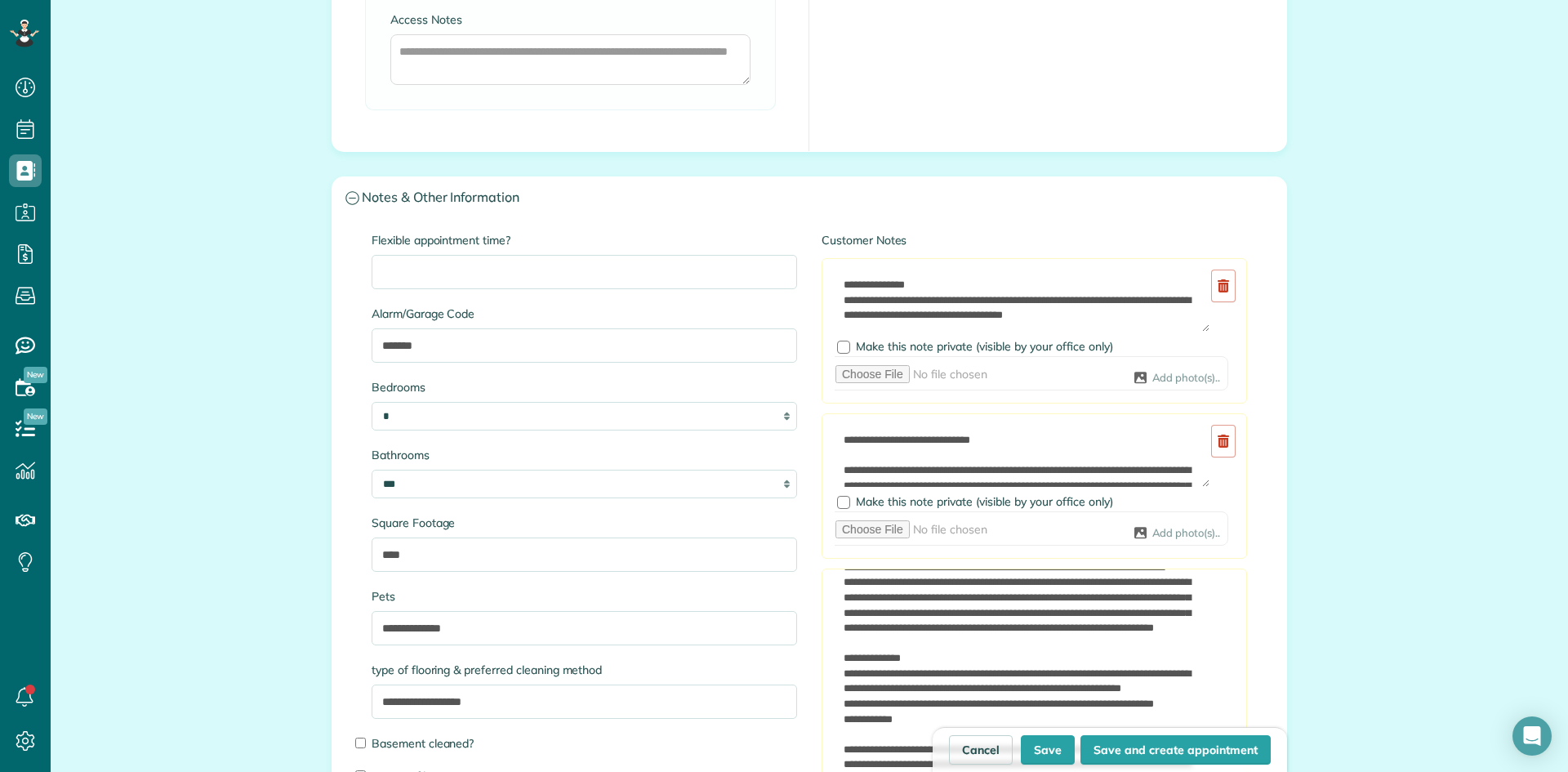 click on "**********" at bounding box center [809, 790] 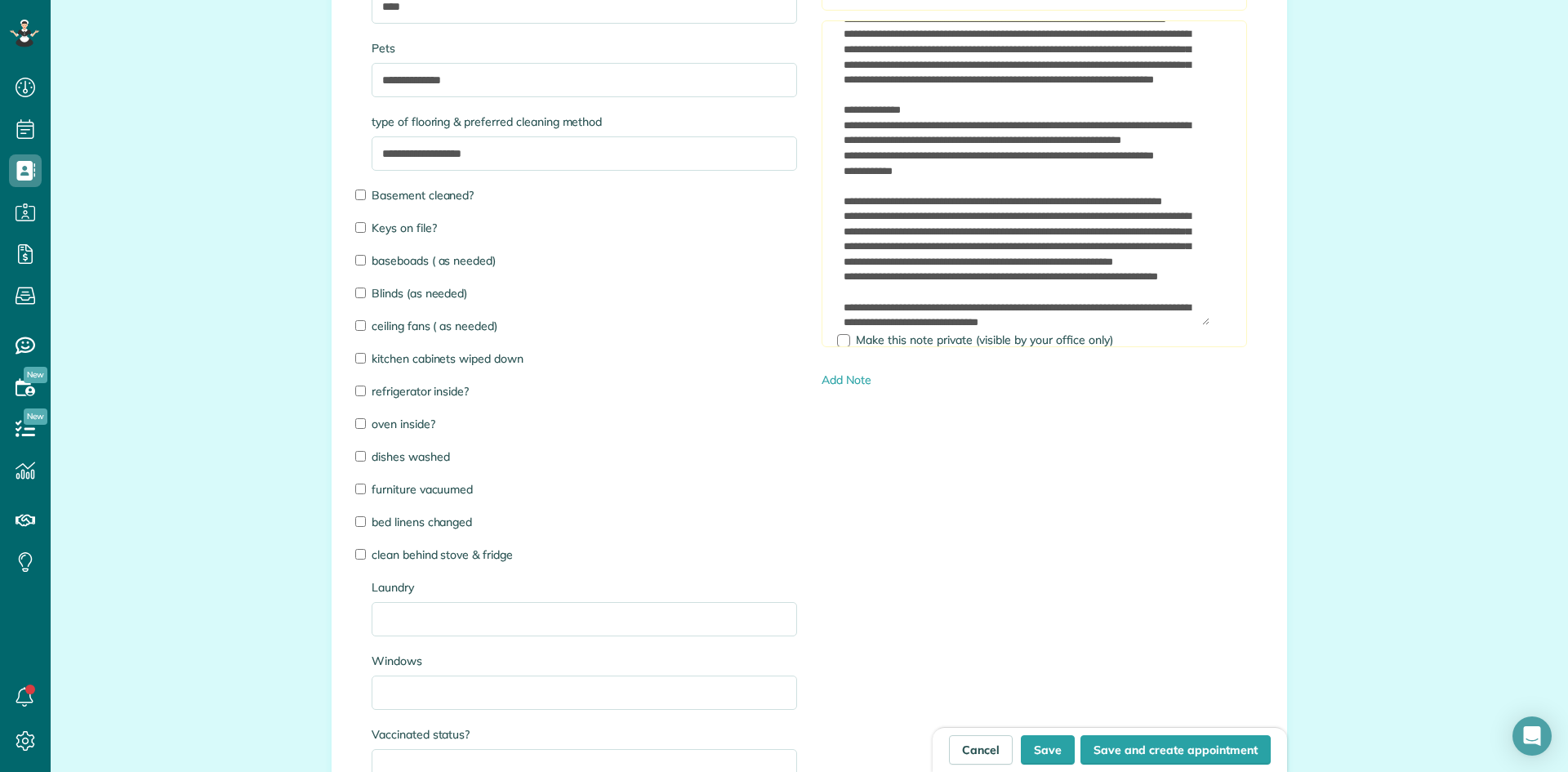 scroll, scrollTop: 2629, scrollLeft: 0, axis: vertical 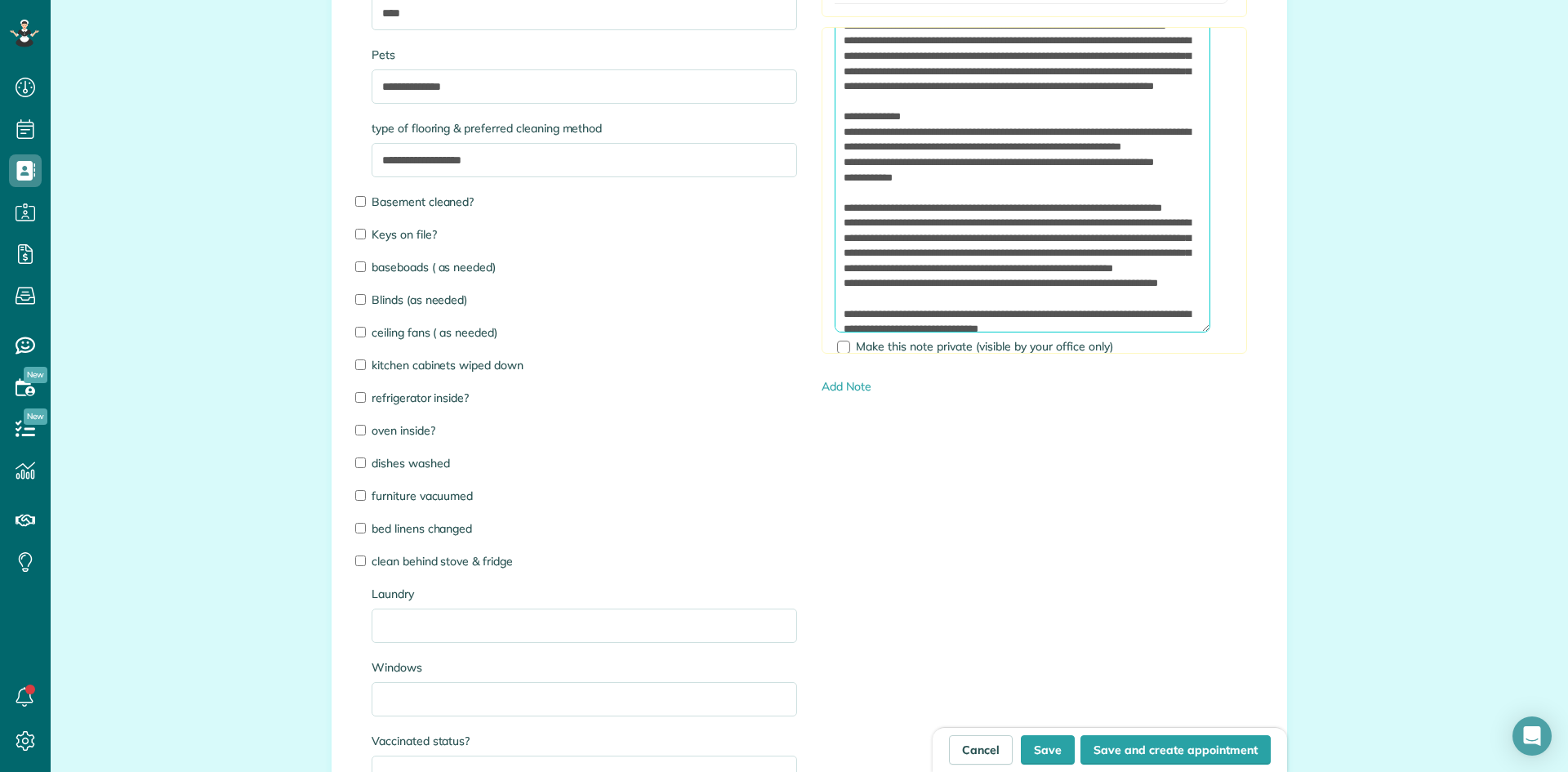 click at bounding box center [1022, 141] 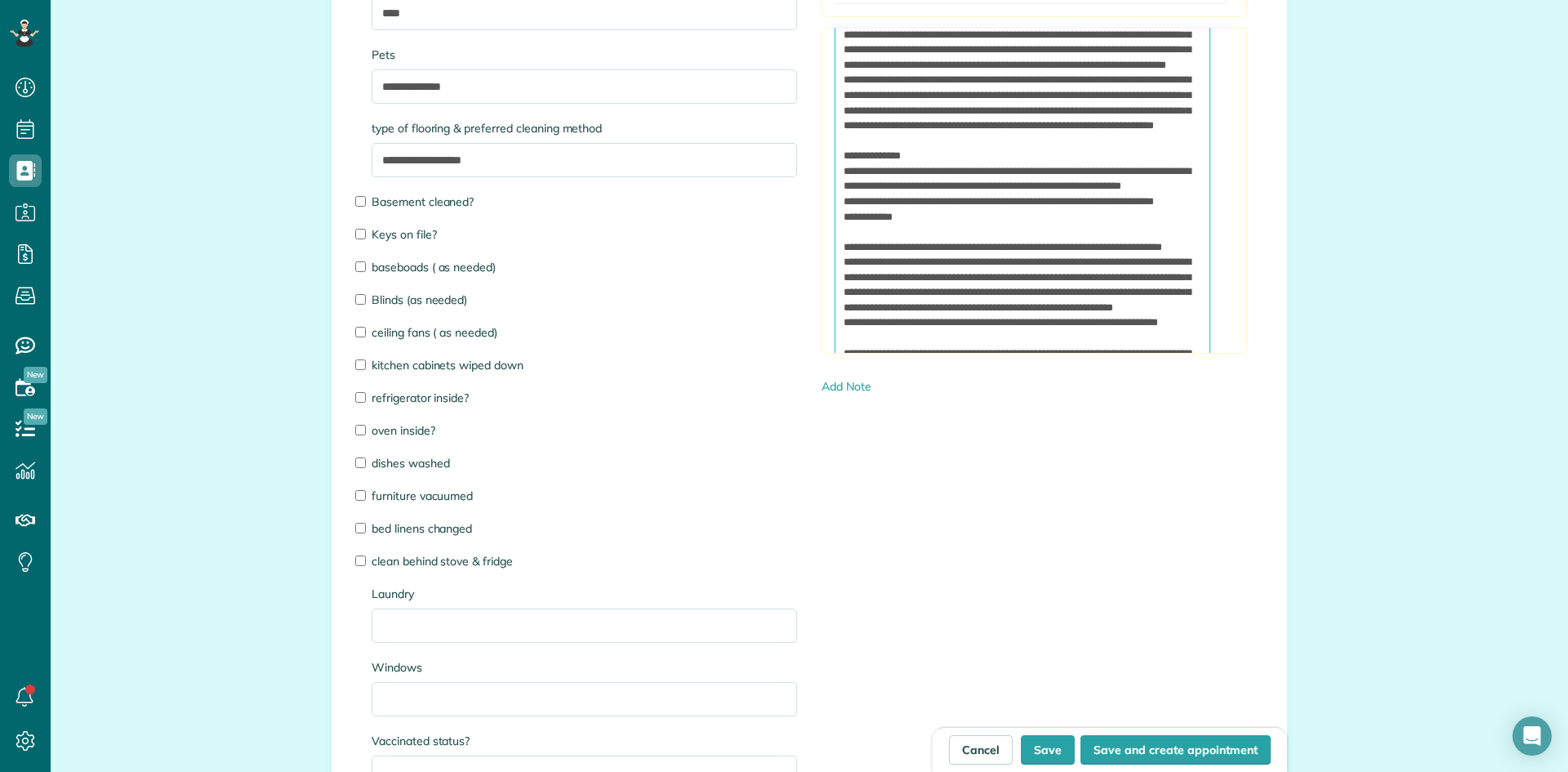scroll, scrollTop: 19, scrollLeft: 0, axis: vertical 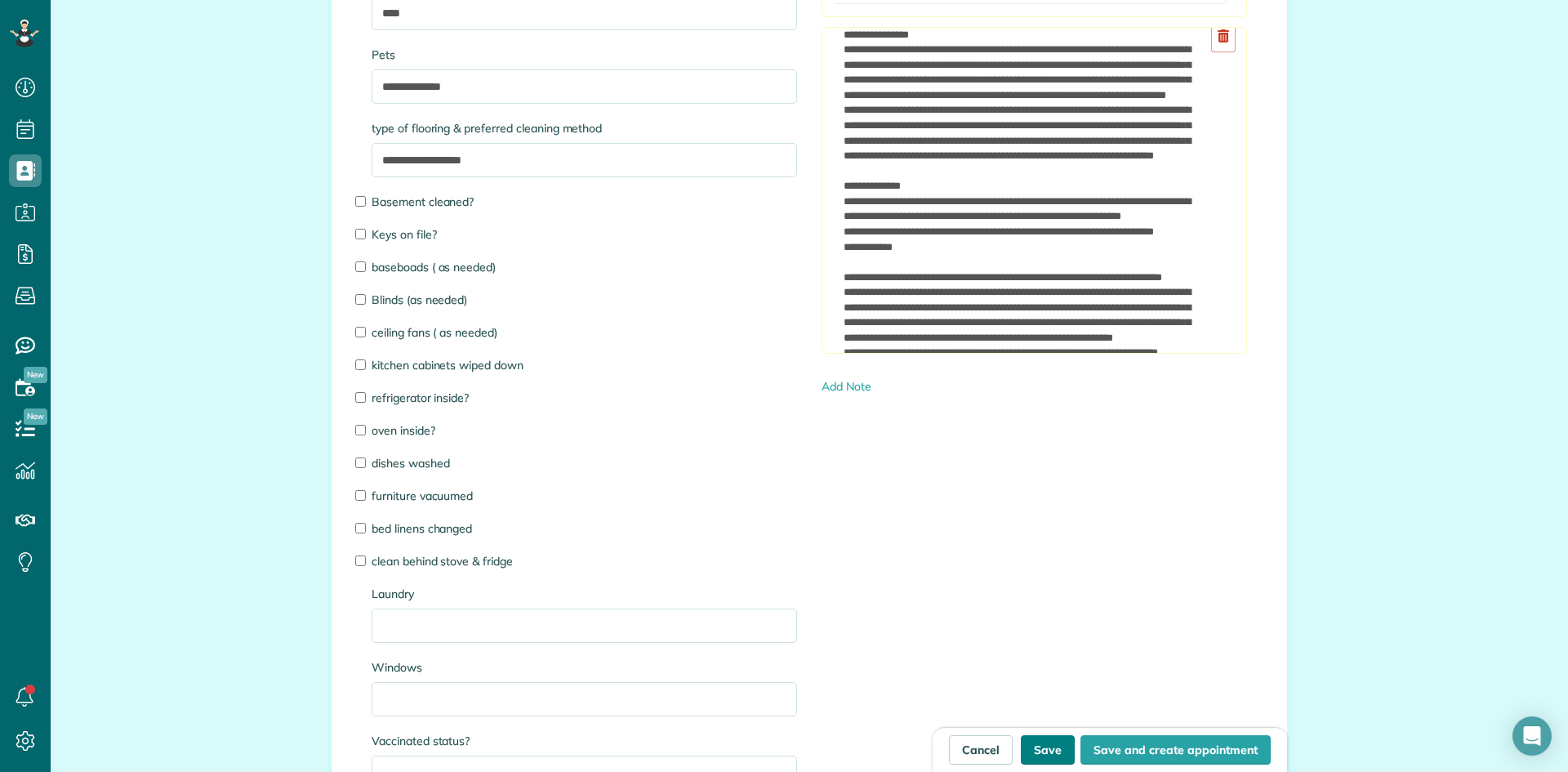 click on "Save" at bounding box center (1048, 750) 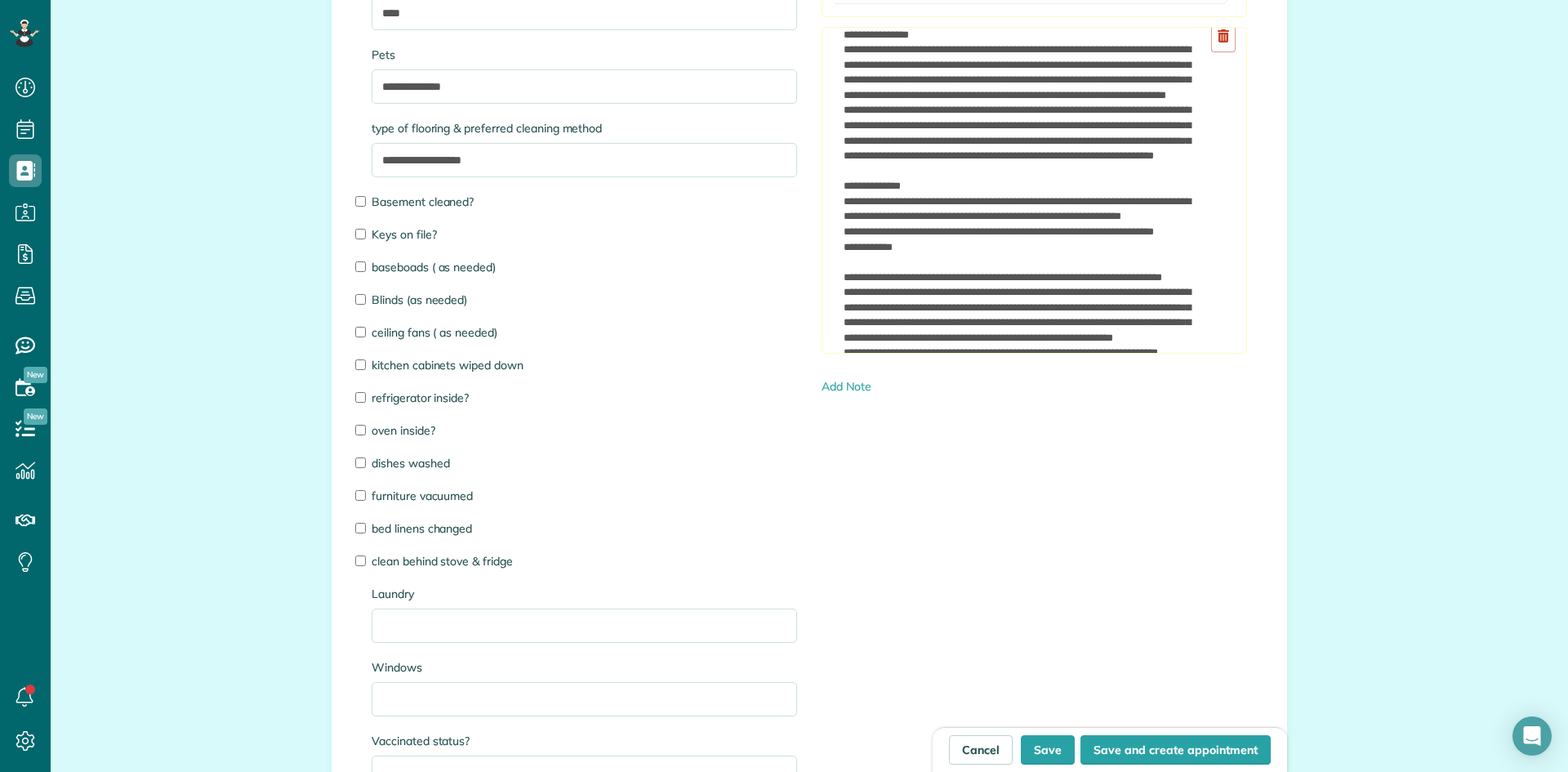 type on "**********" 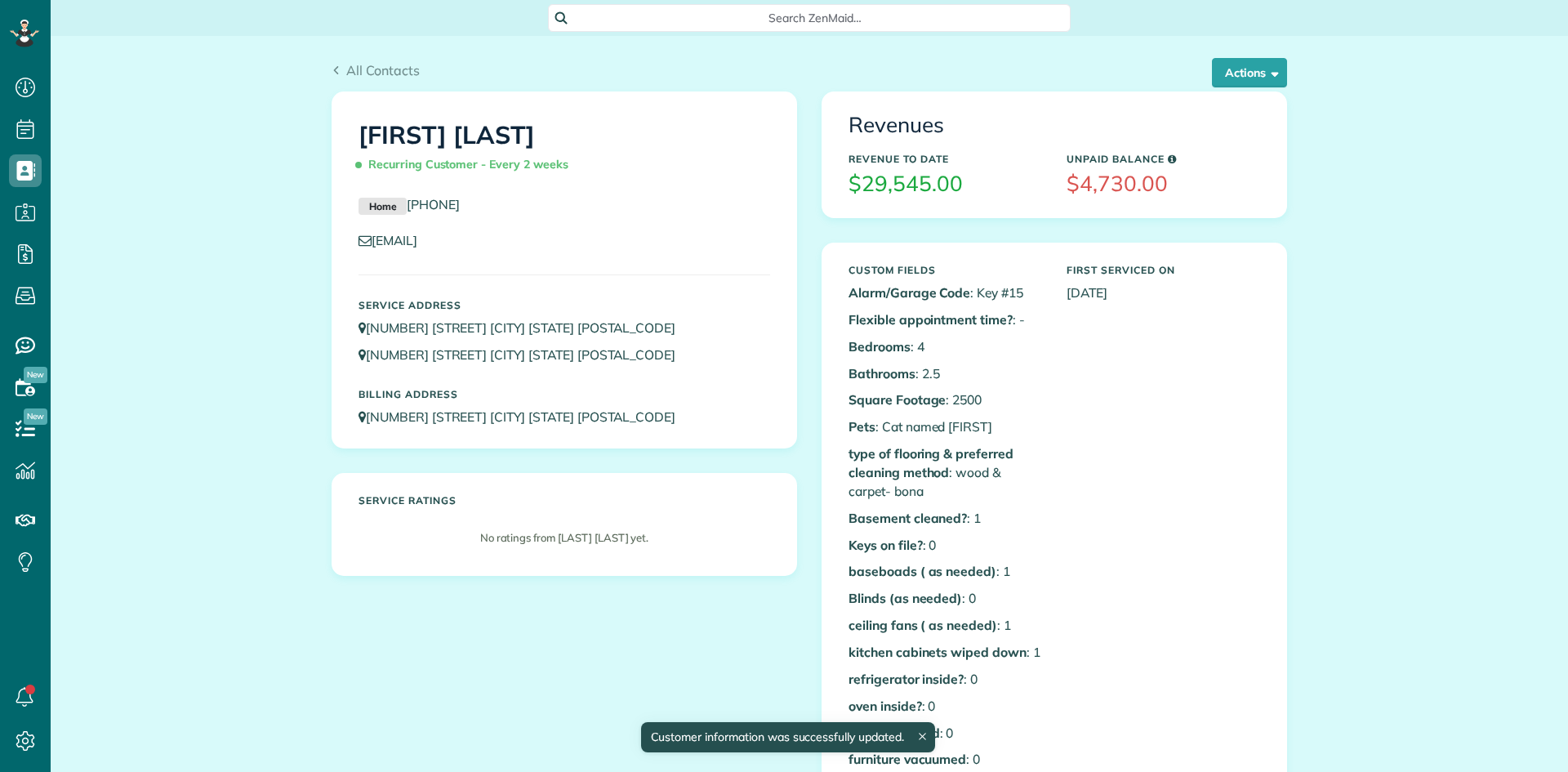 scroll, scrollTop: 0, scrollLeft: 0, axis: both 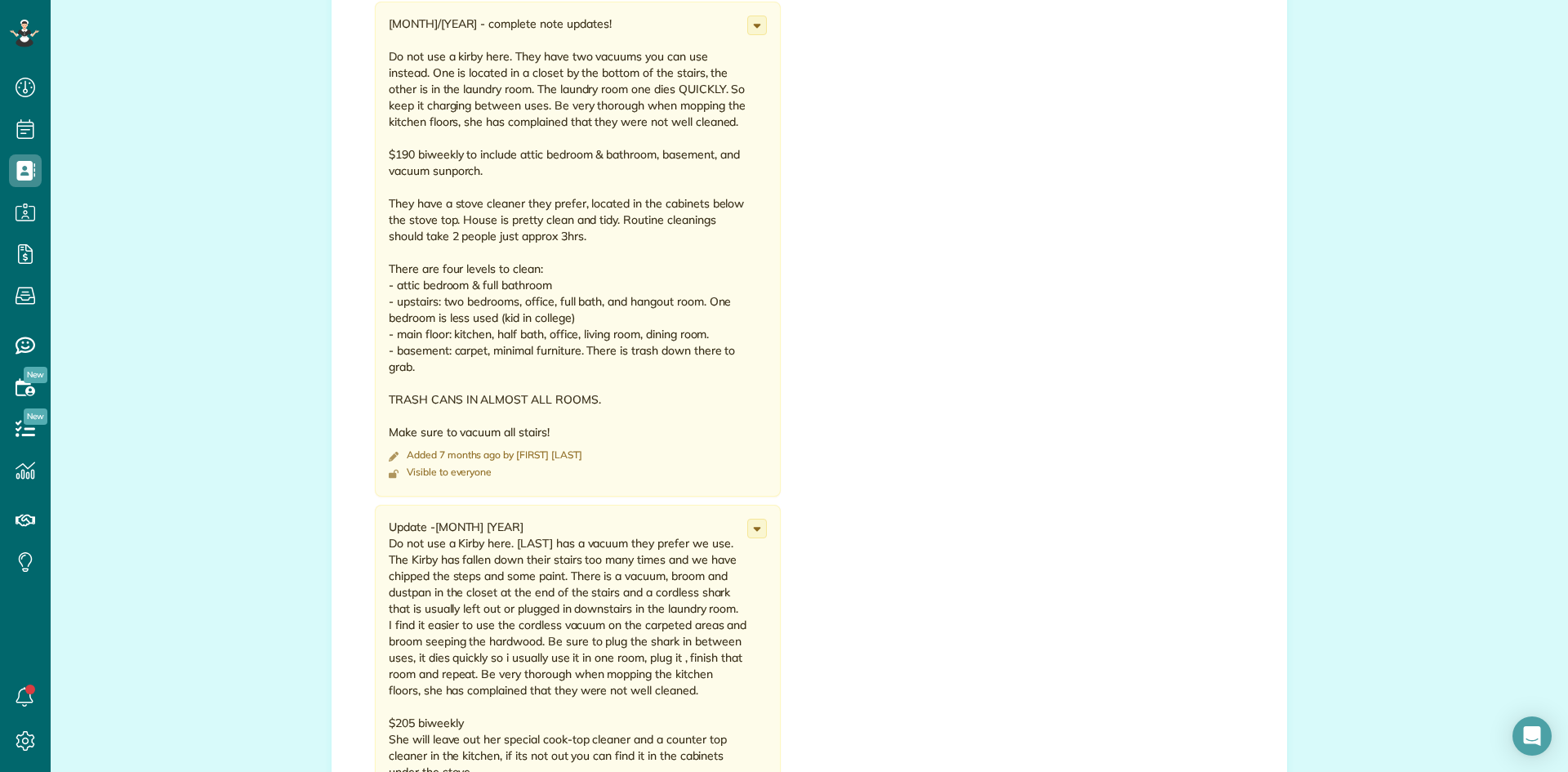 click on "[MONTH]/[YEAR] - complete note updates! Do not use a kirby here. They have two vacuums you can use instead. One is located in a closet by the bottom of the stairs, the other is in the laundry room. The laundry room one dies QUICKLY. So keep it charging between uses. Be very thorough when mopping the kitchen floors, she has complained that they were not well cleaned. $190 biweekly to include attic bedroom & bathroom, basement, and vacuum sunporch. They have a stove cleaner they prefer, located in the cabinets below the stove top. House is pretty clean and tidy. Routine cleanings should take 2 people just approx 3hrs. There are four levels to clean: - attic bedroom & full bathroom - upstairs: two bedrooms, office, full bath, and hangout room. One bedroom is less used (kid in college) - main floor: kitchen, half bath, office, living room, dining room. - basement: carpet, minimal furniture. There is trash down there to grab. TRASH CANS IN ALMOST ALL ROOMS. Make sure to vacuum all stairs!" at bounding box center [568, 228] 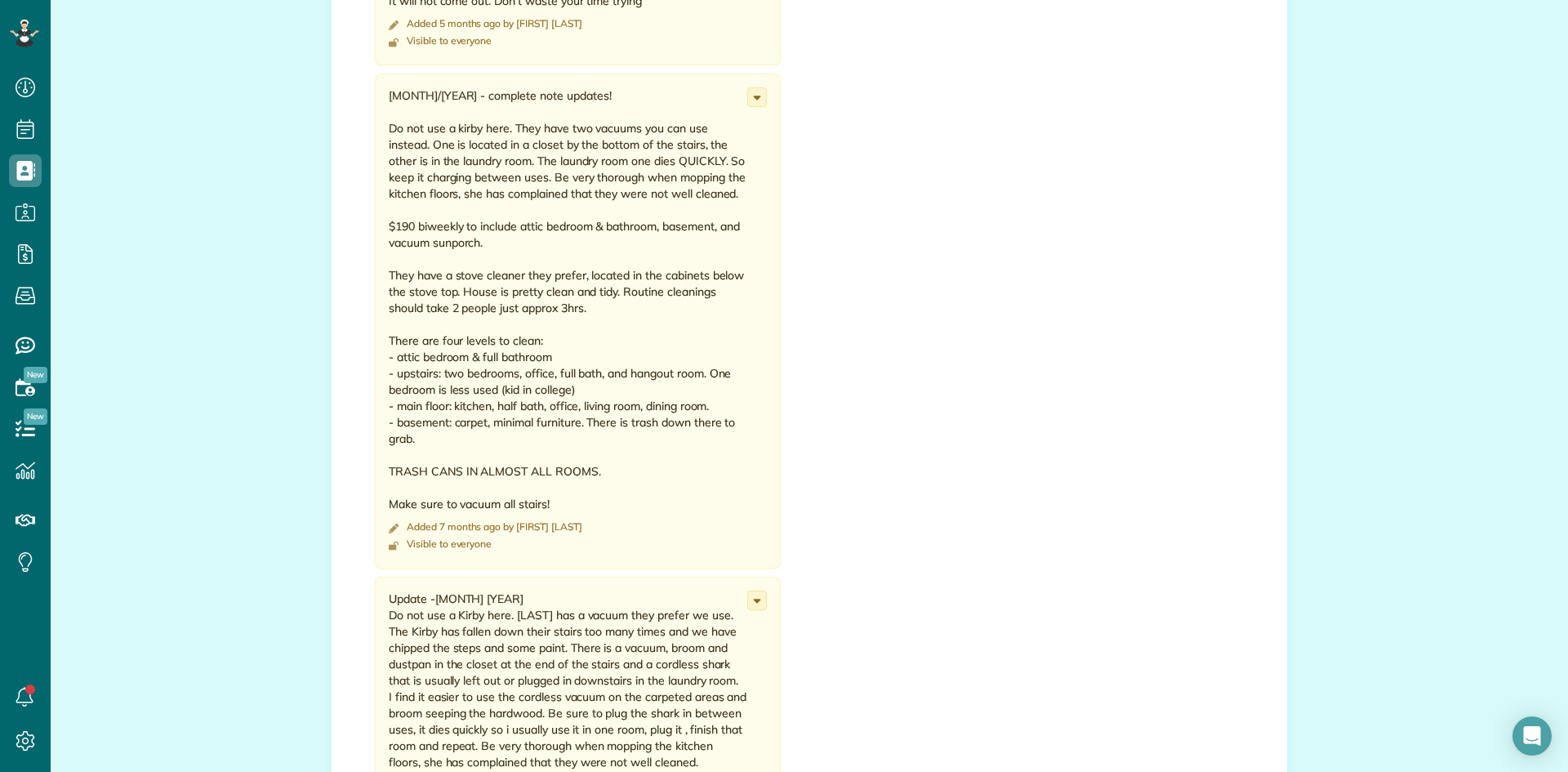 scroll, scrollTop: 1137, scrollLeft: 0, axis: vertical 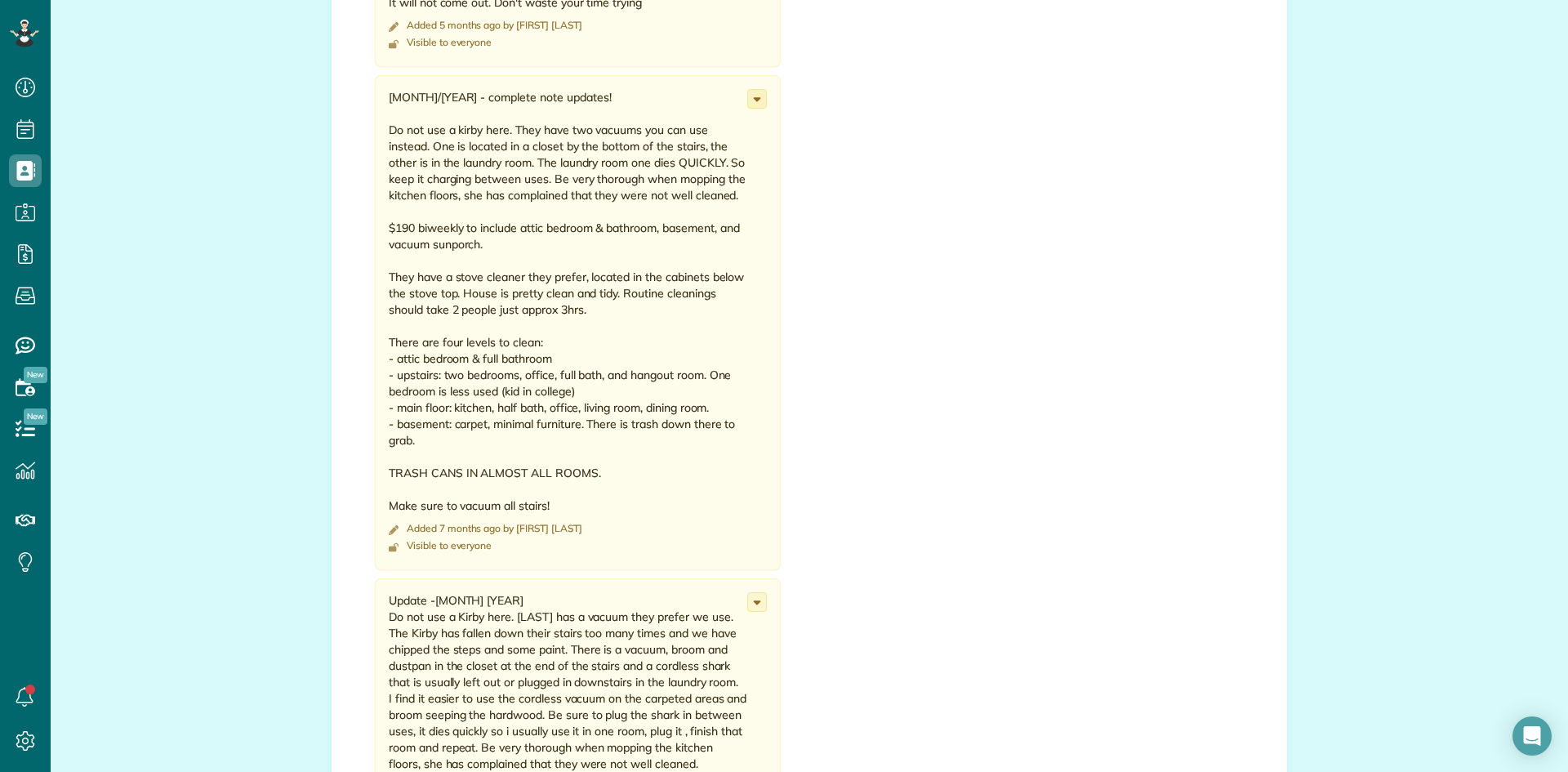click on "[MONTH]/[YEAR] - complete note updates! Do not use a kirby here. They have two vacuums you can use instead. One is located in a closet by the bottom of the stairs, the other is in the laundry room. The laundry room one dies QUICKLY. So keep it charging between uses. Be very thorough when mopping the kitchen floors, she has complained that they were not well cleaned. $190 biweekly to include attic bedroom & bathroom, basement, and vacuum sunporch. They have a stove cleaner they prefer, located in the cabinets below the stove top. House is pretty clean and tidy. Routine cleanings should take 2 people just approx 3hrs. There are four levels to clean: - attic bedroom & full bathroom - upstairs: two bedrooms, office, full bath, and hangout room. One bedroom is less used (kid in college) - main floor: kitchen, half bath, office, living room, dining room. - basement: carpet, minimal furniture. There is trash down there to grab. TRASH CANS IN ALMOST ALL ROOMS. Make sure to vacuum all stairs!" at bounding box center (577, 323) 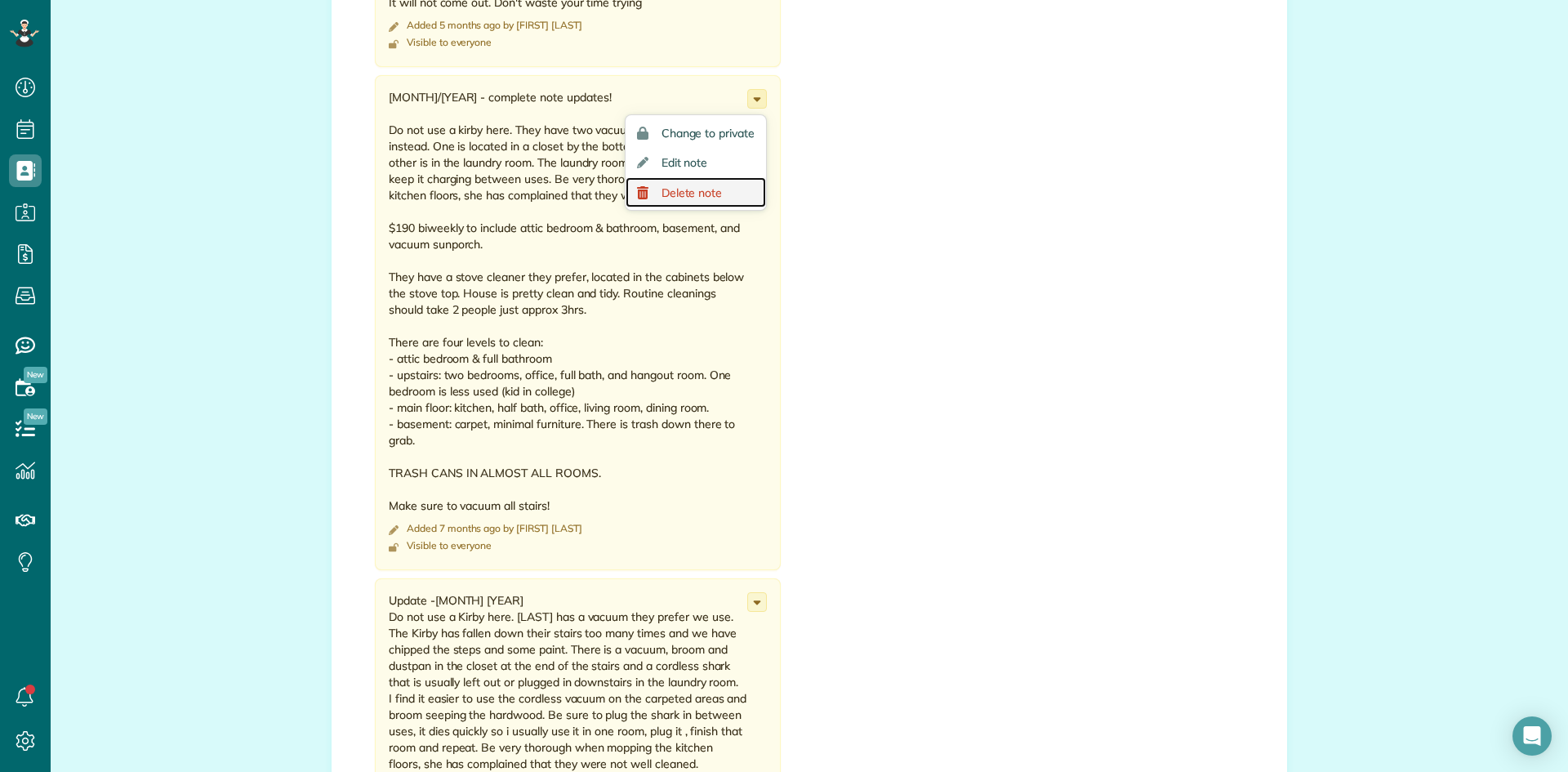 click on "Delete note" at bounding box center [696, 192] 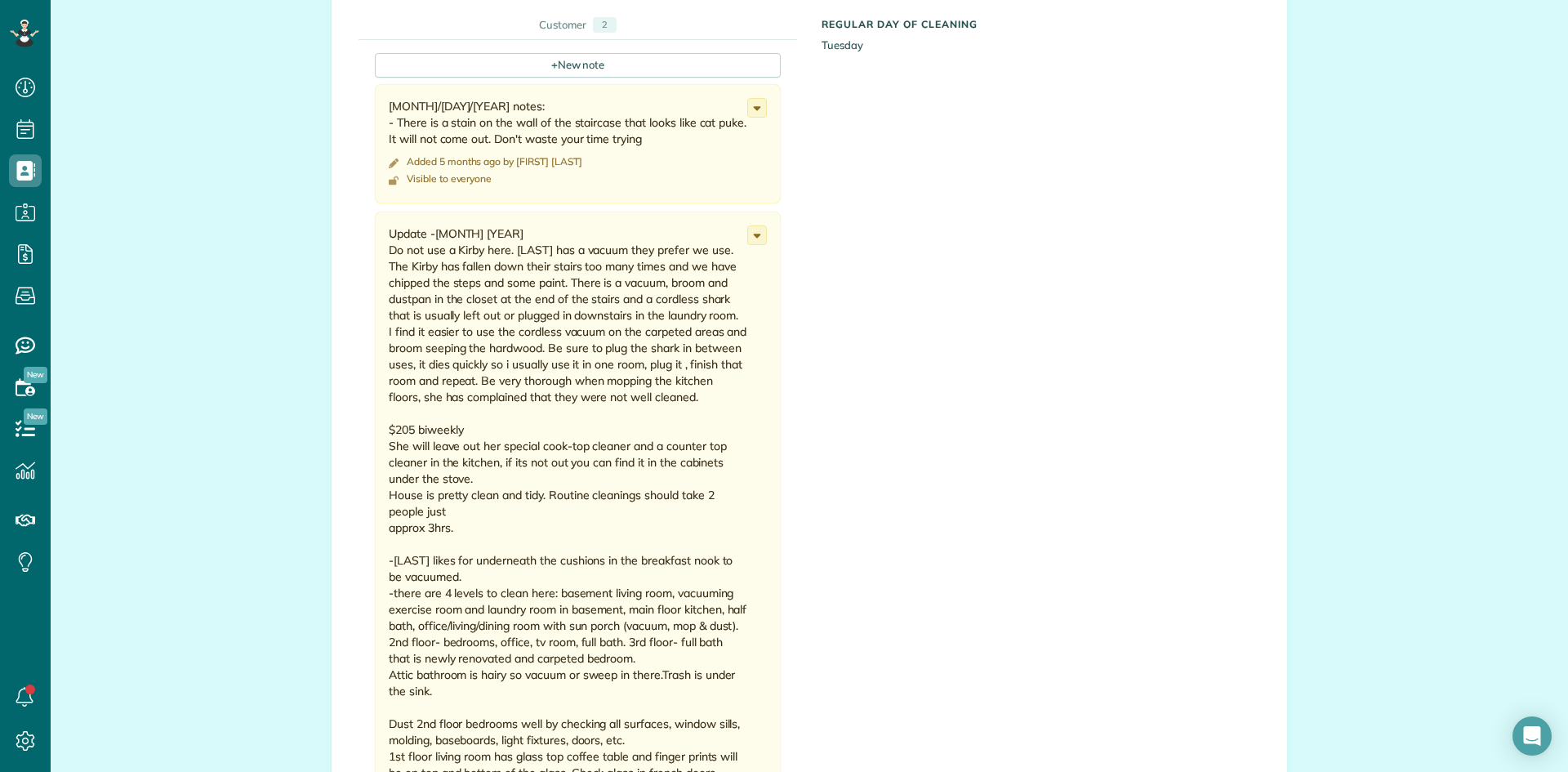scroll, scrollTop: 993, scrollLeft: 0, axis: vertical 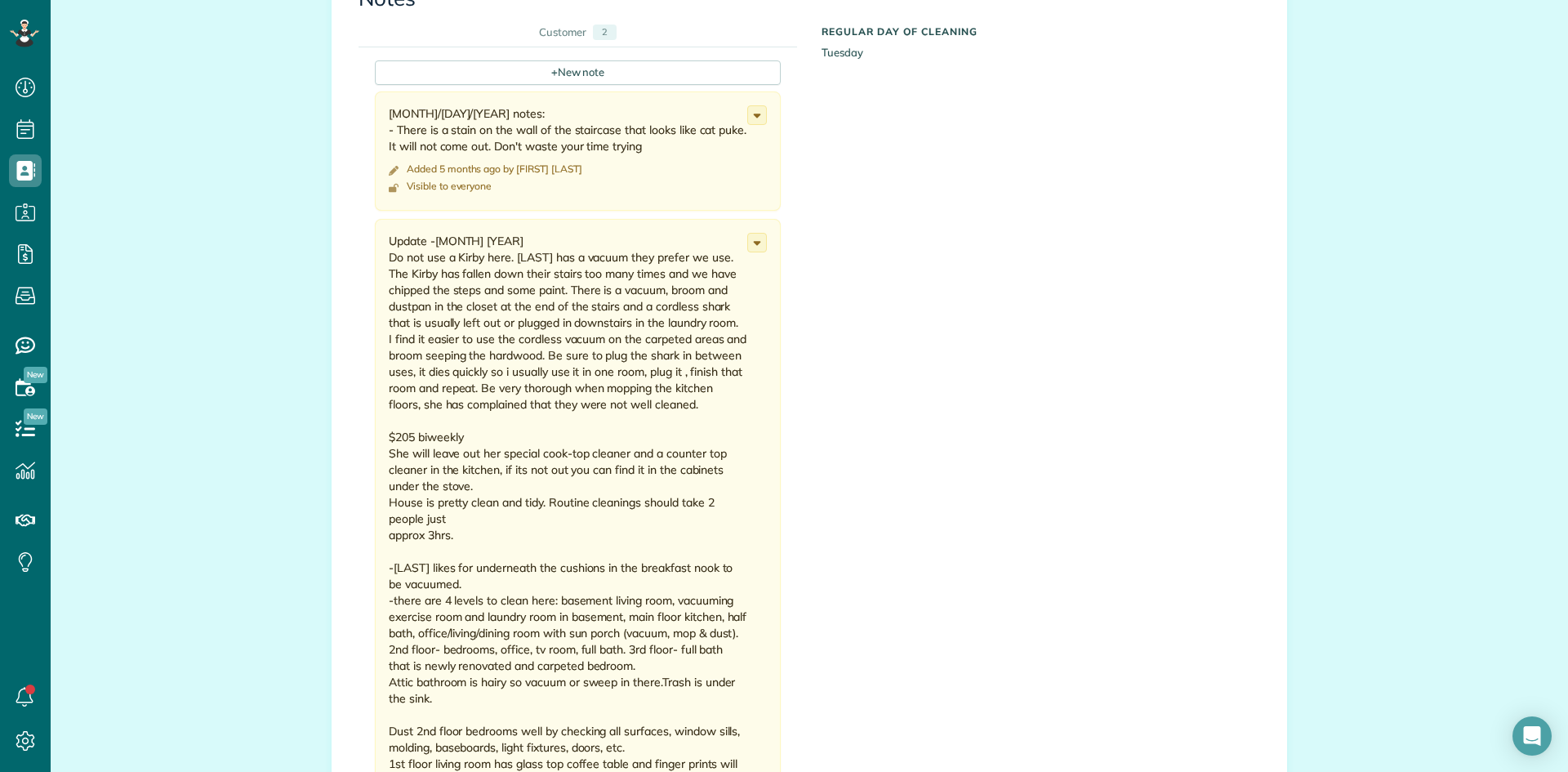 click on "Update -Aug 2025  Do not use a Kirby here. Susan has a vacuum they prefer we use. The Kirby has fallen down their stairs too many times and we have chipped the steps and some paint. There is a vacuum, broom and dustpan in the closet at the end of the stairs and a cordless shark that is usually left out or plugged in downstairs in the laundry room.   I find it easier to use the cordless vacuum on the carpeted areas and broom seeping the hardwood. Be sure to plug the shark in between uses, it dies quickly so i usually use it in one room, plug it , finish that room and repeat. Be very thorough when mopping the kitchen floors, she has complained that they were not well cleaned.  $205 biweekly  She will leave out her special cook-top cleaner and a counter top cleaner in the kitchen, if its not out you can find it in the cabinets under the stove. House is pretty clean and tidy.  Routine cleanings should take 2 people just approx 3hrs. There is trash and recycling in almost every room" at bounding box center [568, 592] 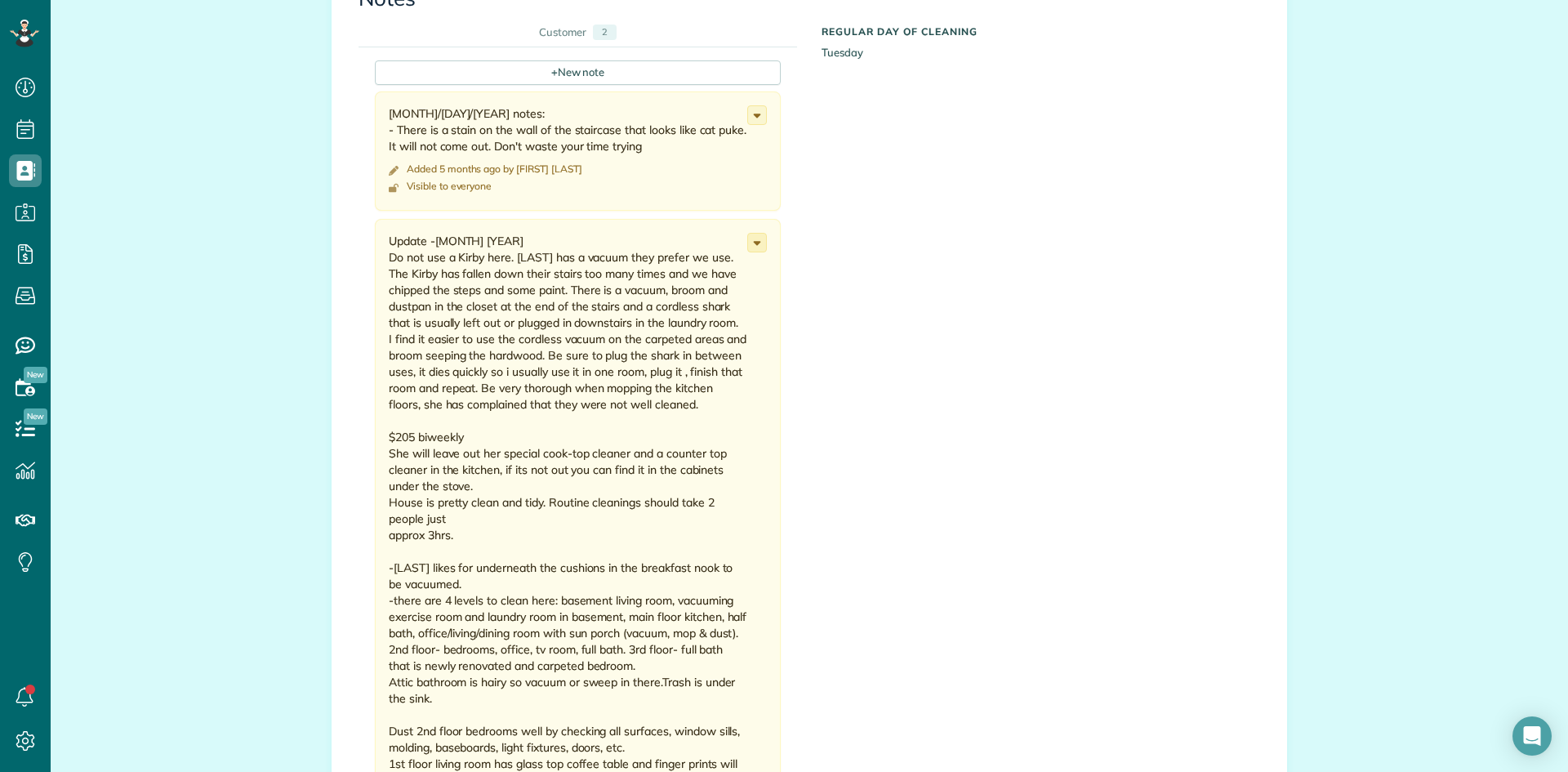 click 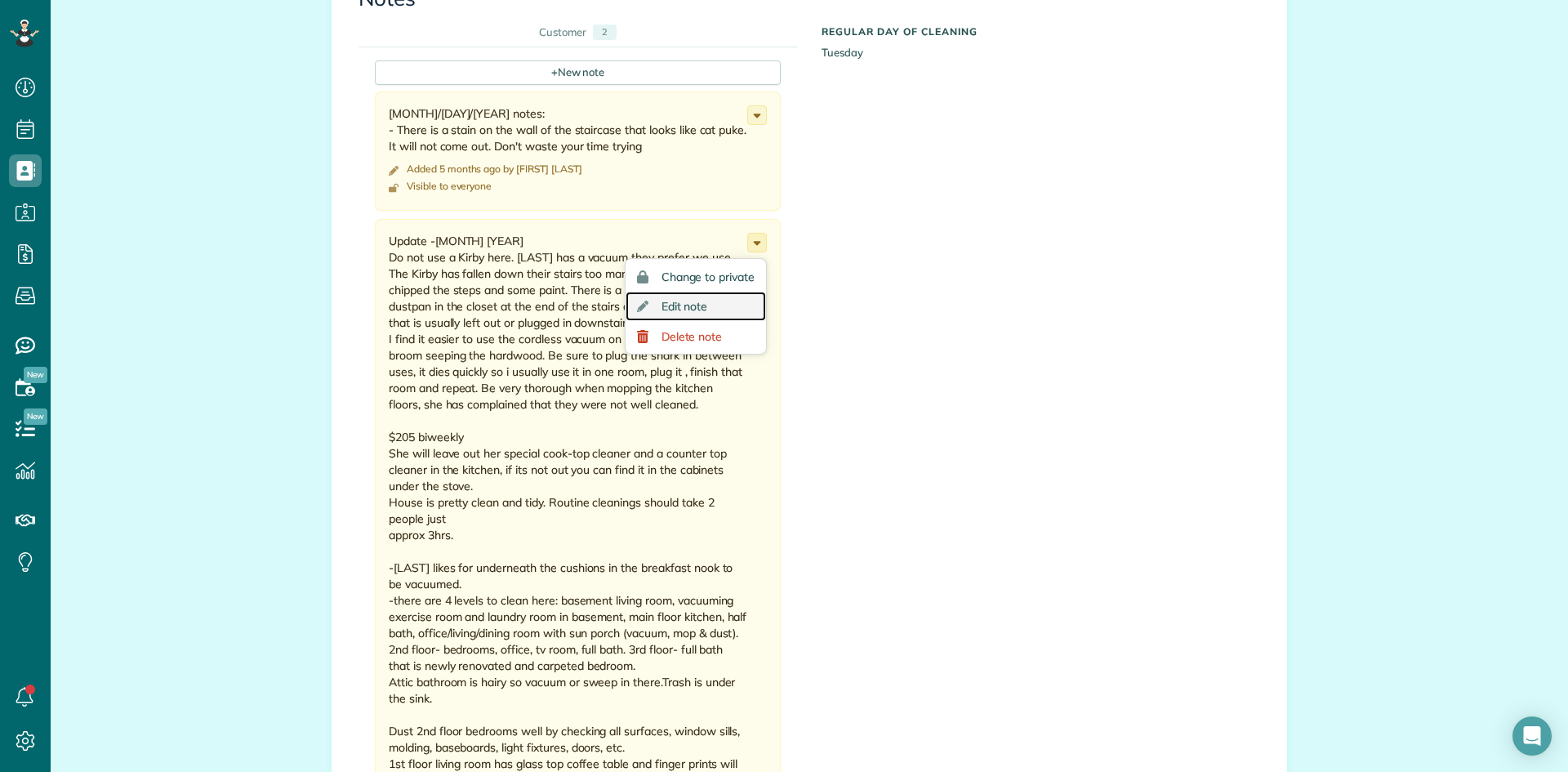 click on "Edit note" at bounding box center [696, 306] 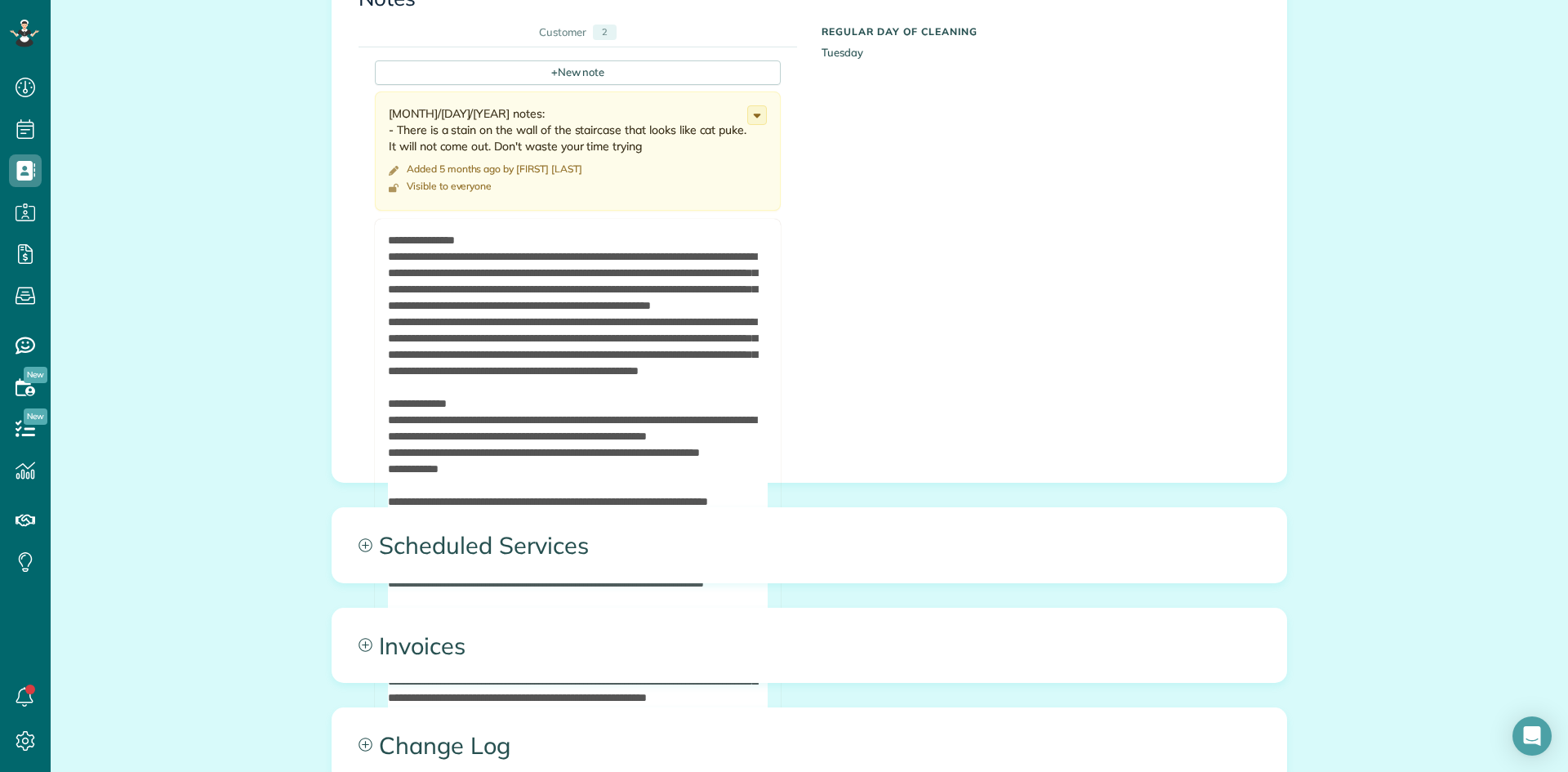 drag, startPoint x: 763, startPoint y: 287, endPoint x: 788, endPoint y: 758, distance: 471.66302 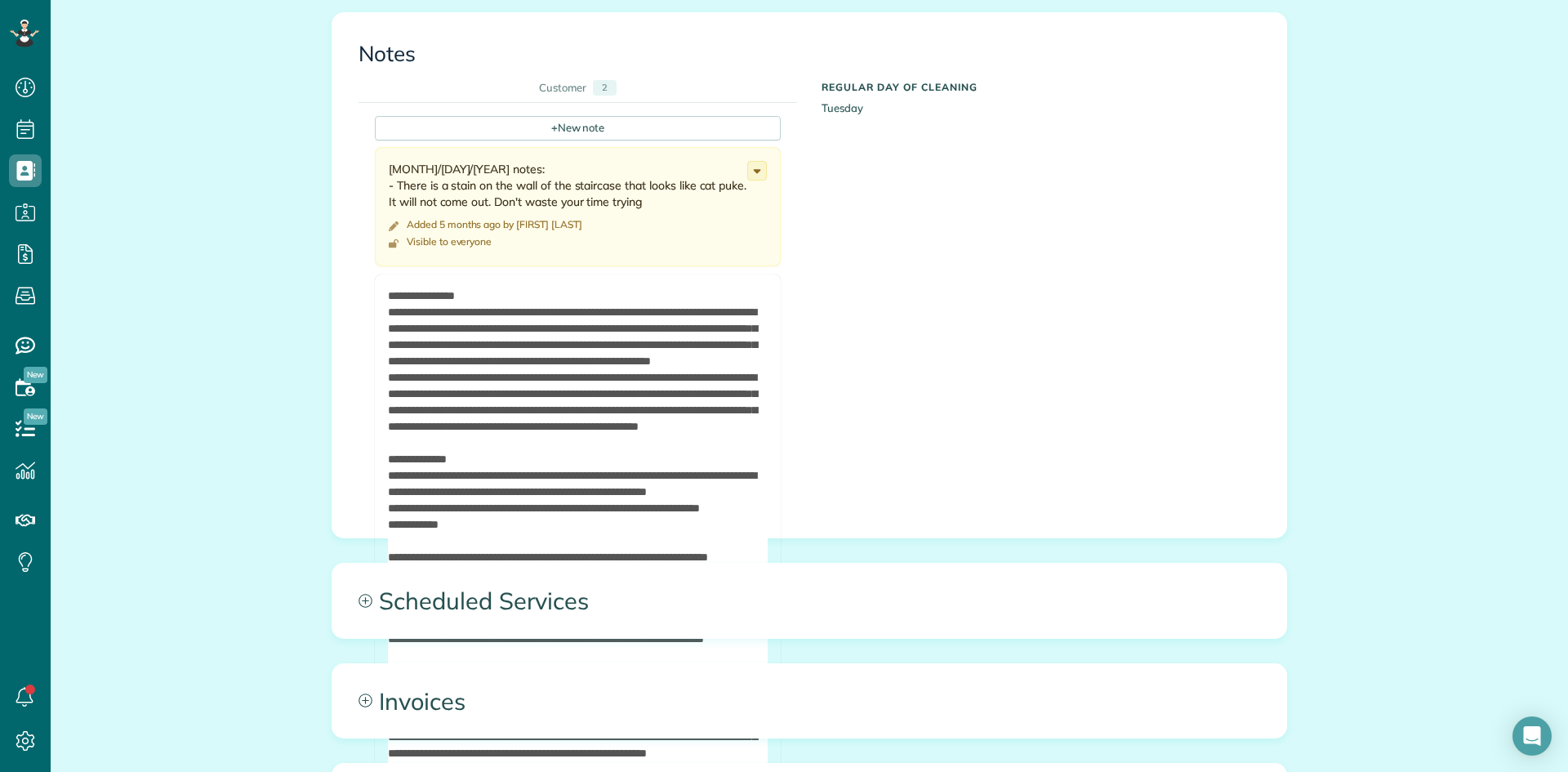 scroll, scrollTop: 922, scrollLeft: 0, axis: vertical 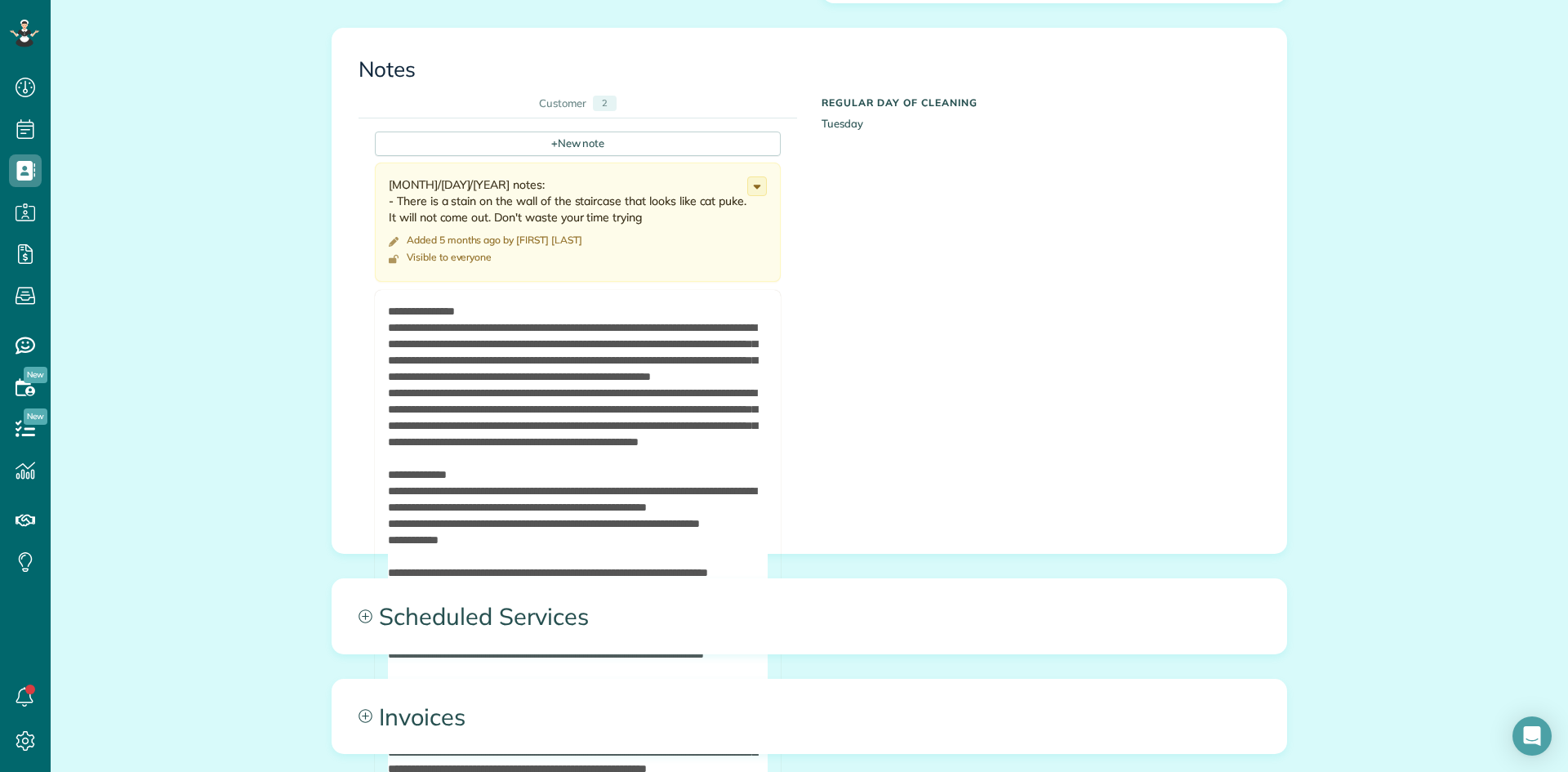 click at bounding box center (577, 567) 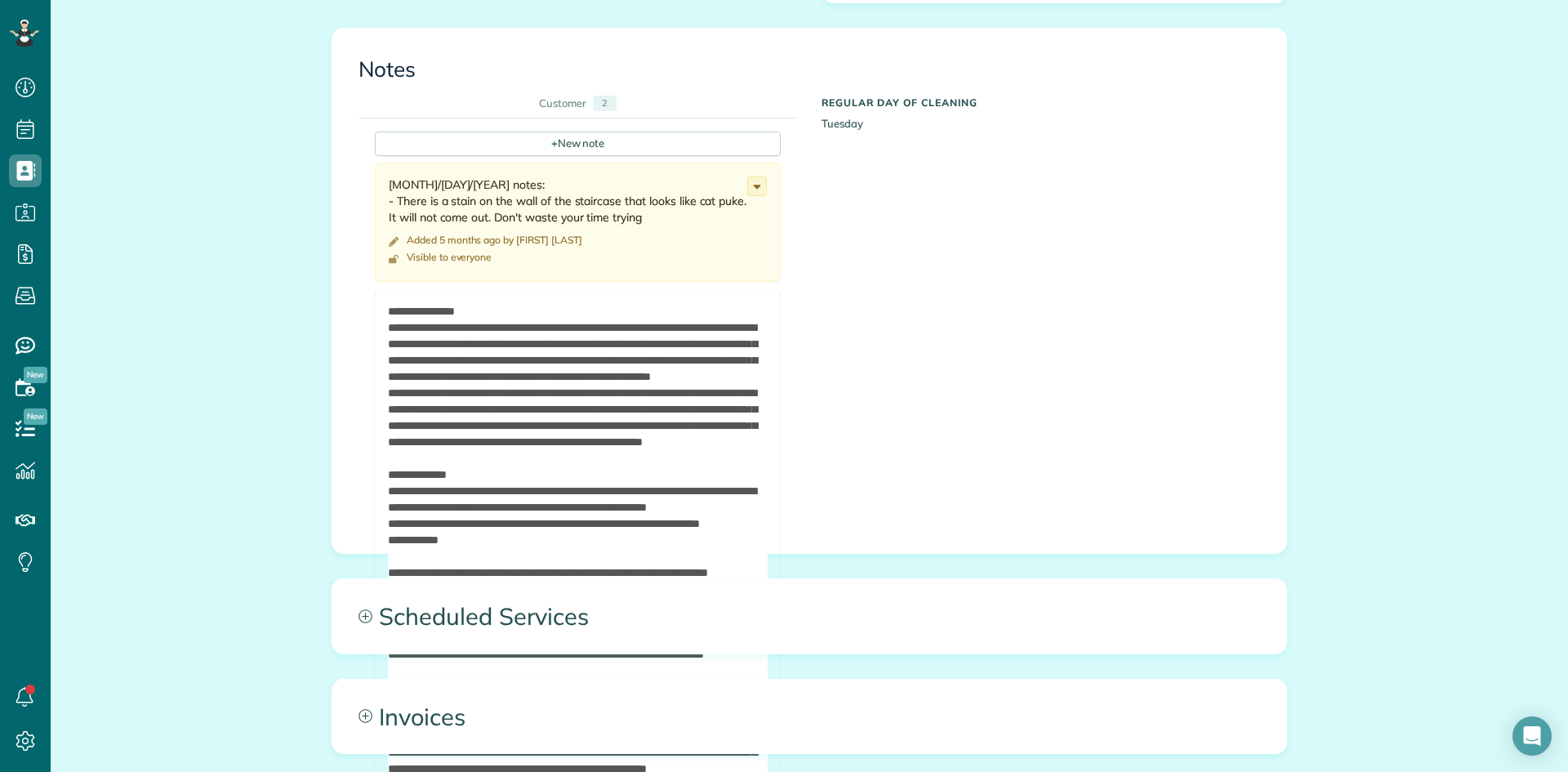 click at bounding box center [577, 567] 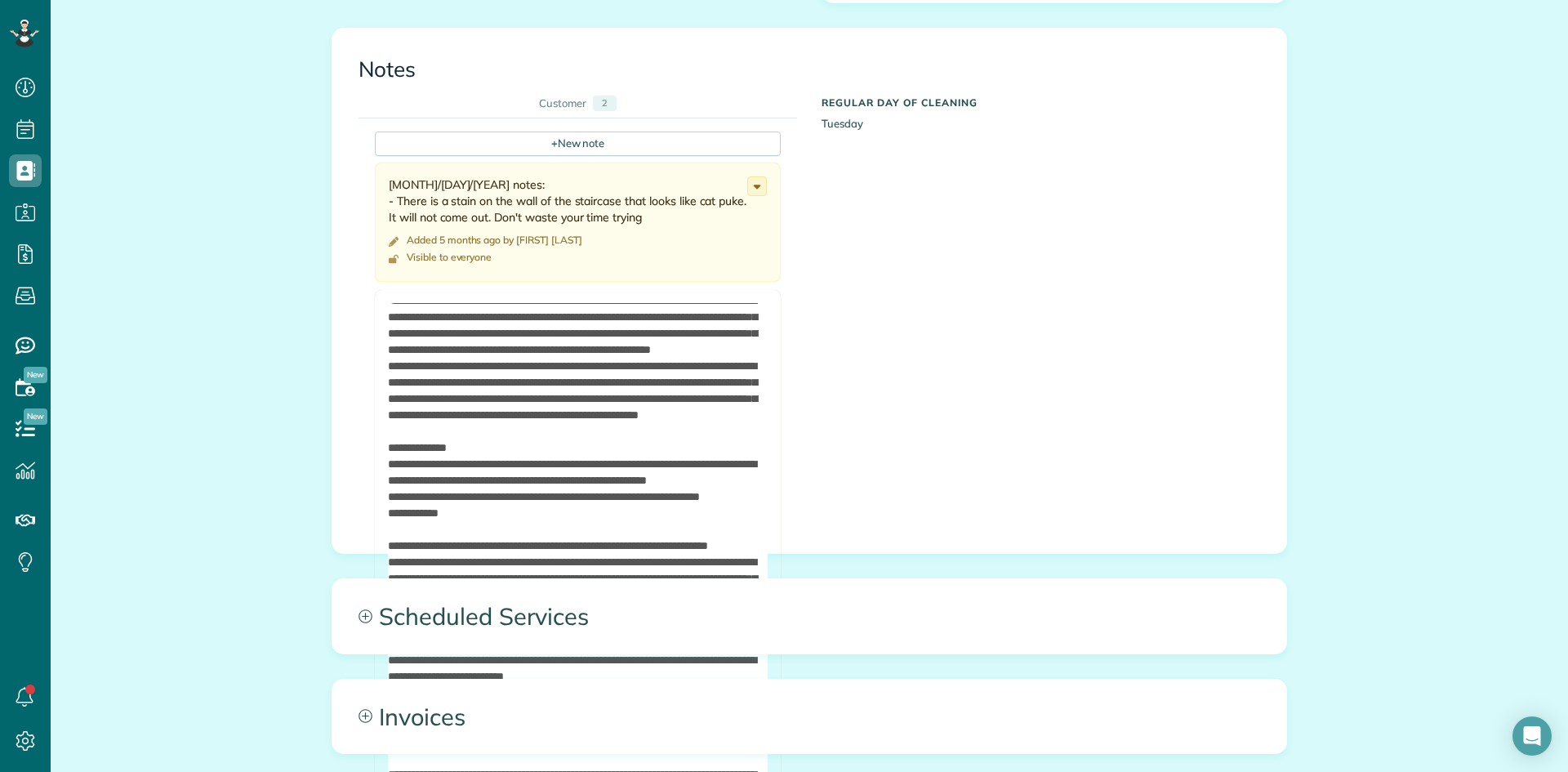 scroll, scrollTop: 190, scrollLeft: 0, axis: vertical 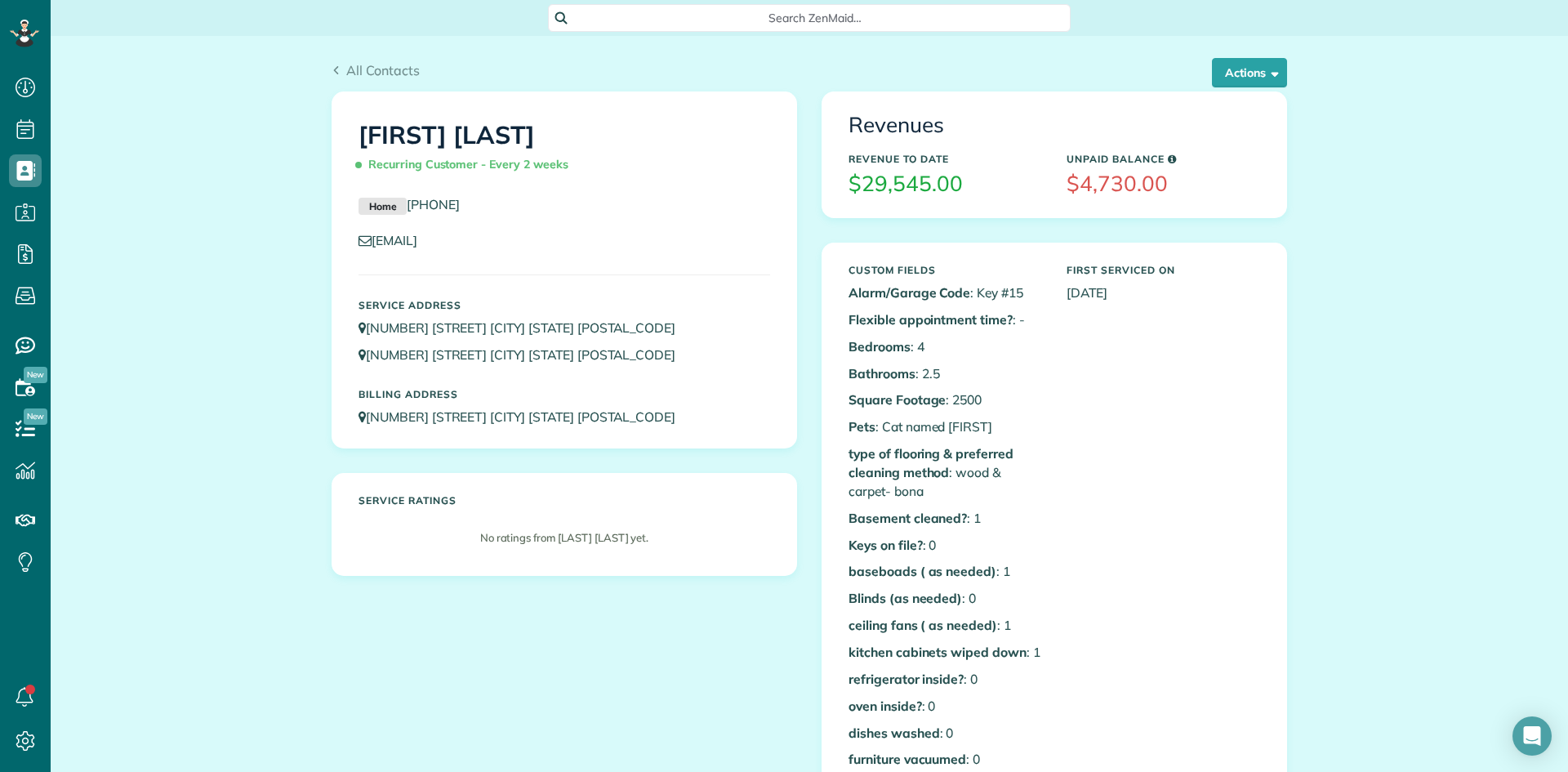 type on "**********" 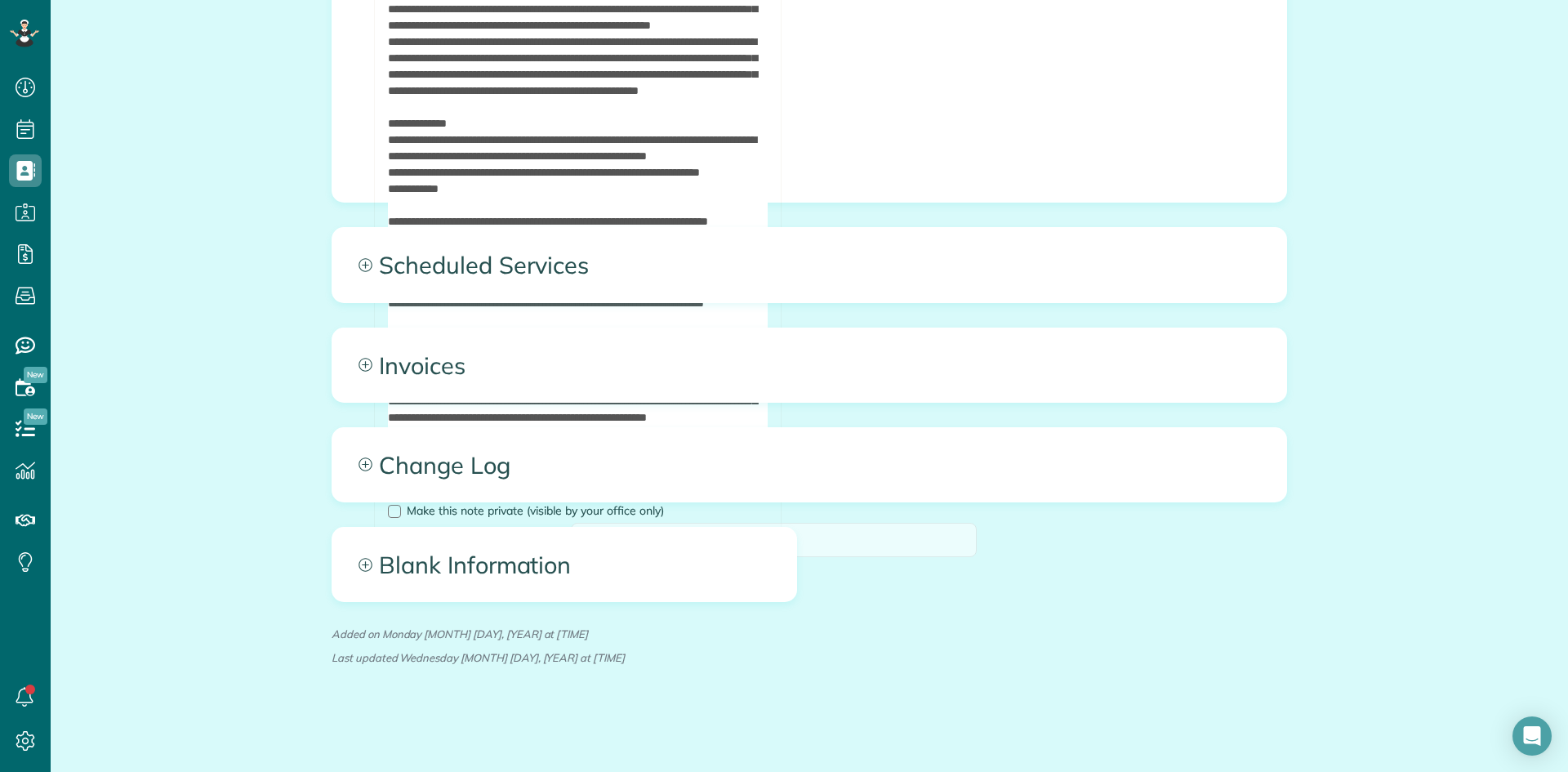 scroll, scrollTop: 779, scrollLeft: 0, axis: vertical 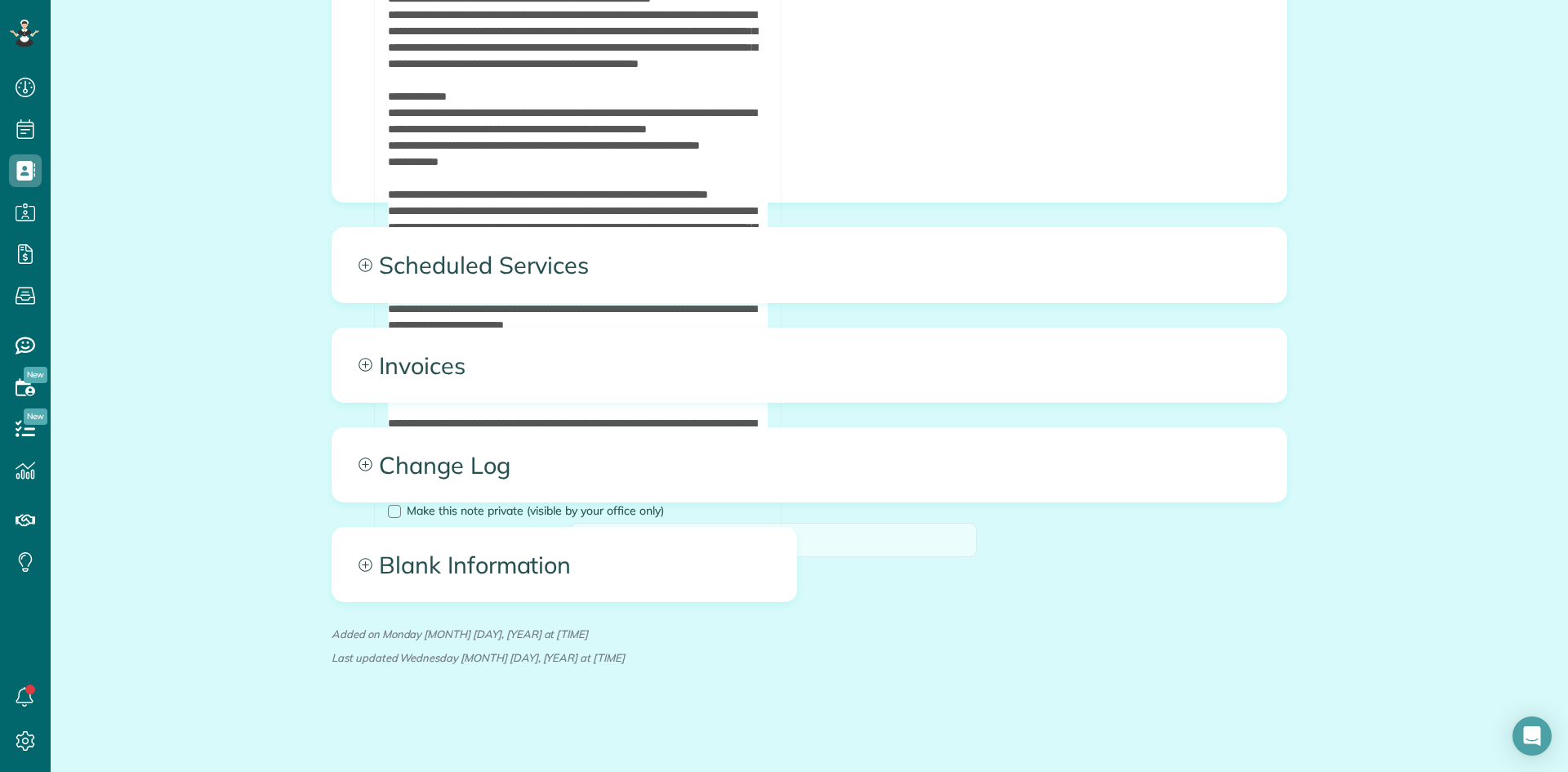 click at bounding box center [577, 216] 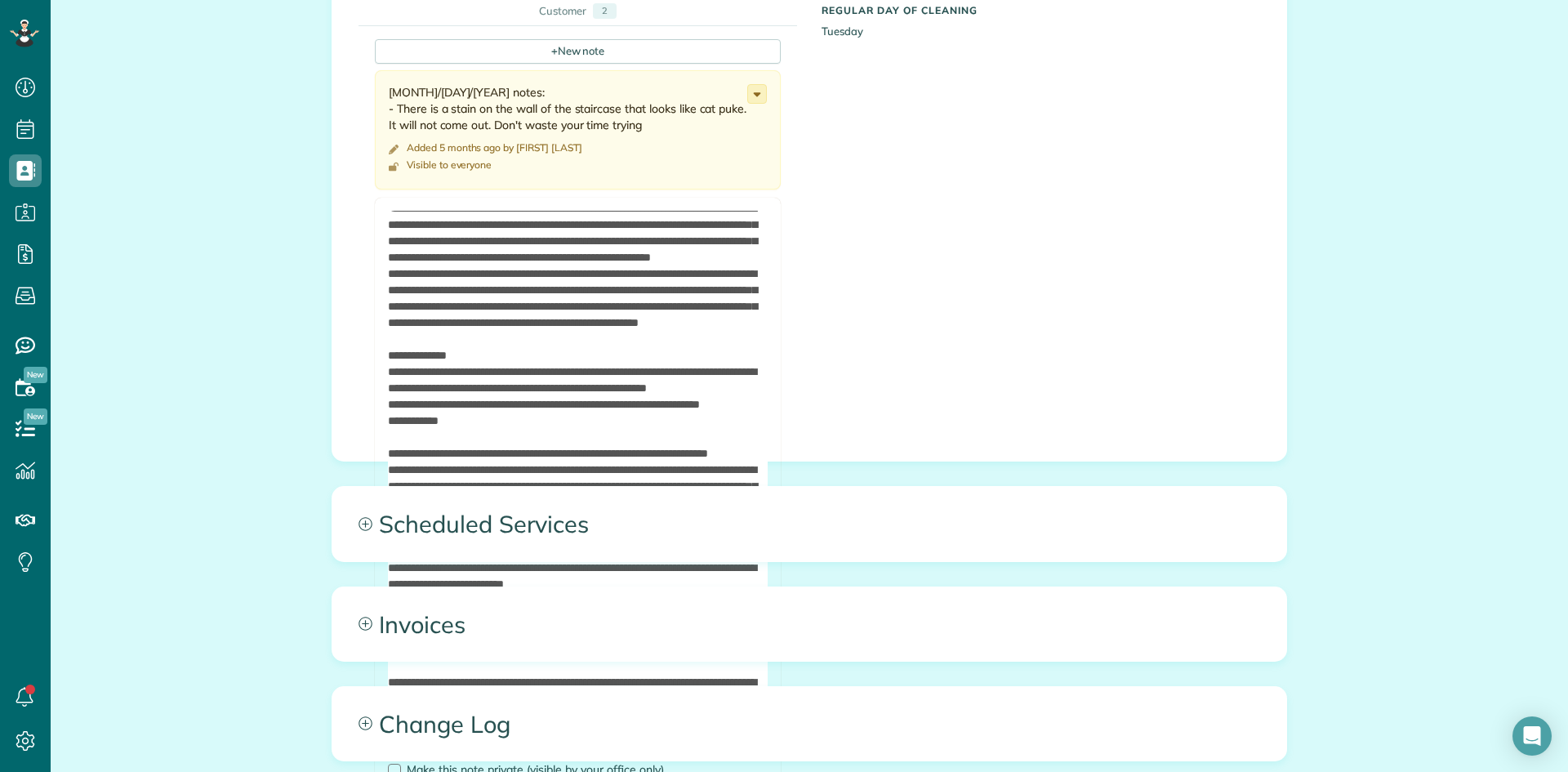 click 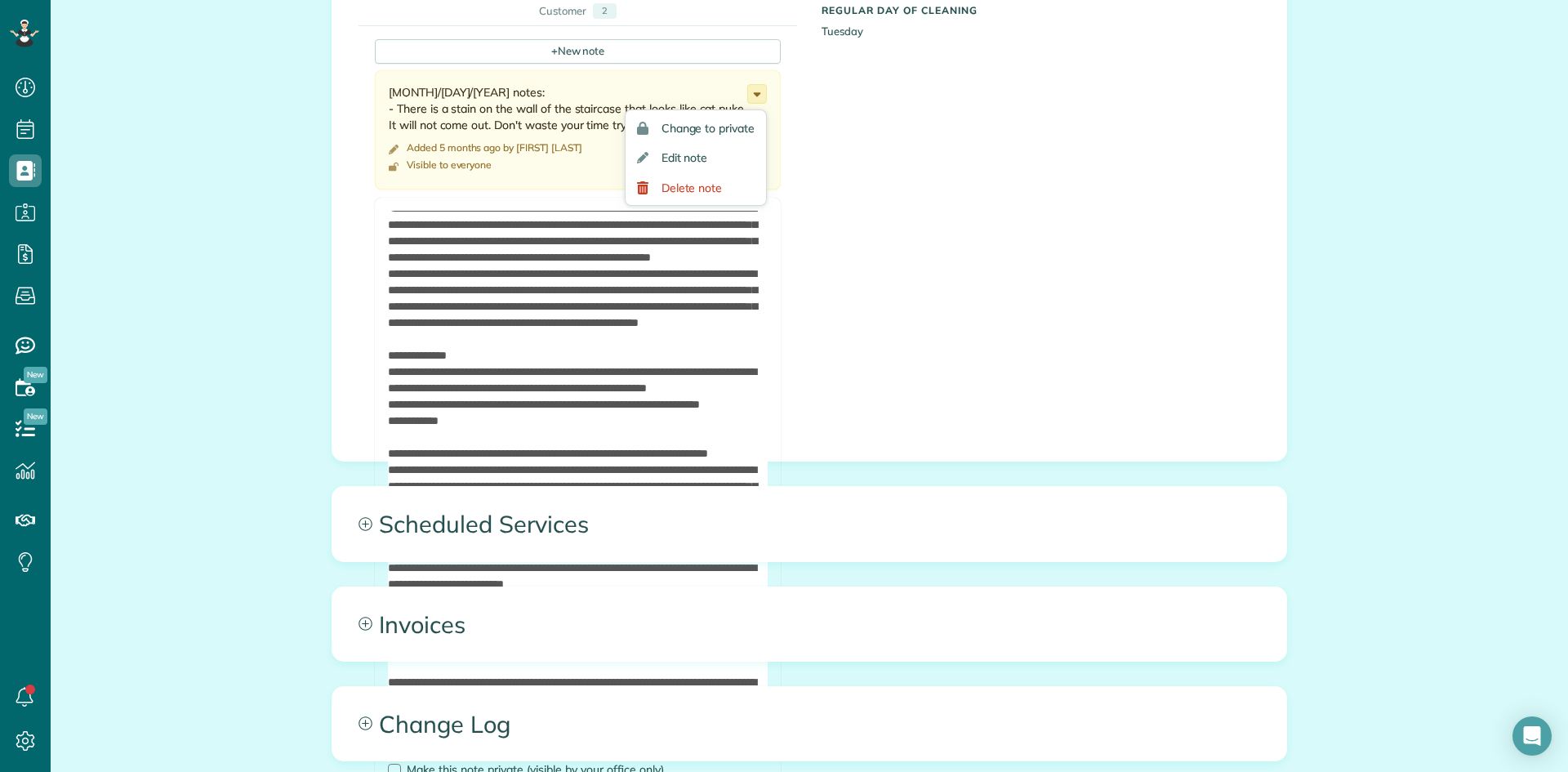 click 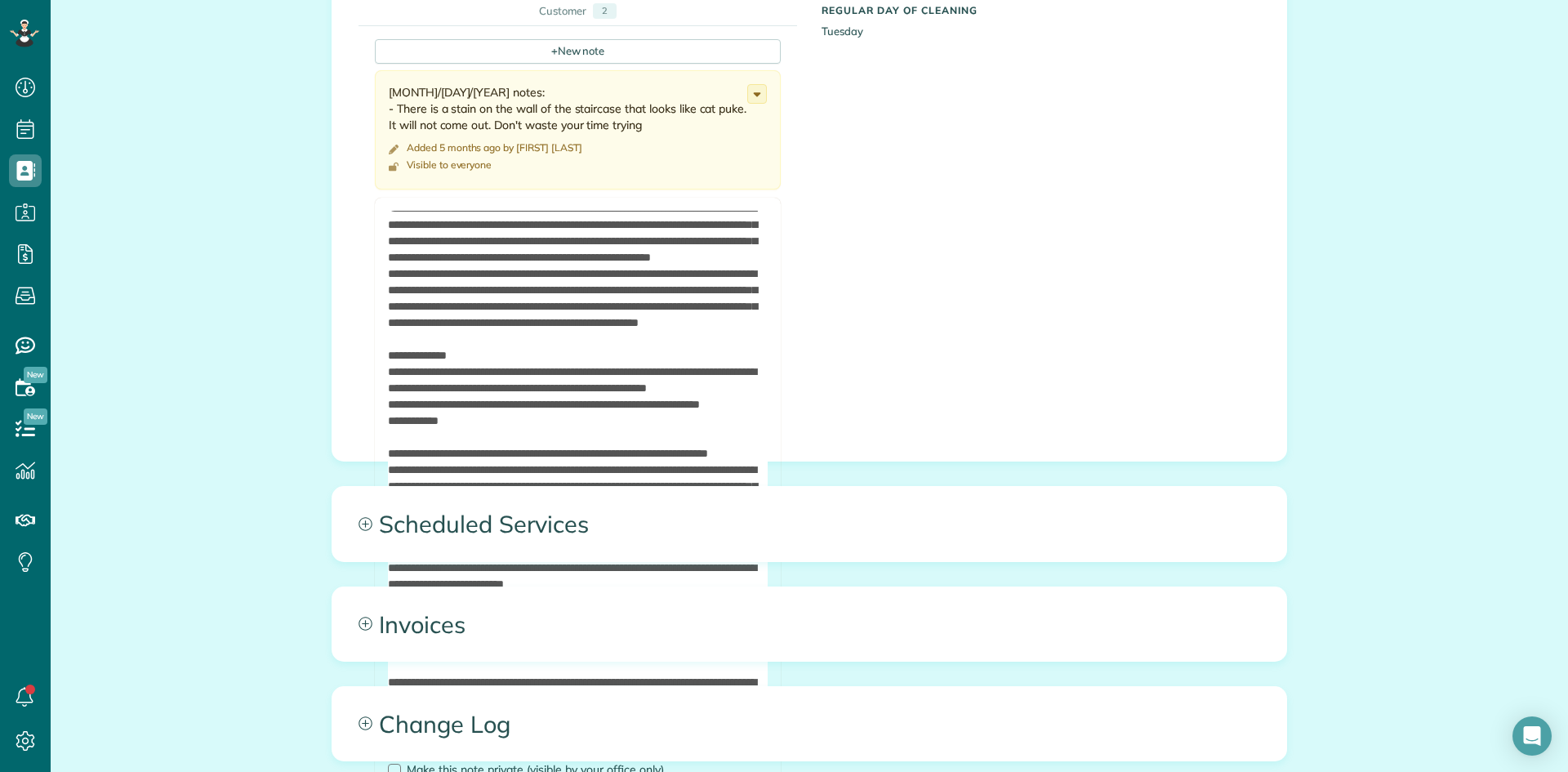 click at bounding box center (577, 475) 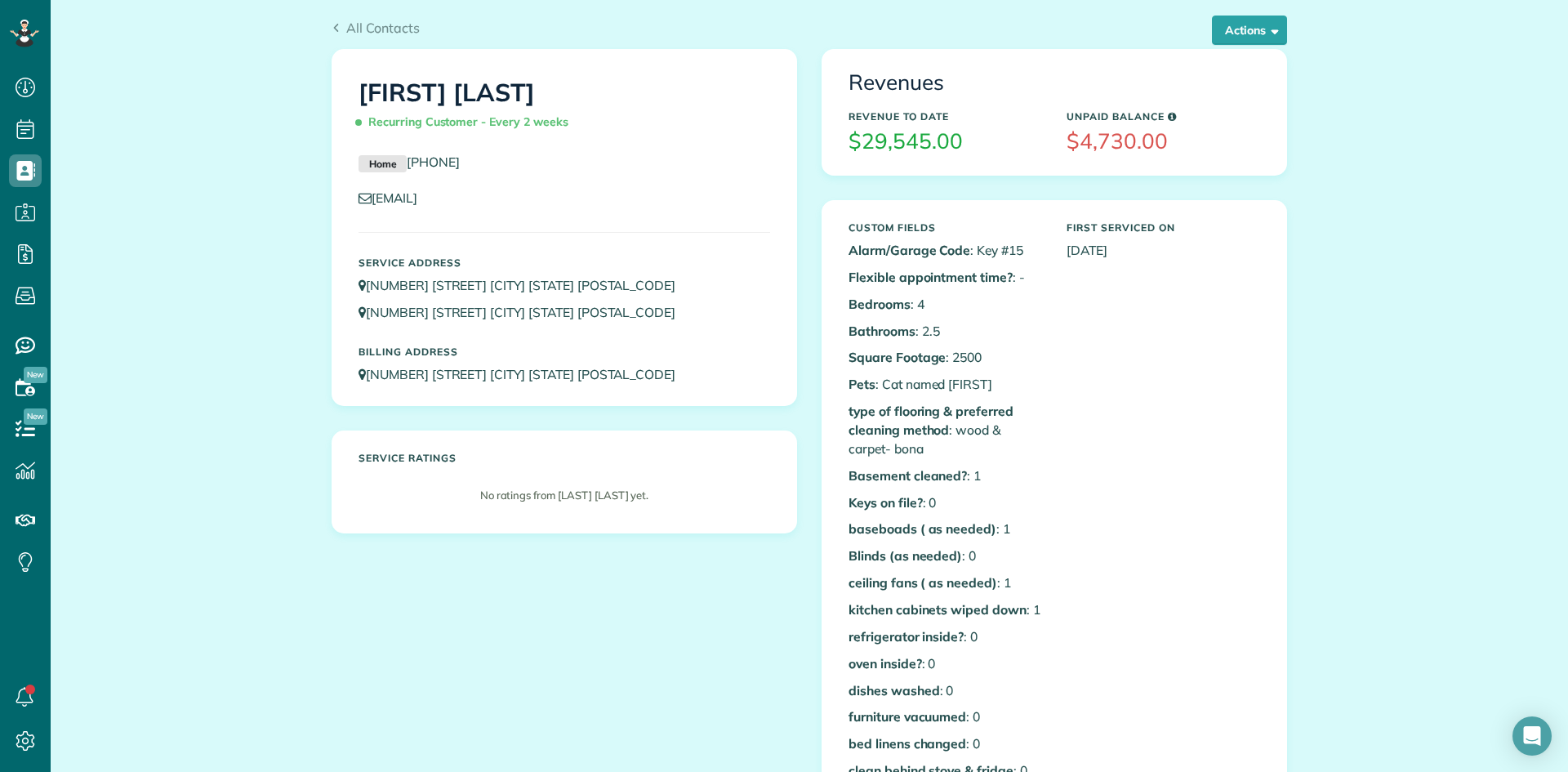scroll, scrollTop: 0, scrollLeft: 0, axis: both 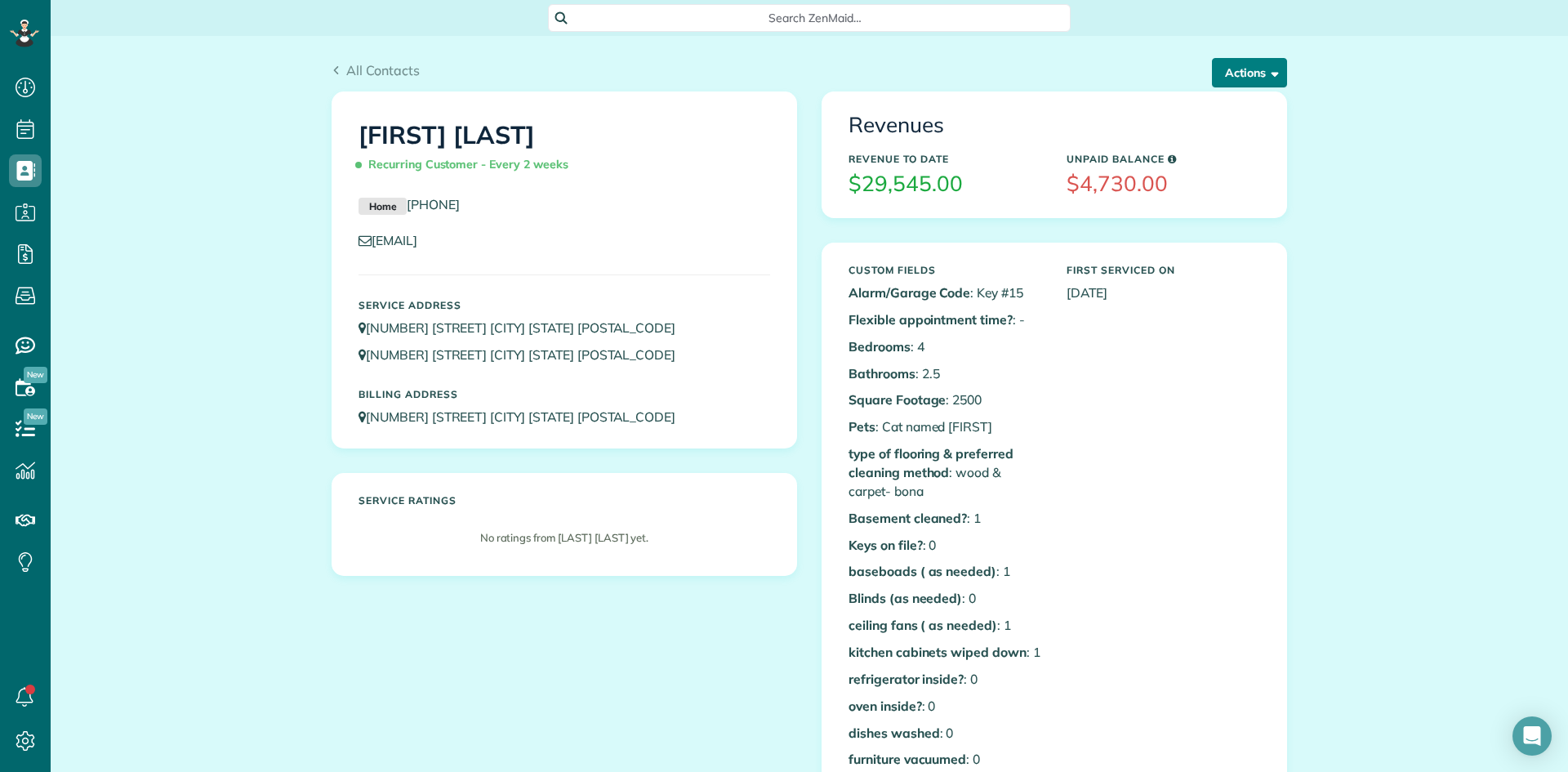 click on "Actions" at bounding box center (1250, 73) 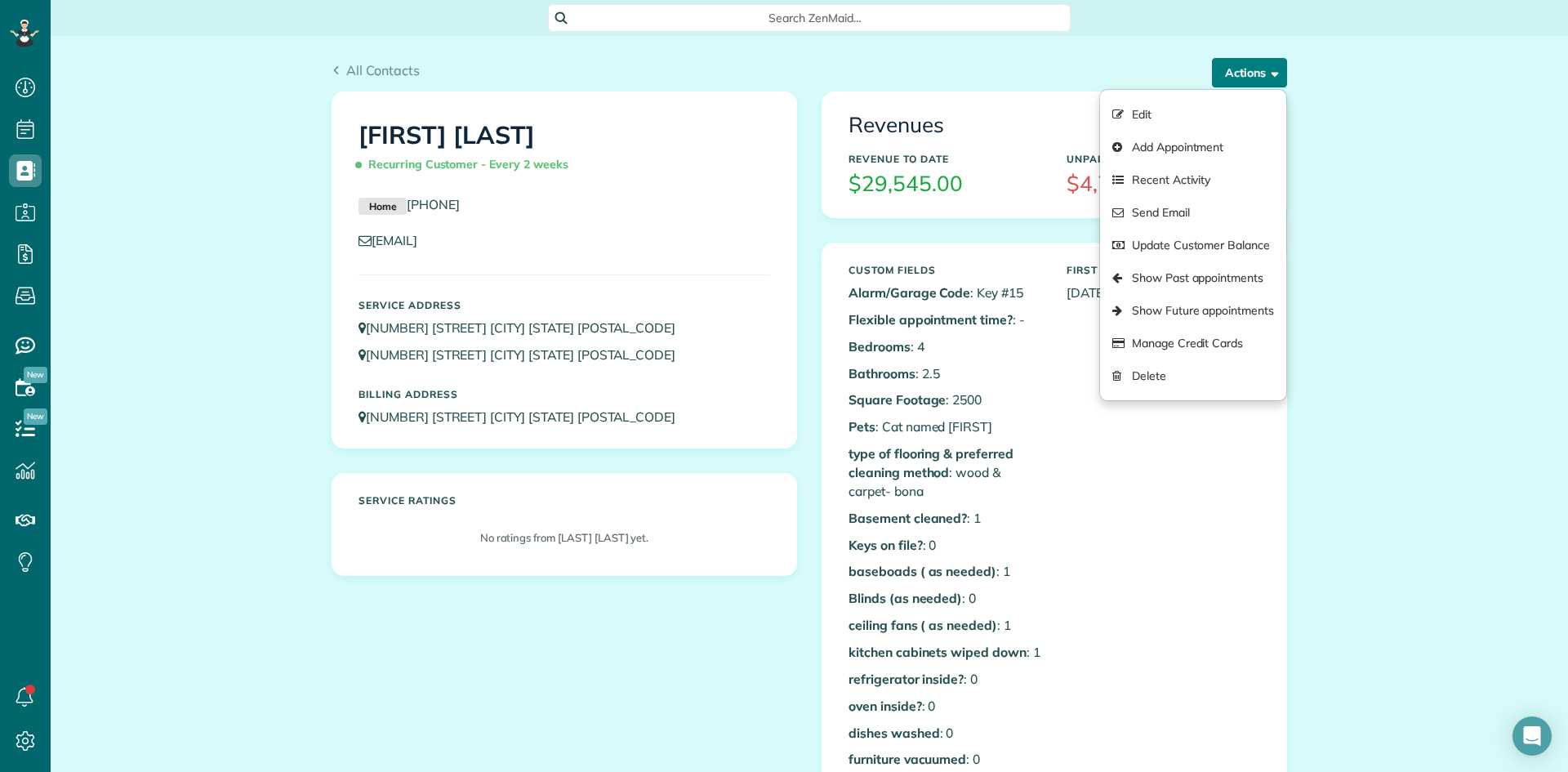 click on "Actions" at bounding box center [1250, 73] 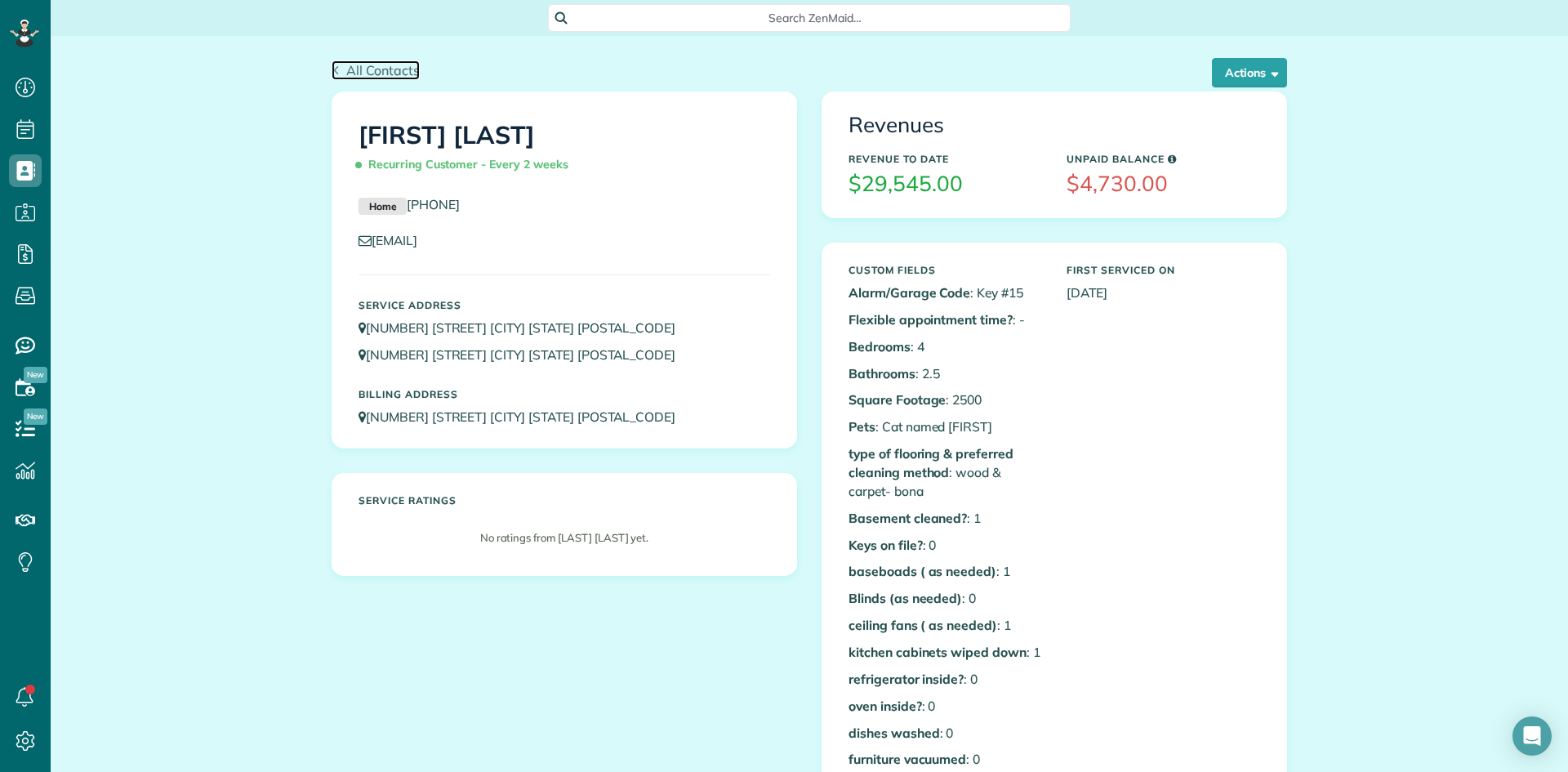 click on "All Contacts" at bounding box center [376, 70] 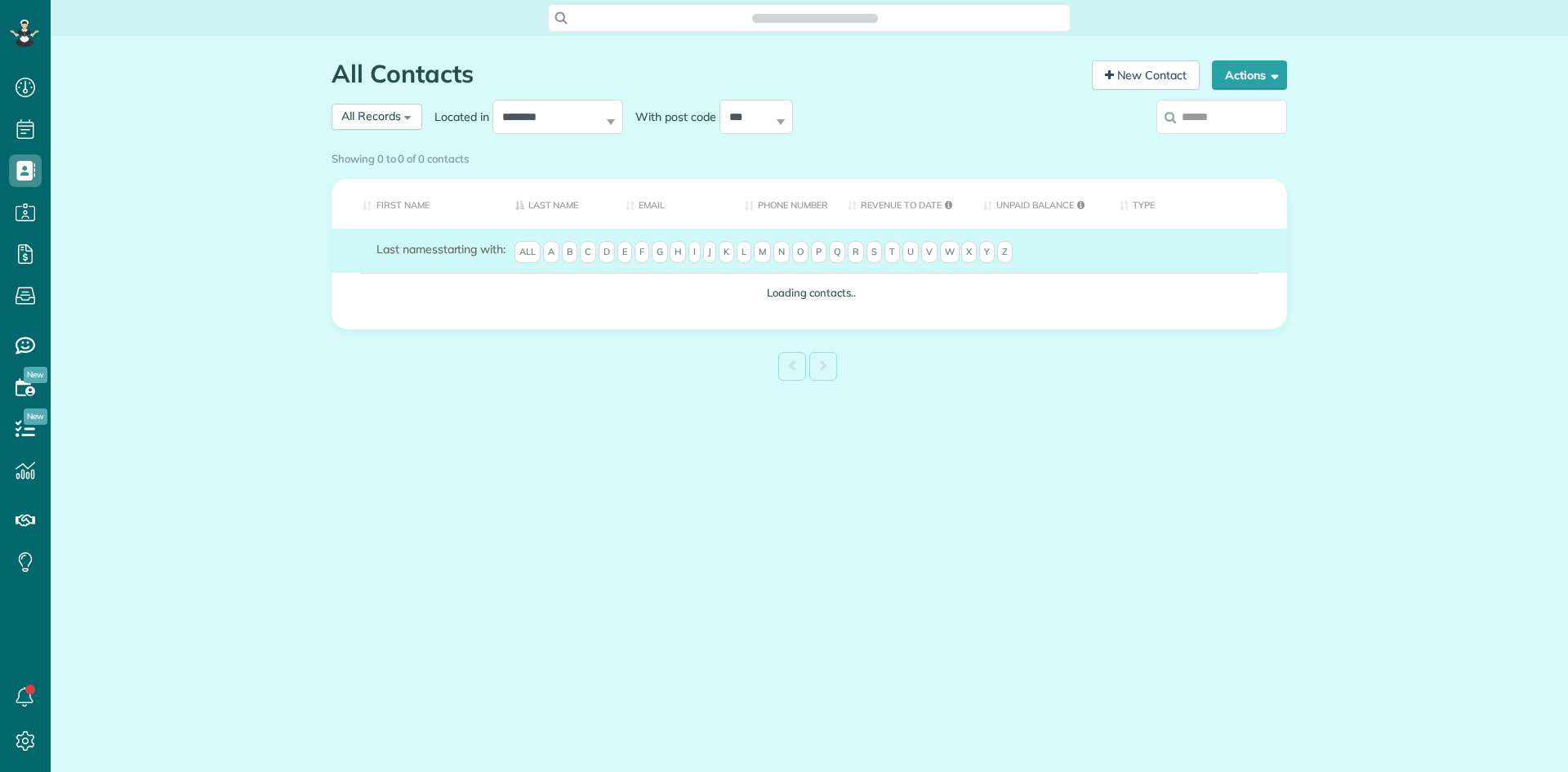 scroll, scrollTop: 0, scrollLeft: 0, axis: both 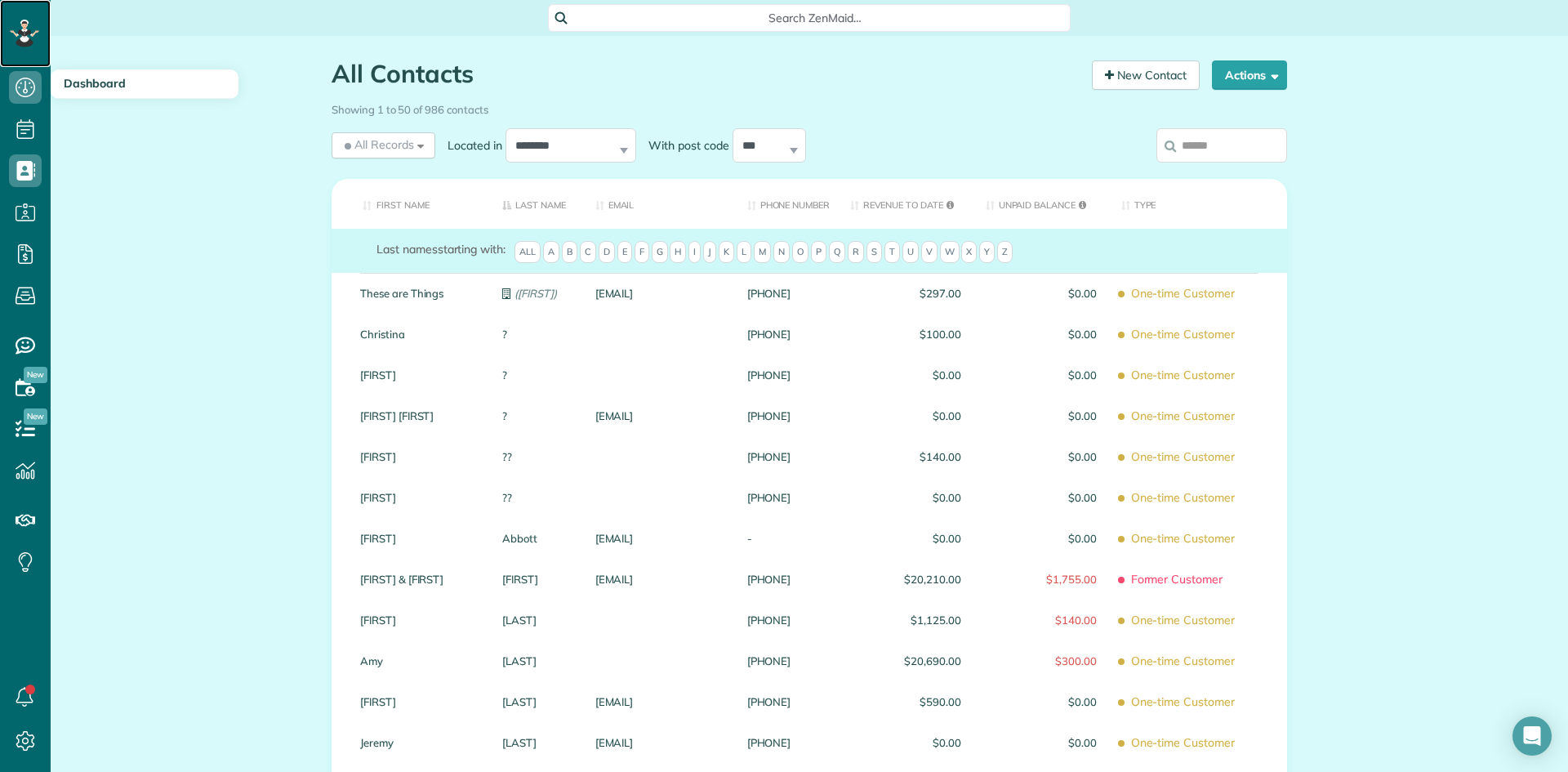 click 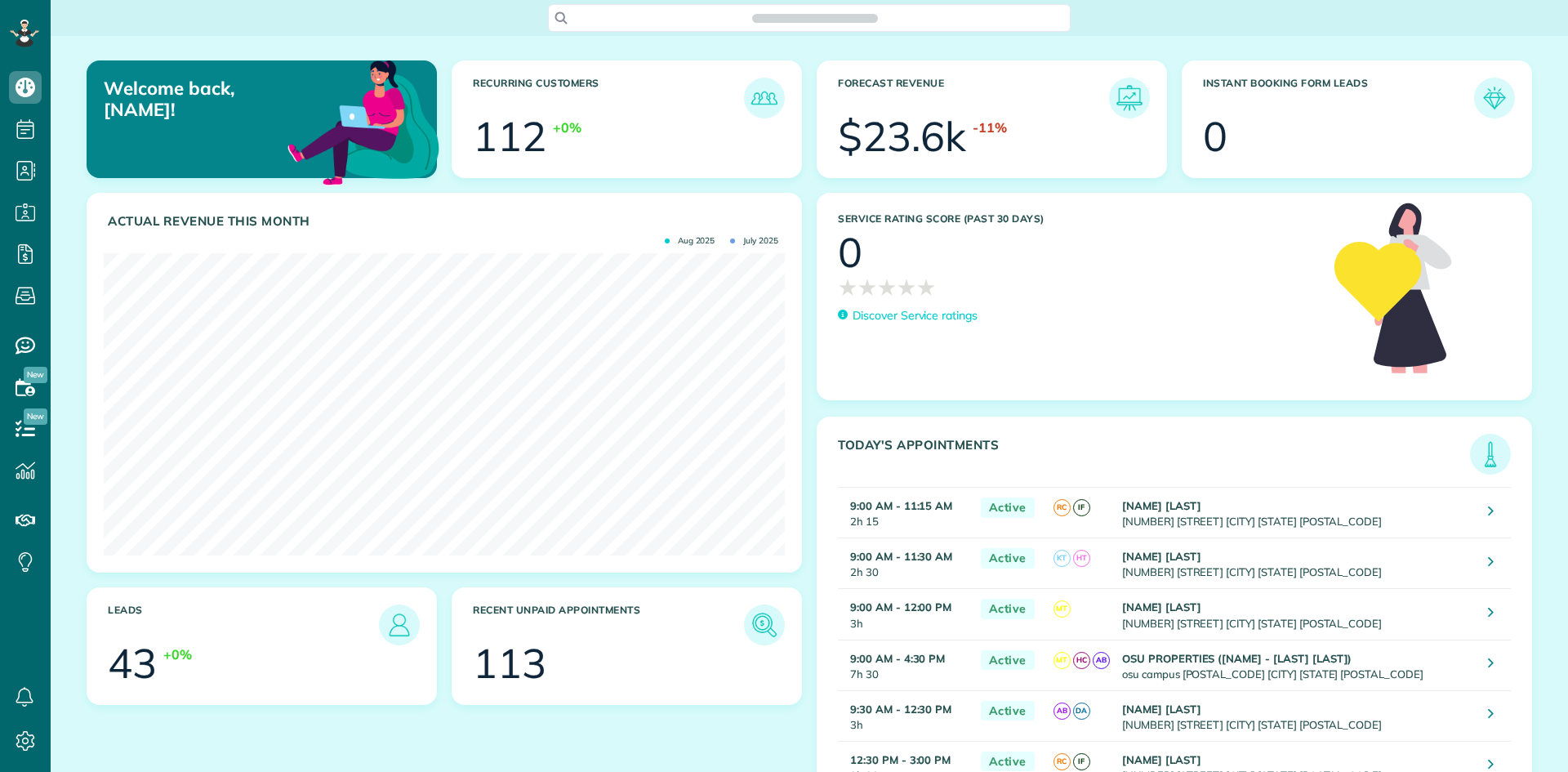 scroll, scrollTop: 0, scrollLeft: 0, axis: both 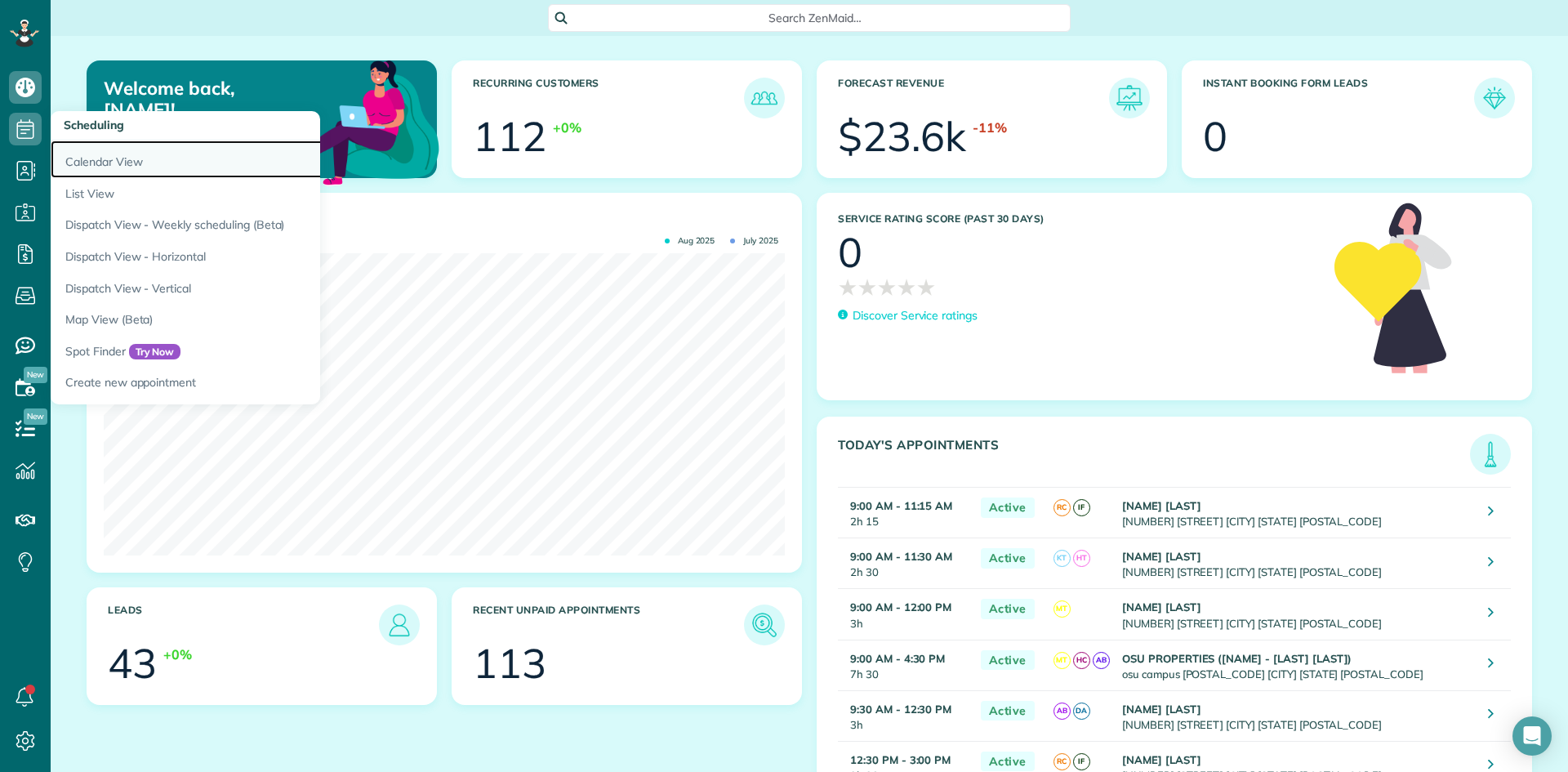click on "Calendar View" at bounding box center [255, 159] 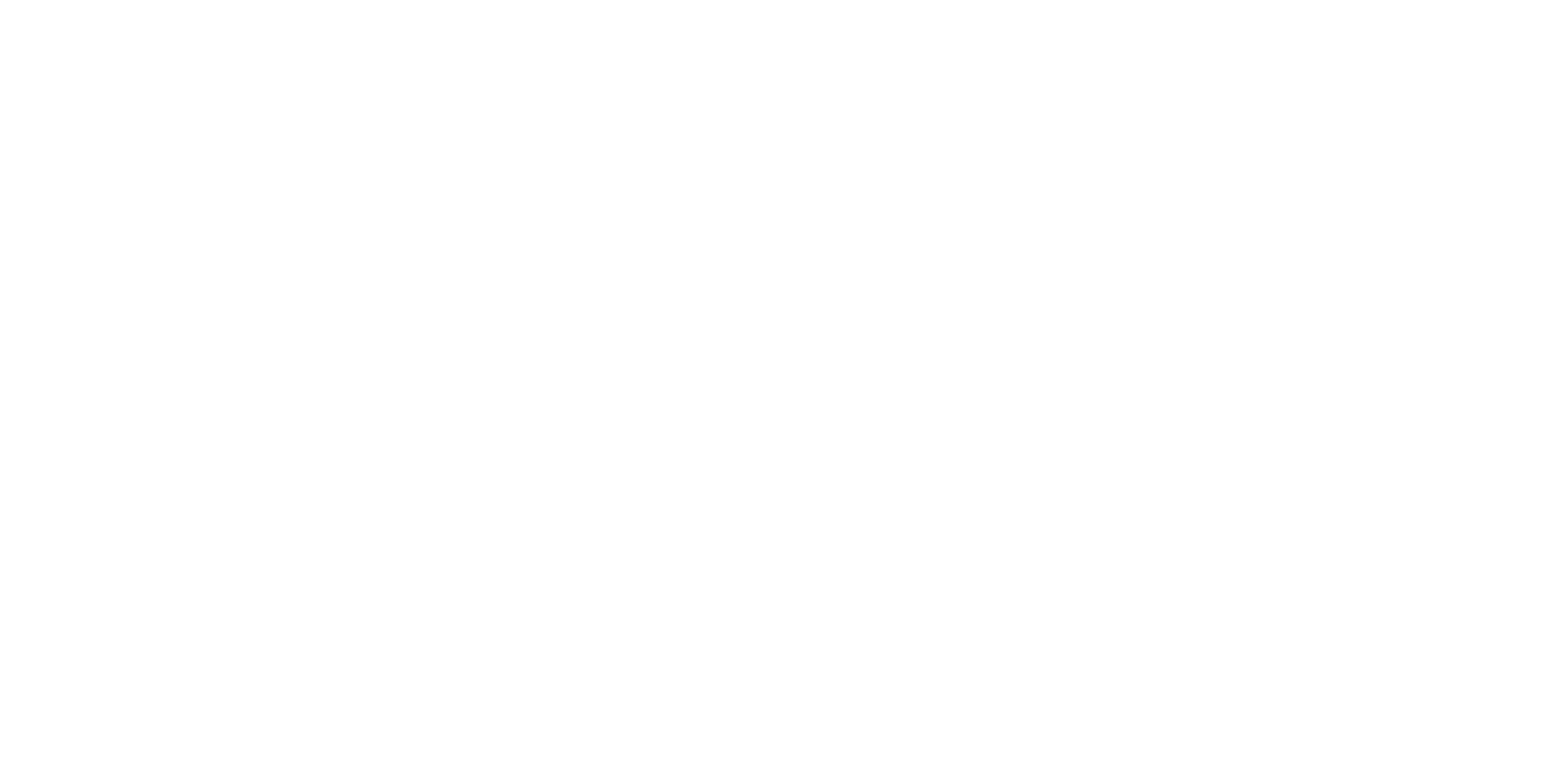 scroll, scrollTop: 0, scrollLeft: 0, axis: both 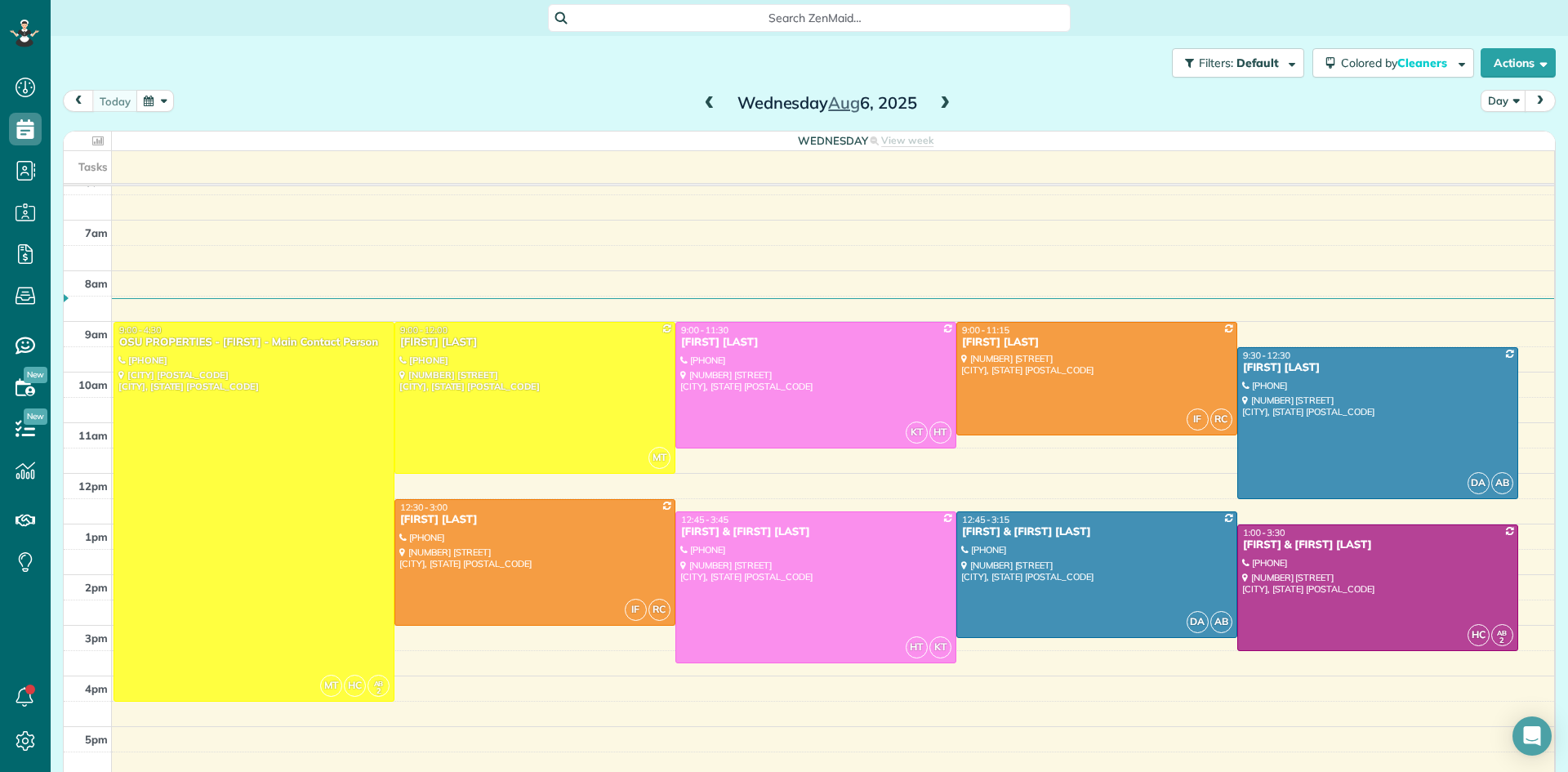 drag, startPoint x: 709, startPoint y: 106, endPoint x: 696, endPoint y: 105, distance: 13.0384 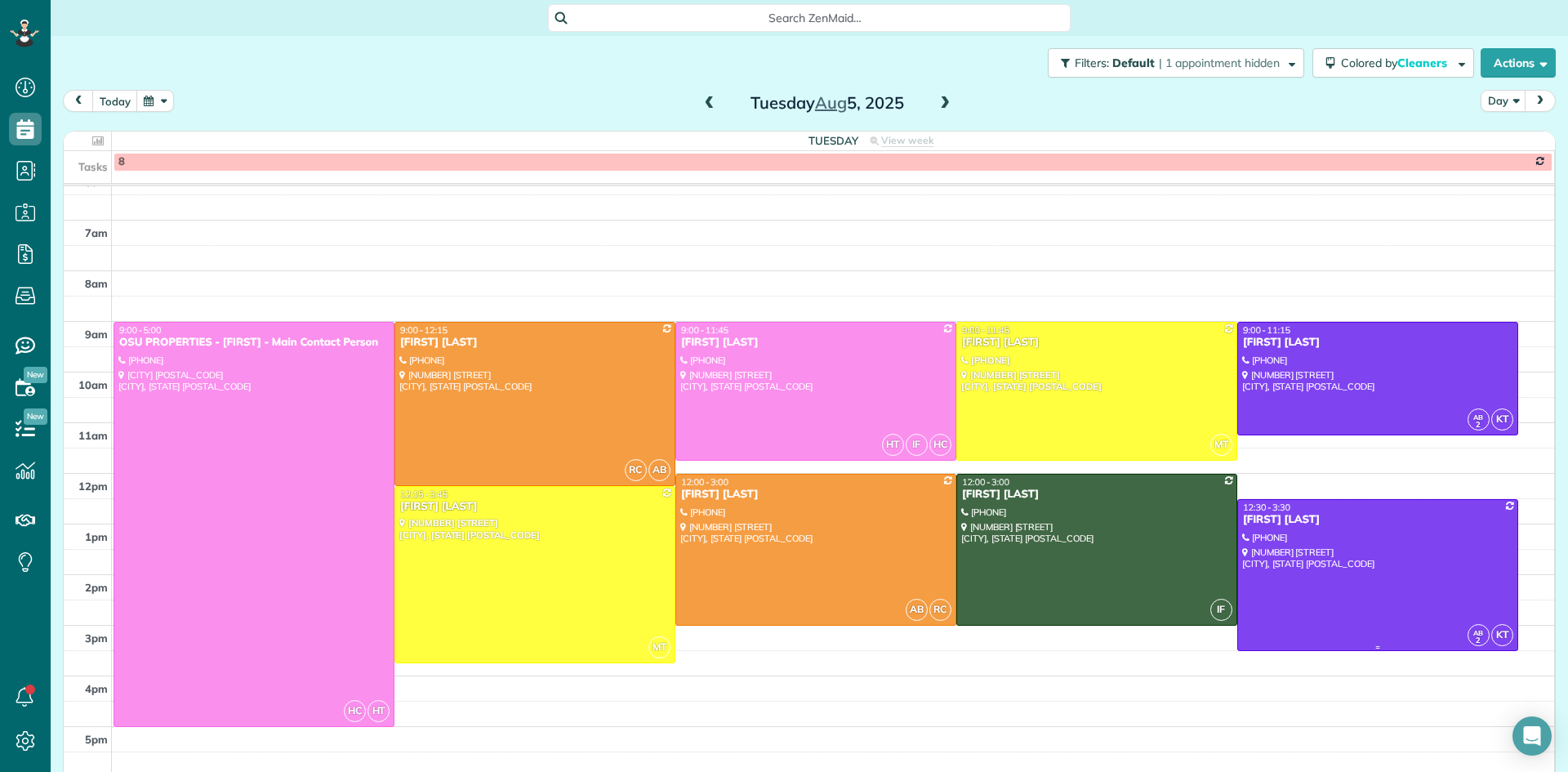 click at bounding box center (1378, 575) 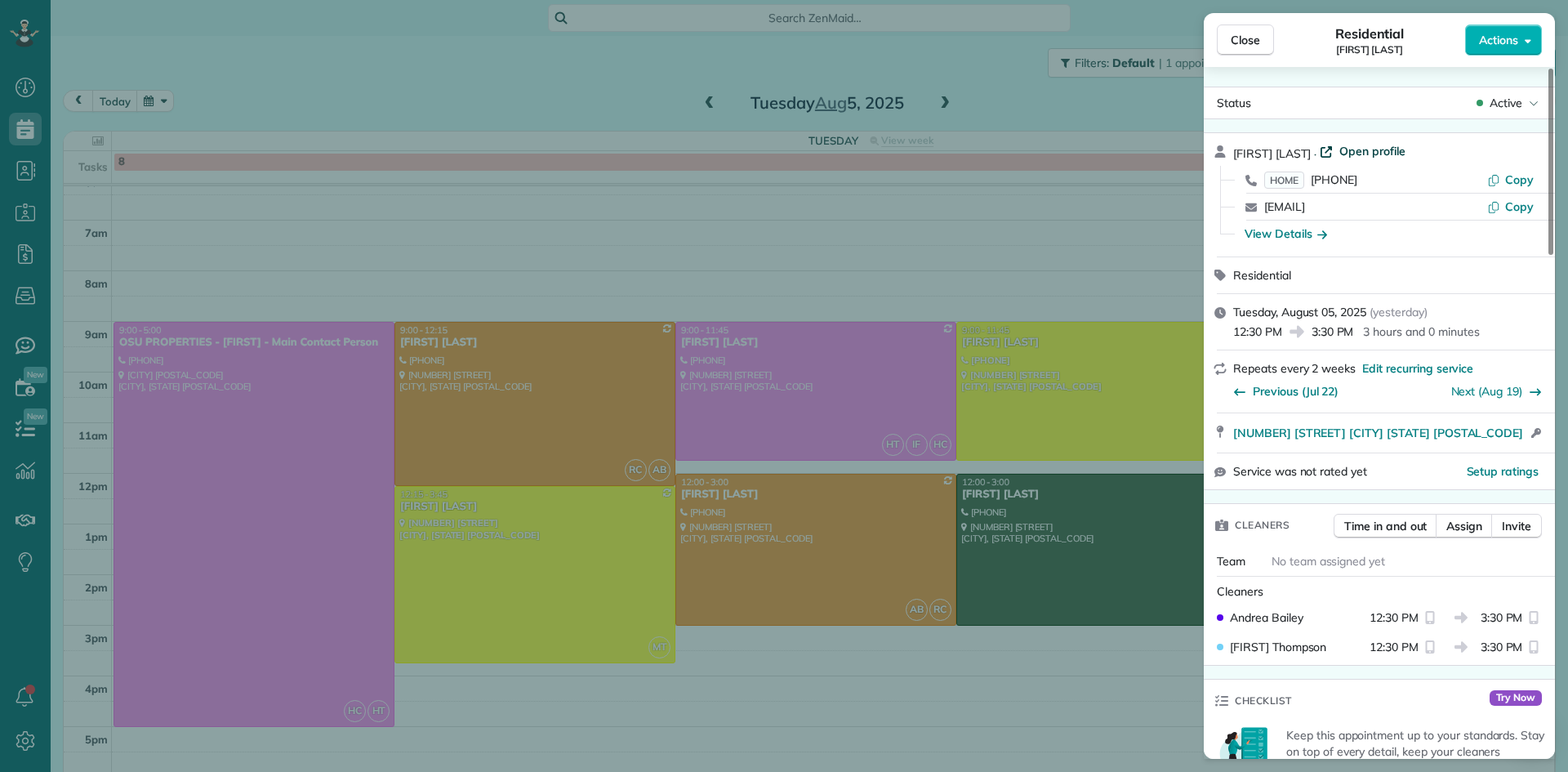 click on "Susan Brekelmans · Open profile" at bounding box center (1389, 152) 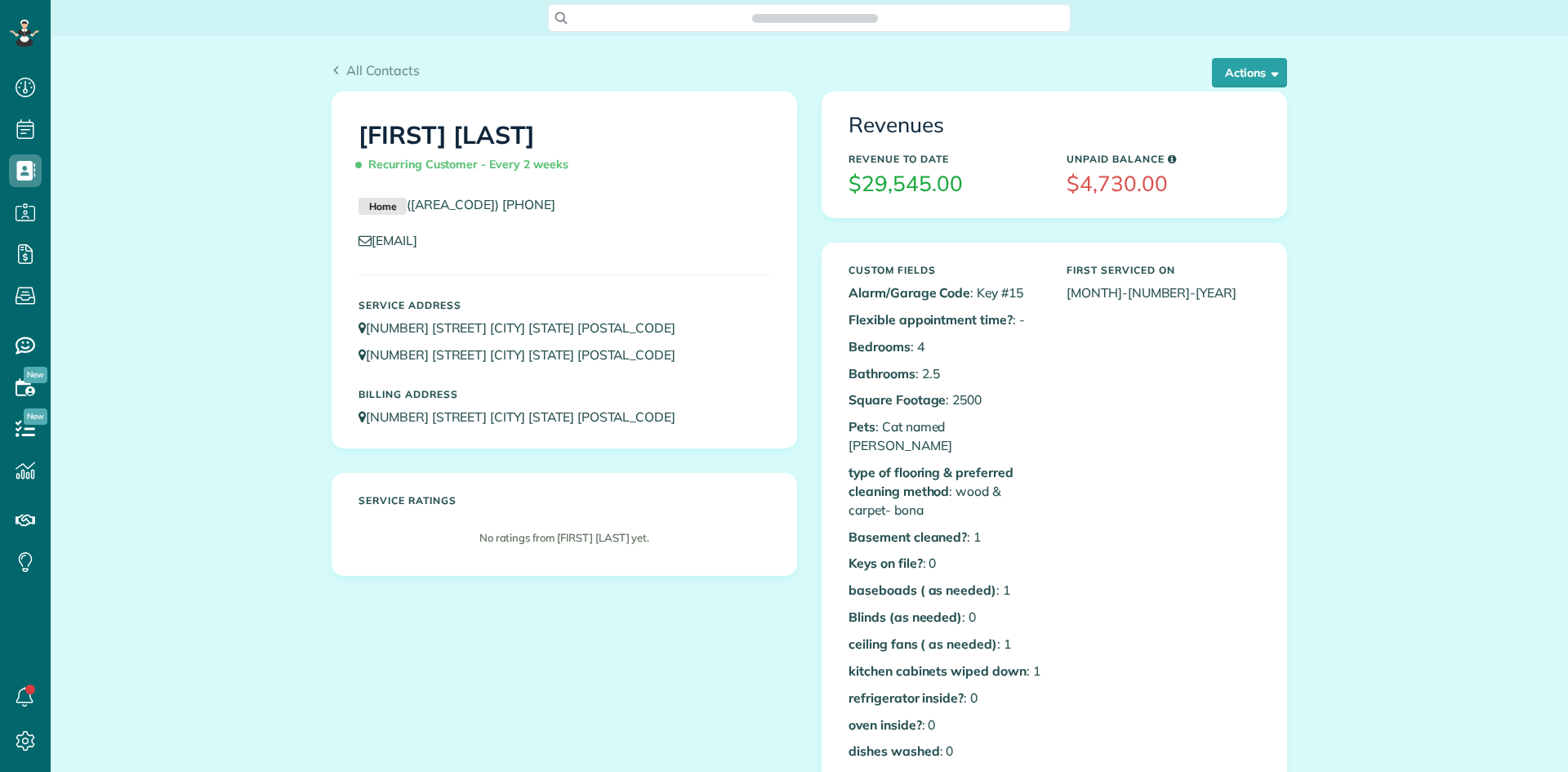 scroll, scrollTop: 0, scrollLeft: 0, axis: both 